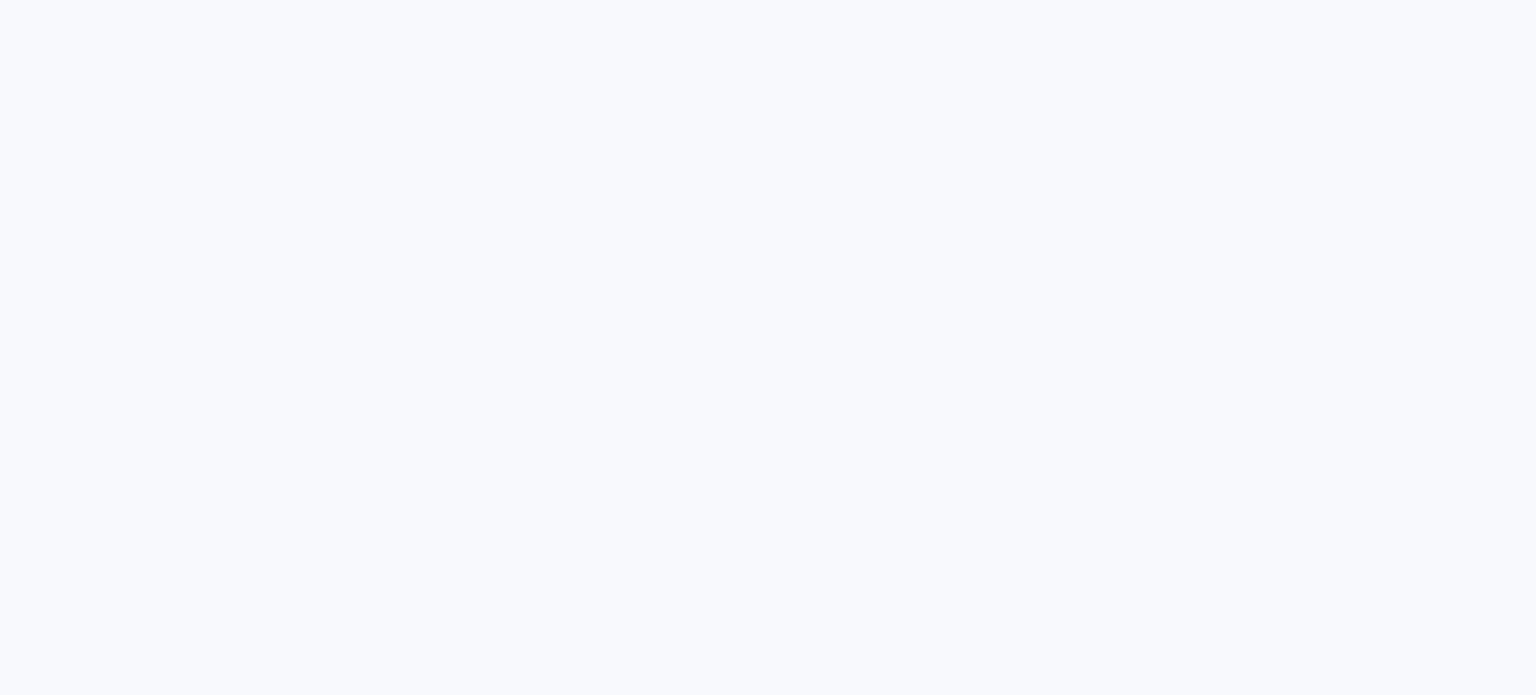 scroll, scrollTop: 0, scrollLeft: 0, axis: both 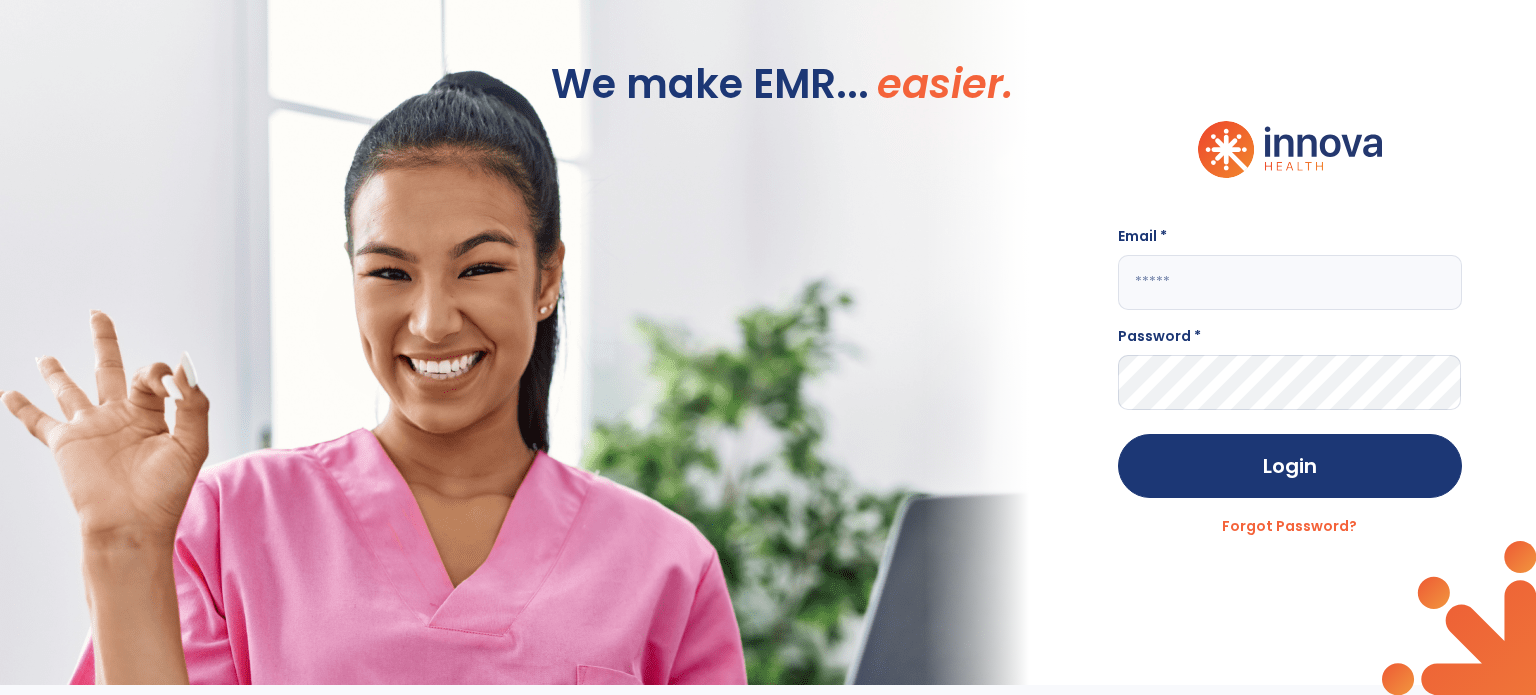 click 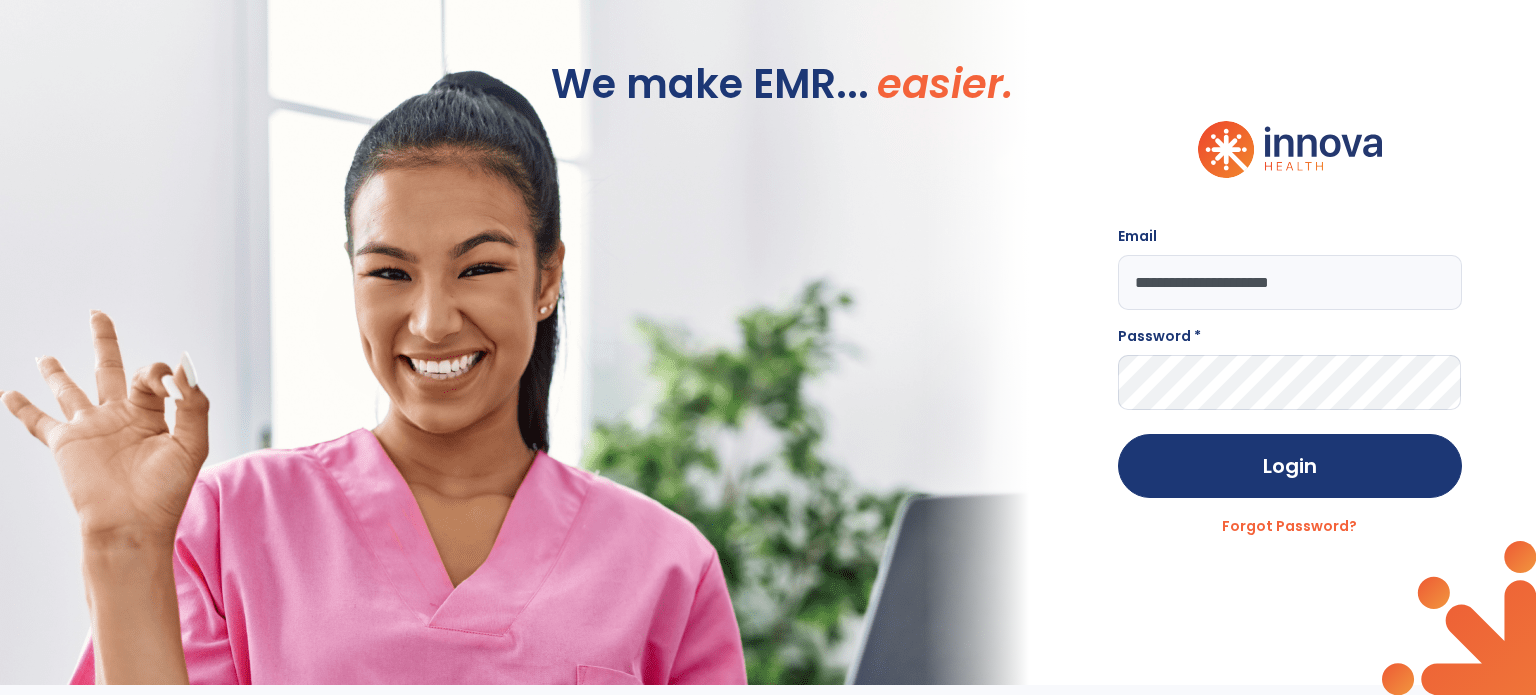 click on "**********" 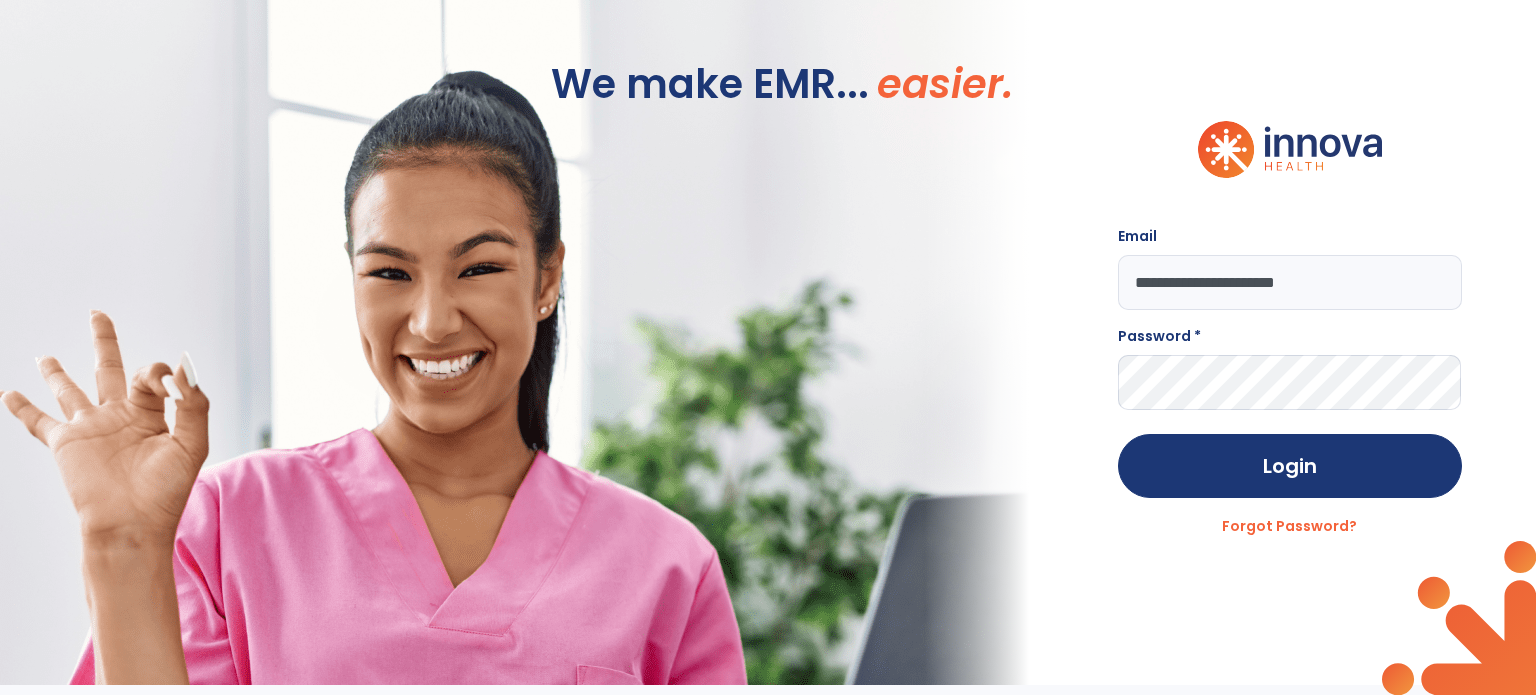 type on "**********" 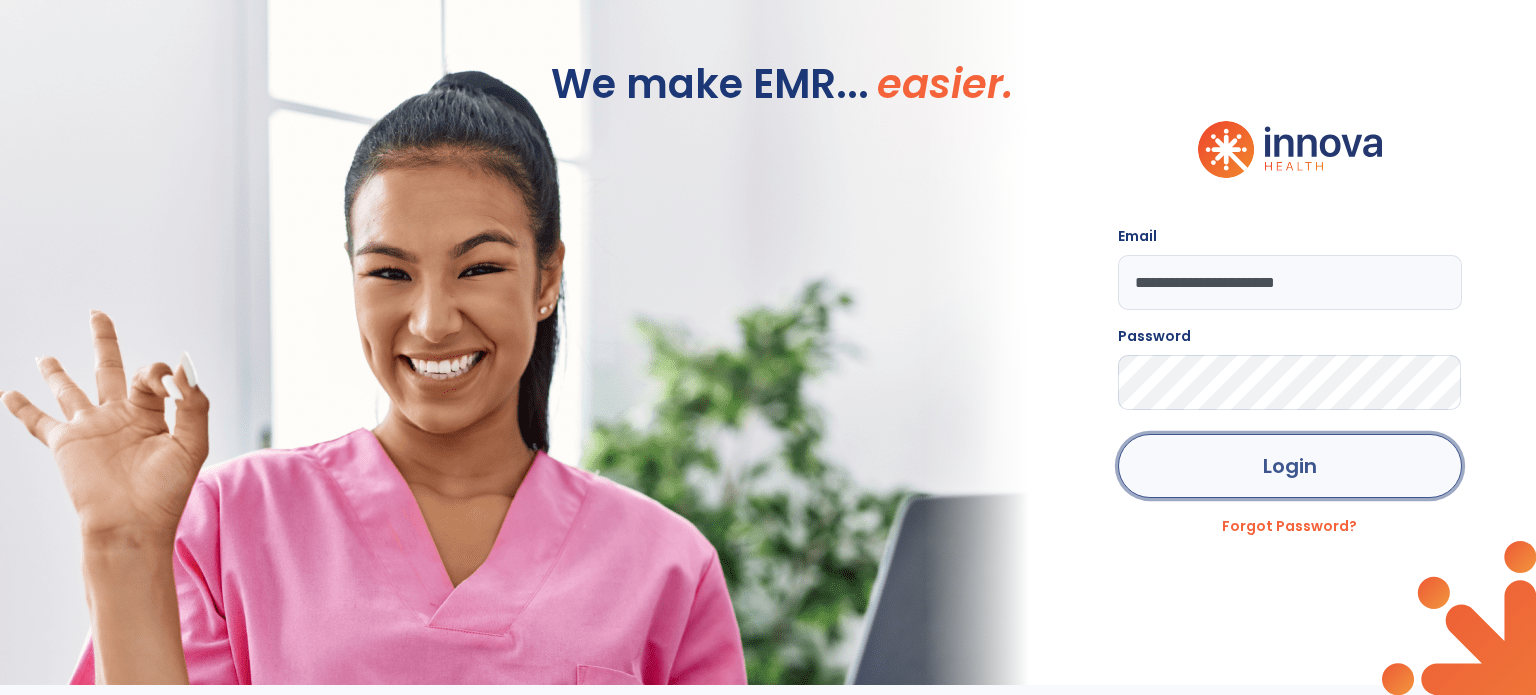 click on "Login" 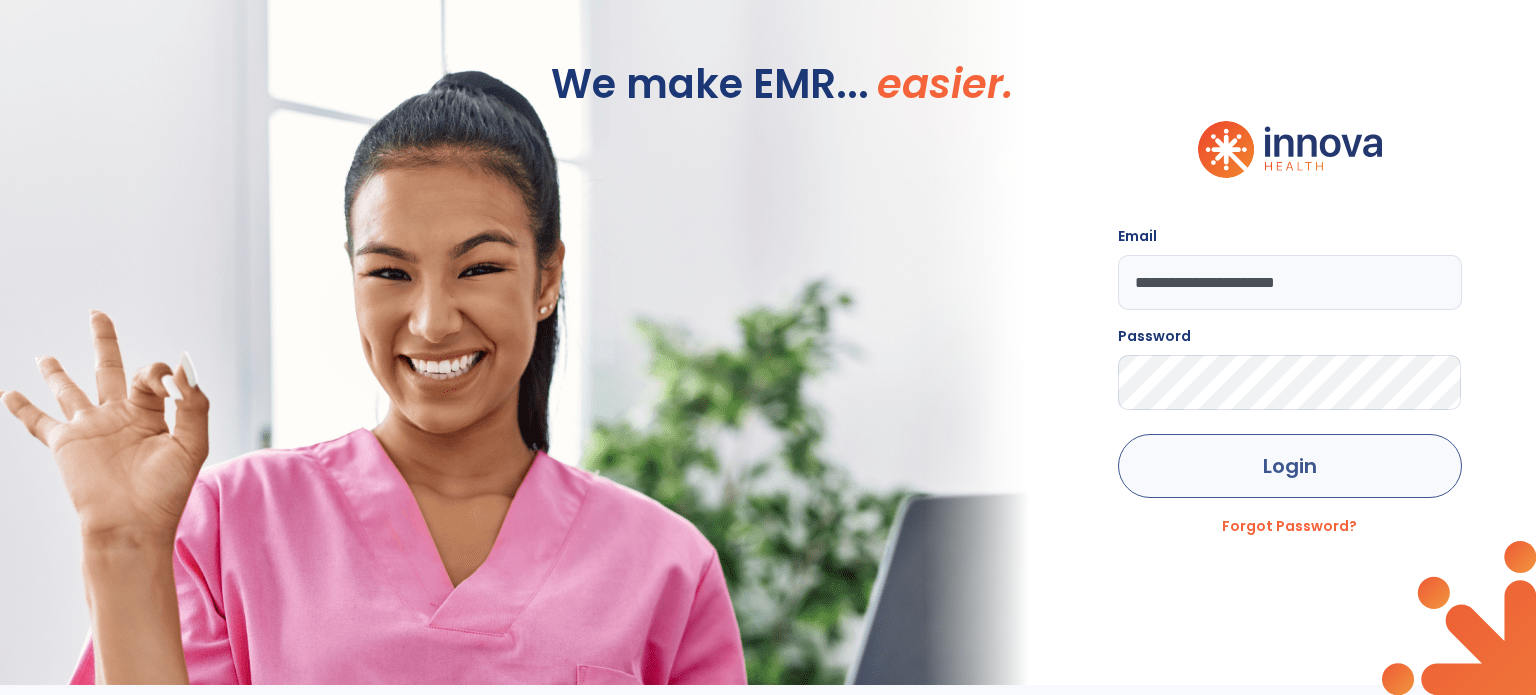 click on "Login" 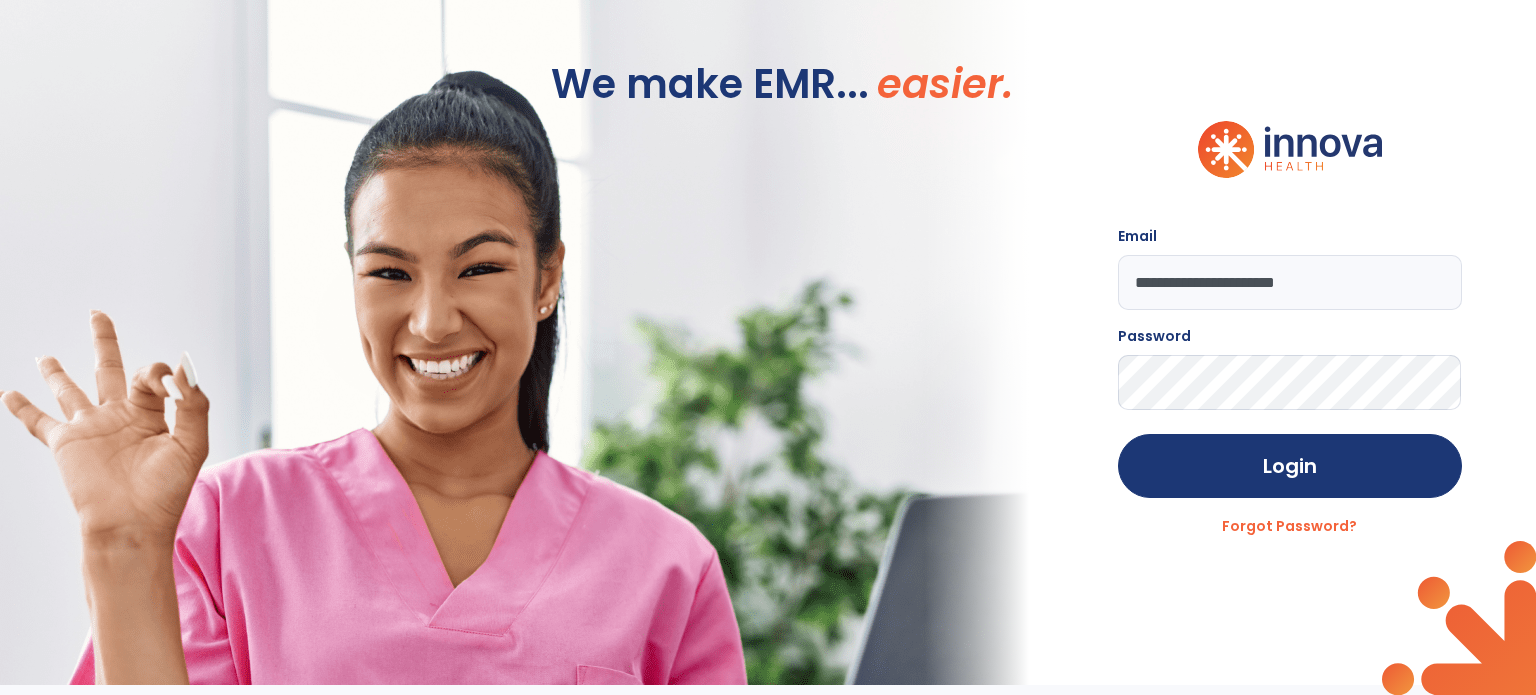 click on "Login" 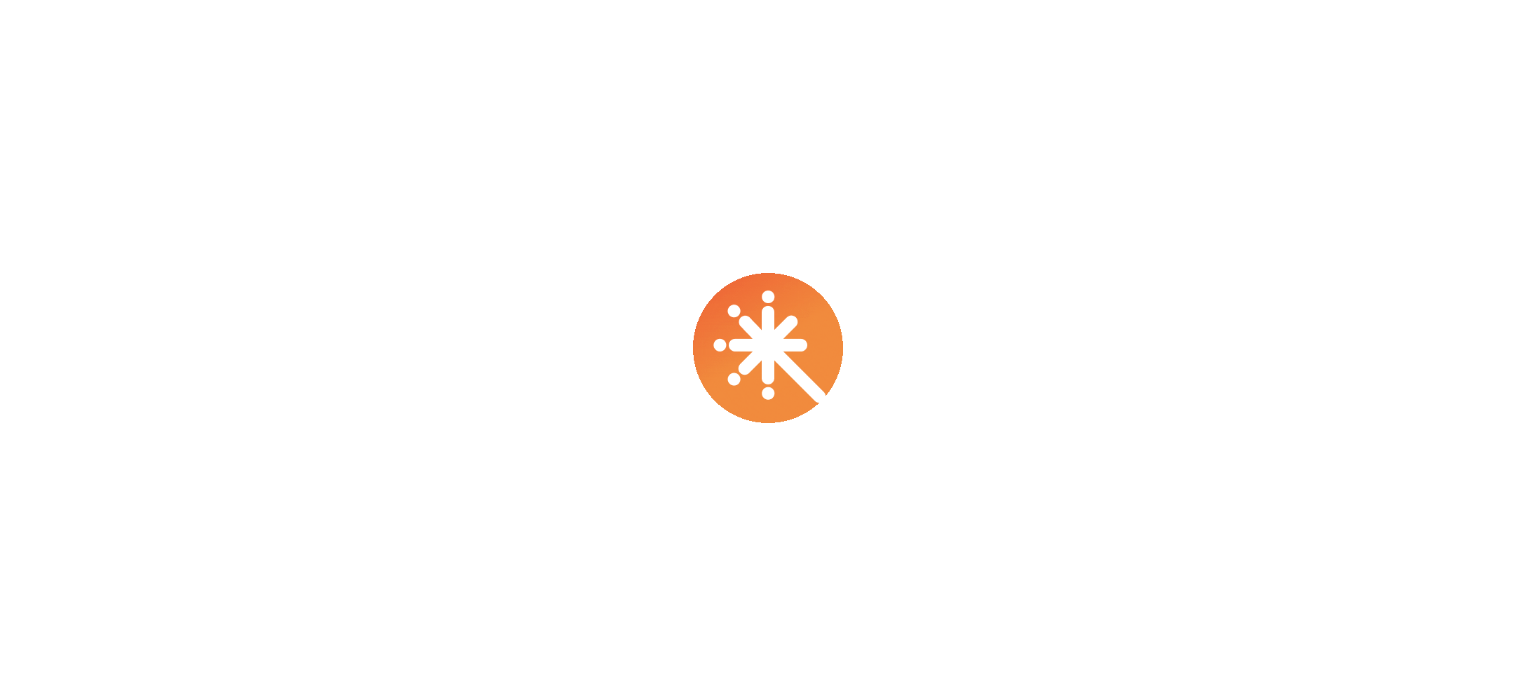 scroll, scrollTop: 0, scrollLeft: 0, axis: both 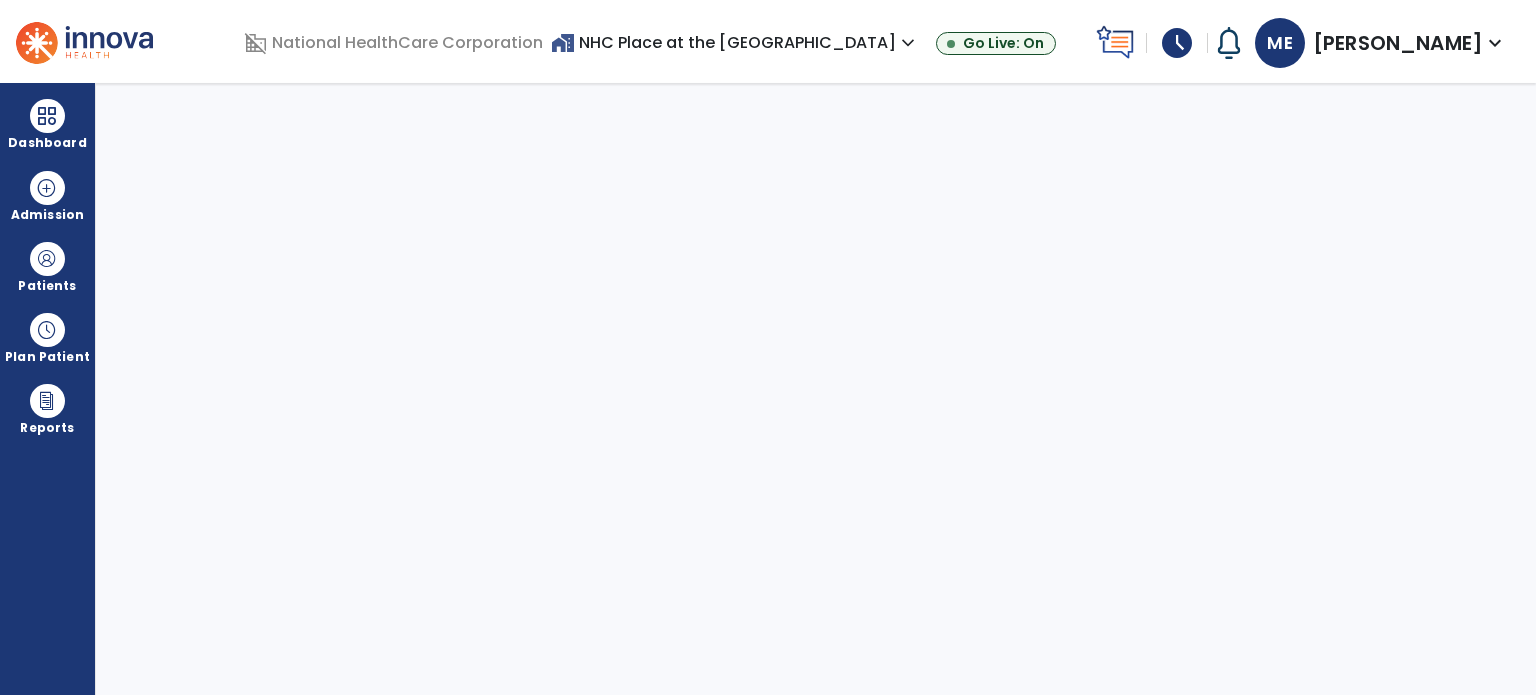 select on "****" 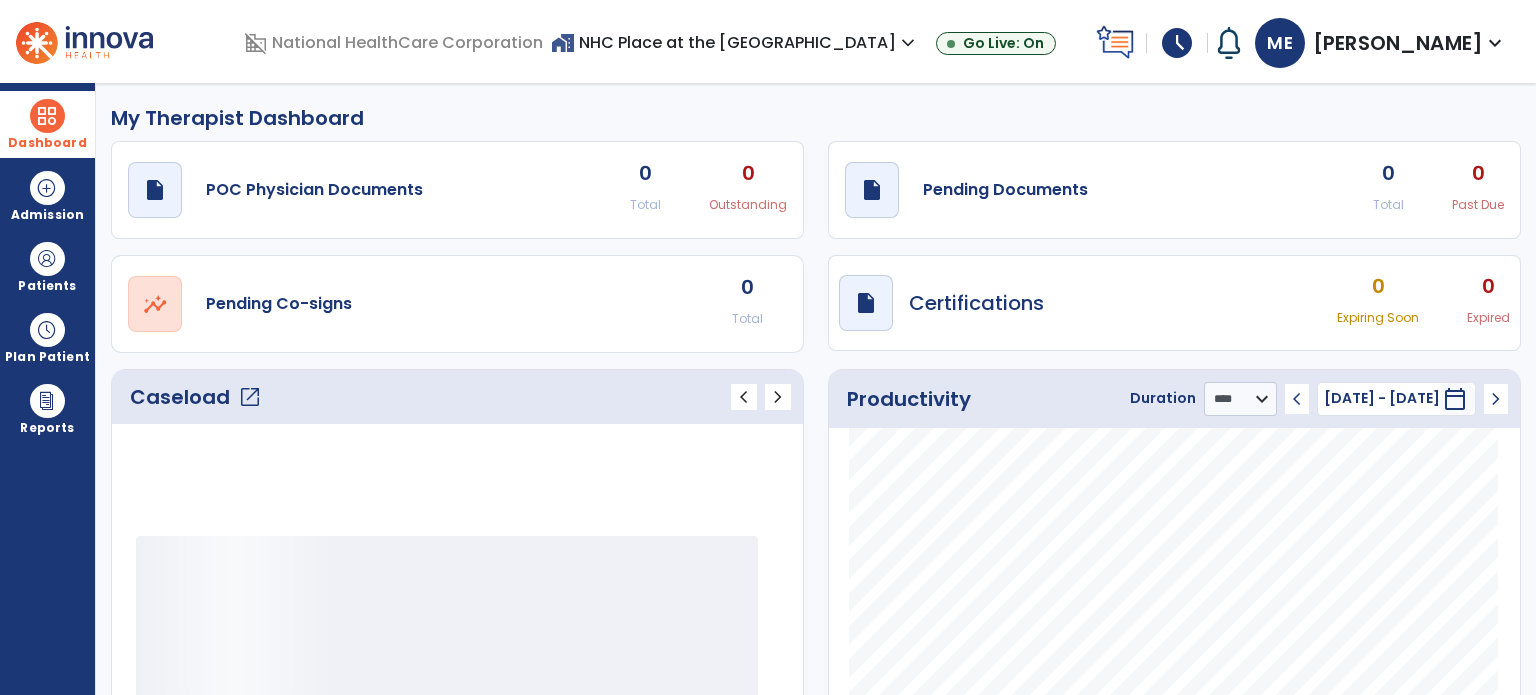 click at bounding box center (47, 116) 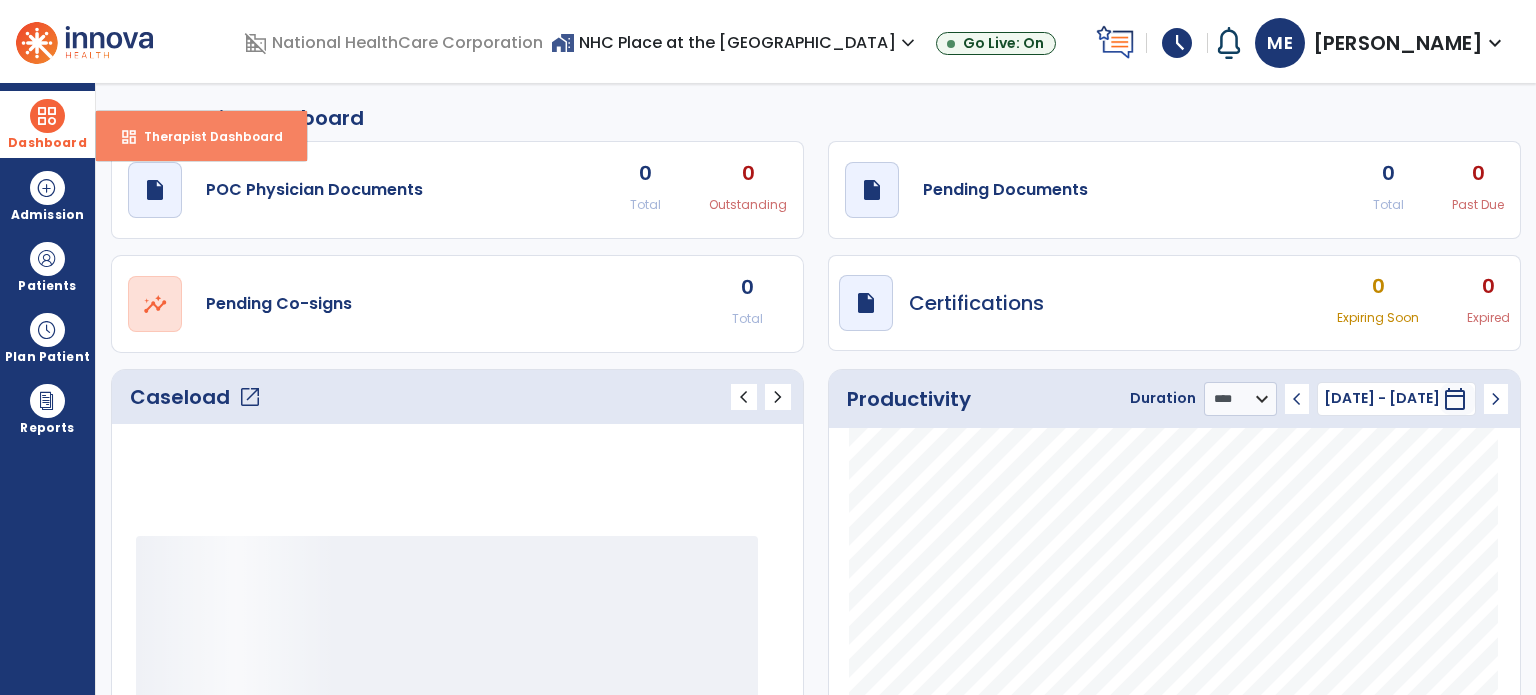 click on "dashboard  Therapist Dashboard" at bounding box center [201, 136] 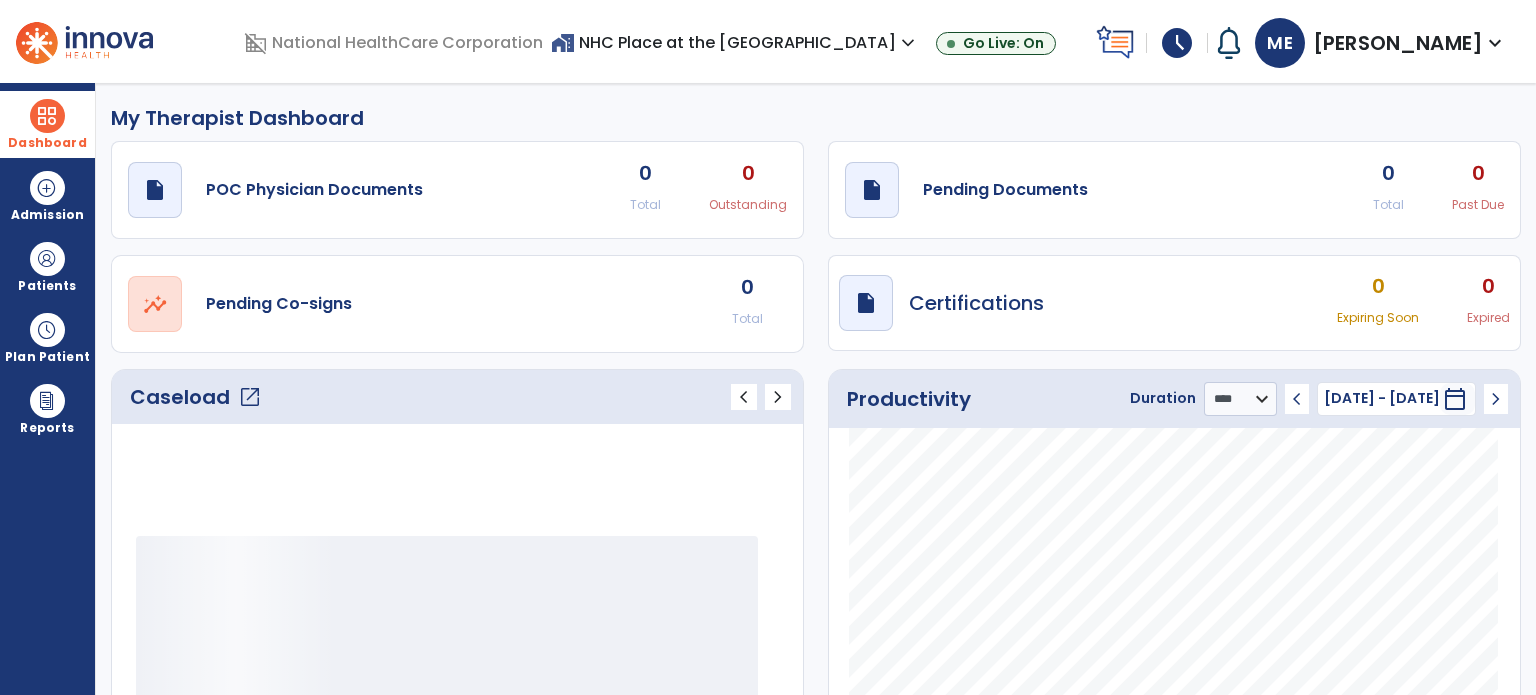 click on "open_in_new" 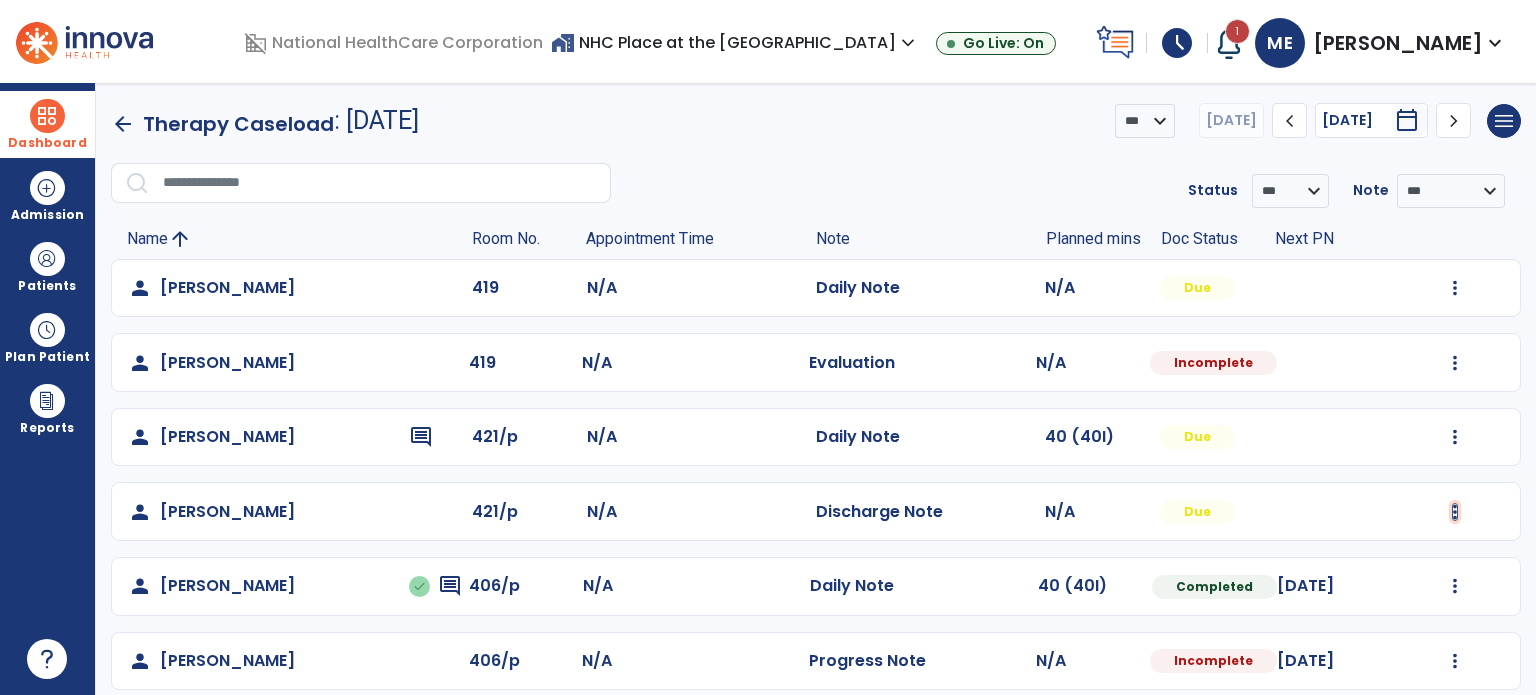 click at bounding box center (1455, 288) 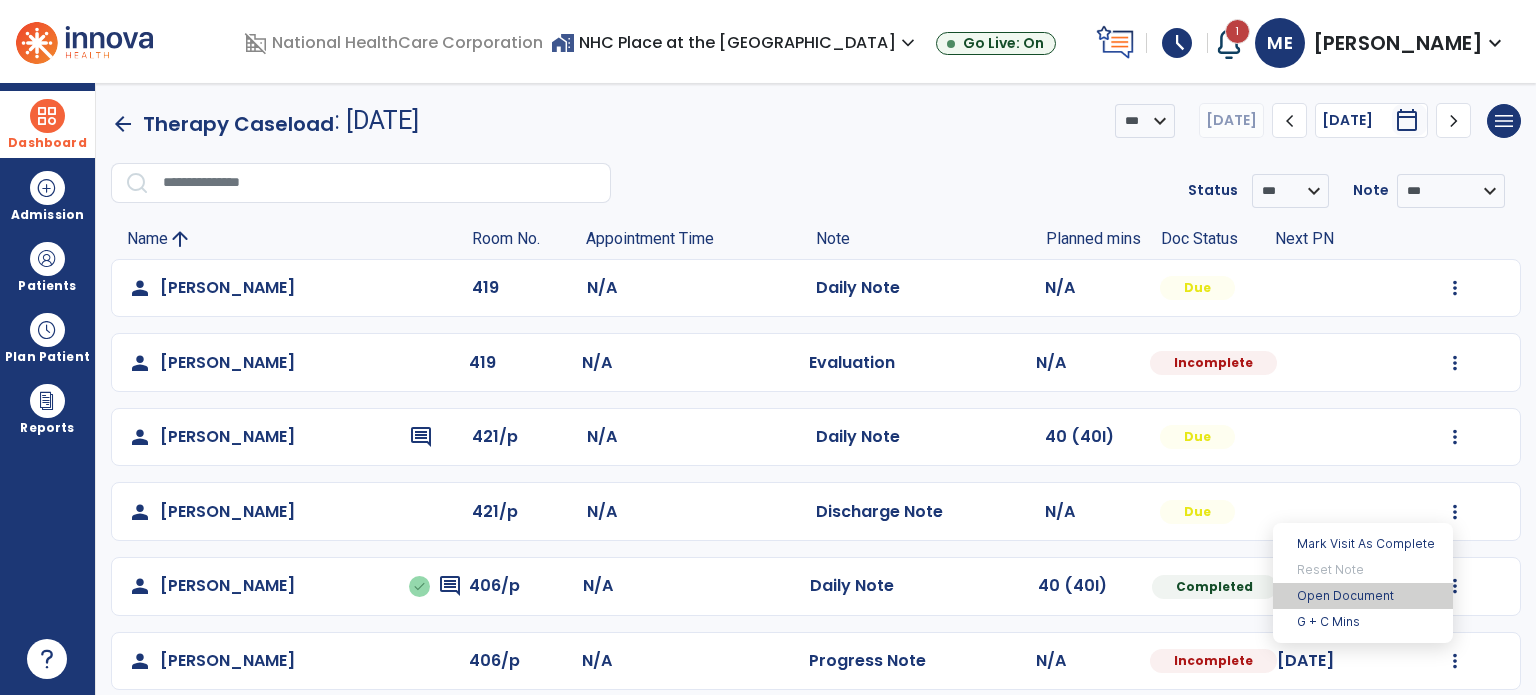 click on "Open Document" at bounding box center (1363, 596) 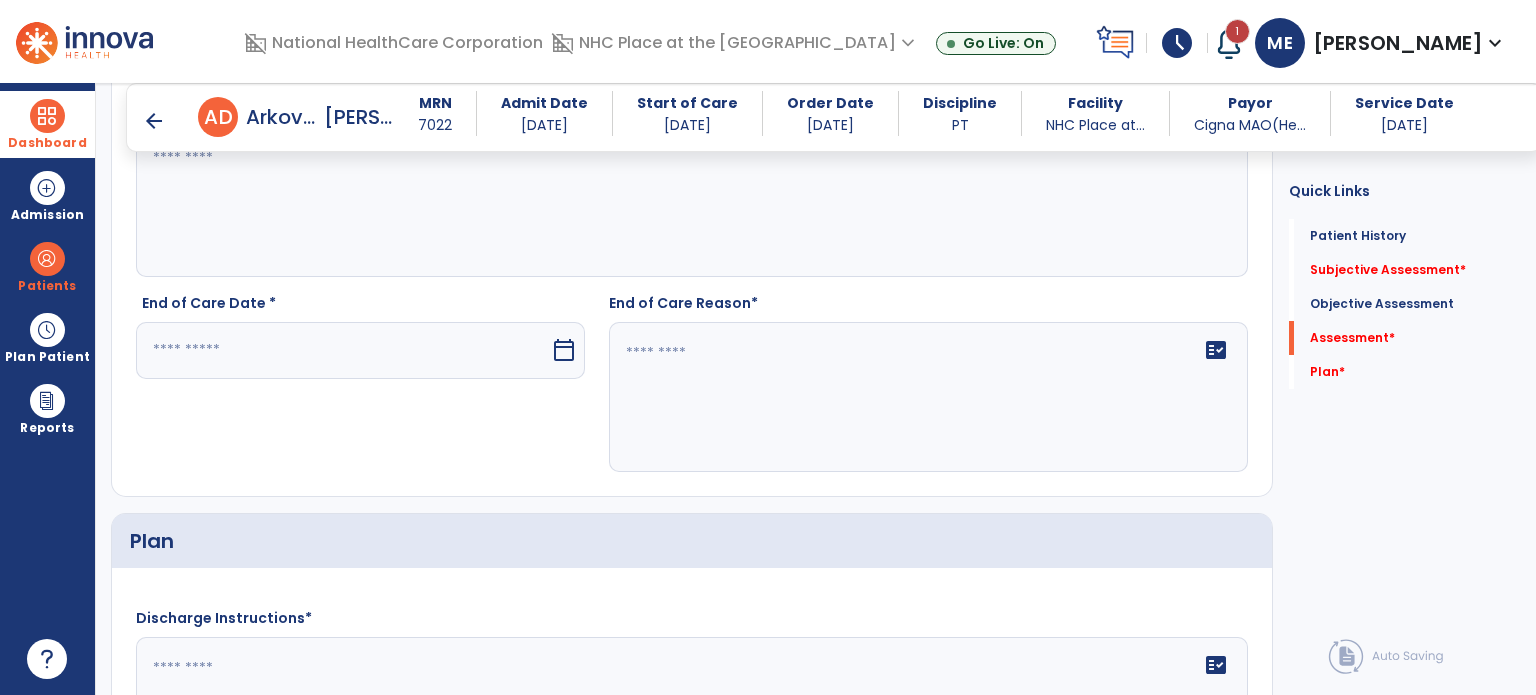 scroll, scrollTop: 2346, scrollLeft: 0, axis: vertical 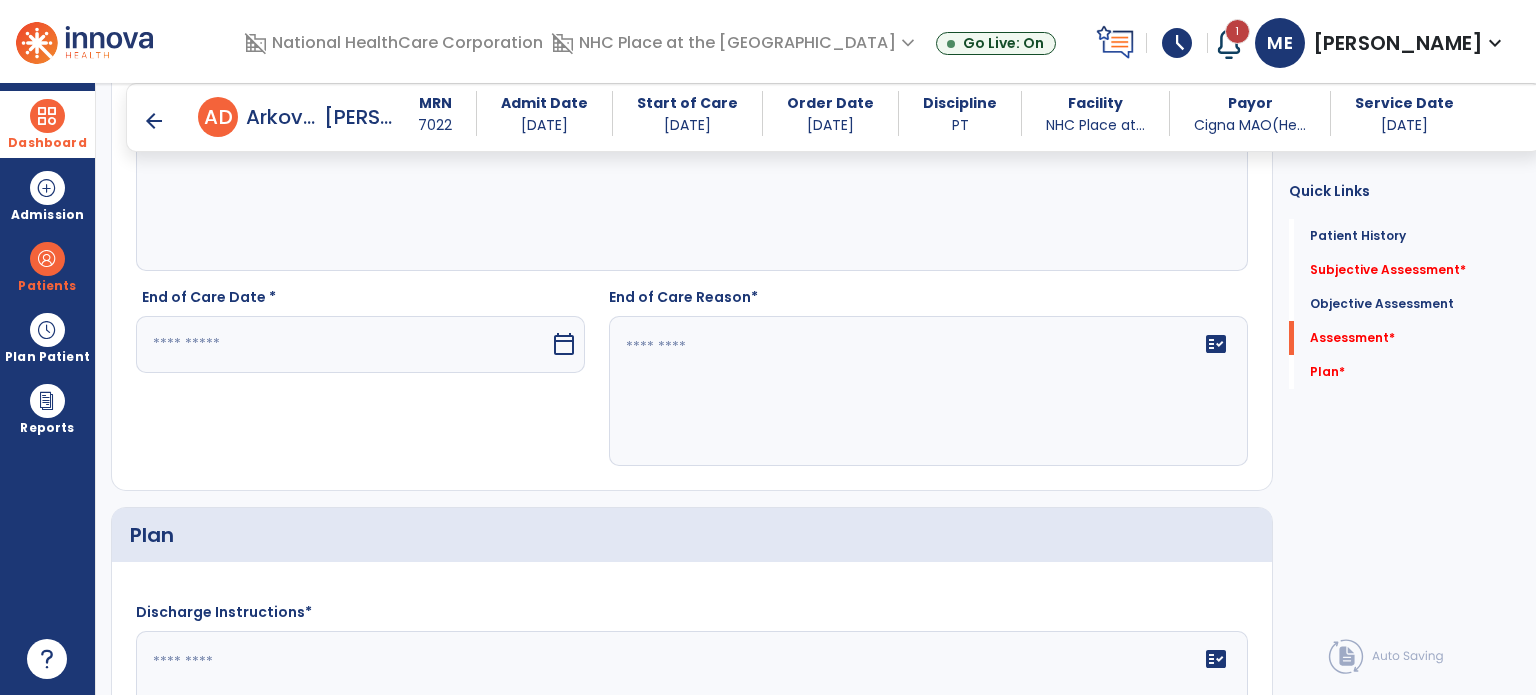 click at bounding box center [343, 344] 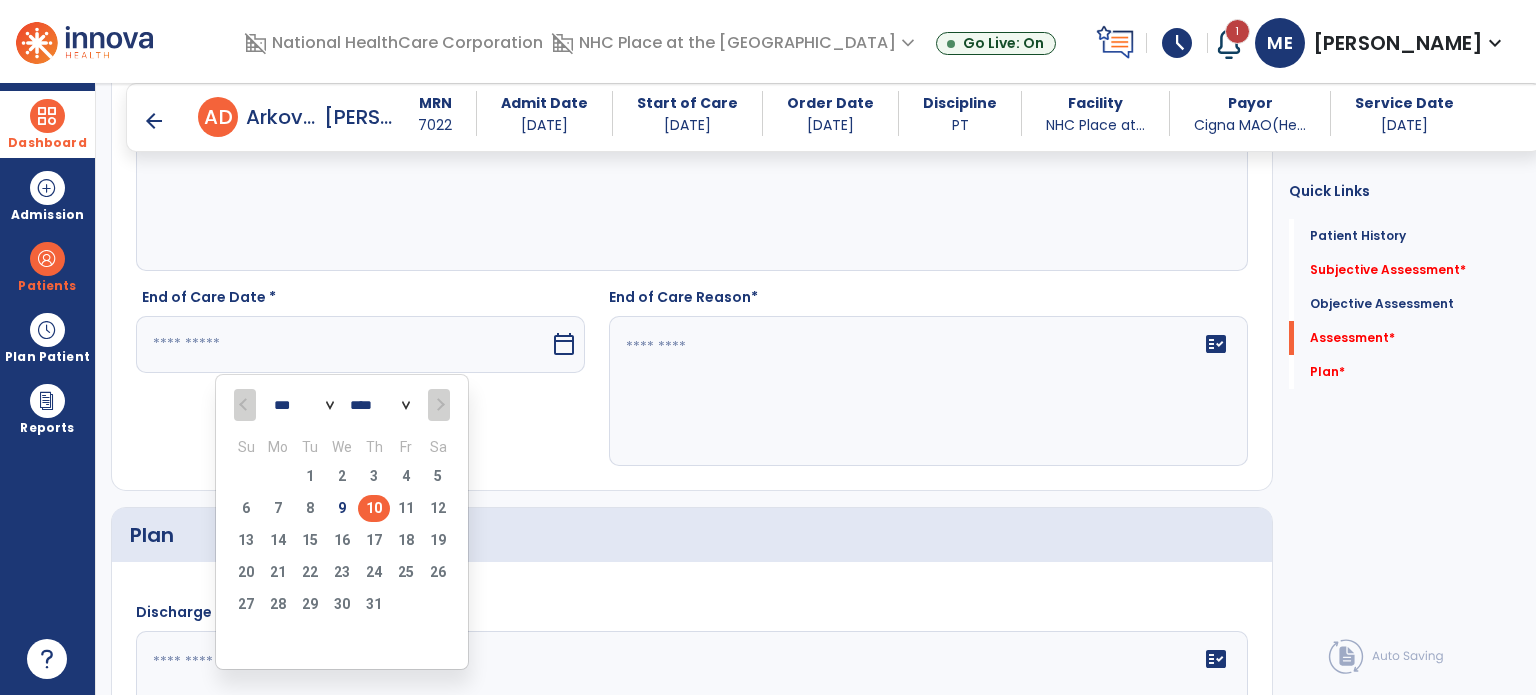 click on "10" at bounding box center [374, 508] 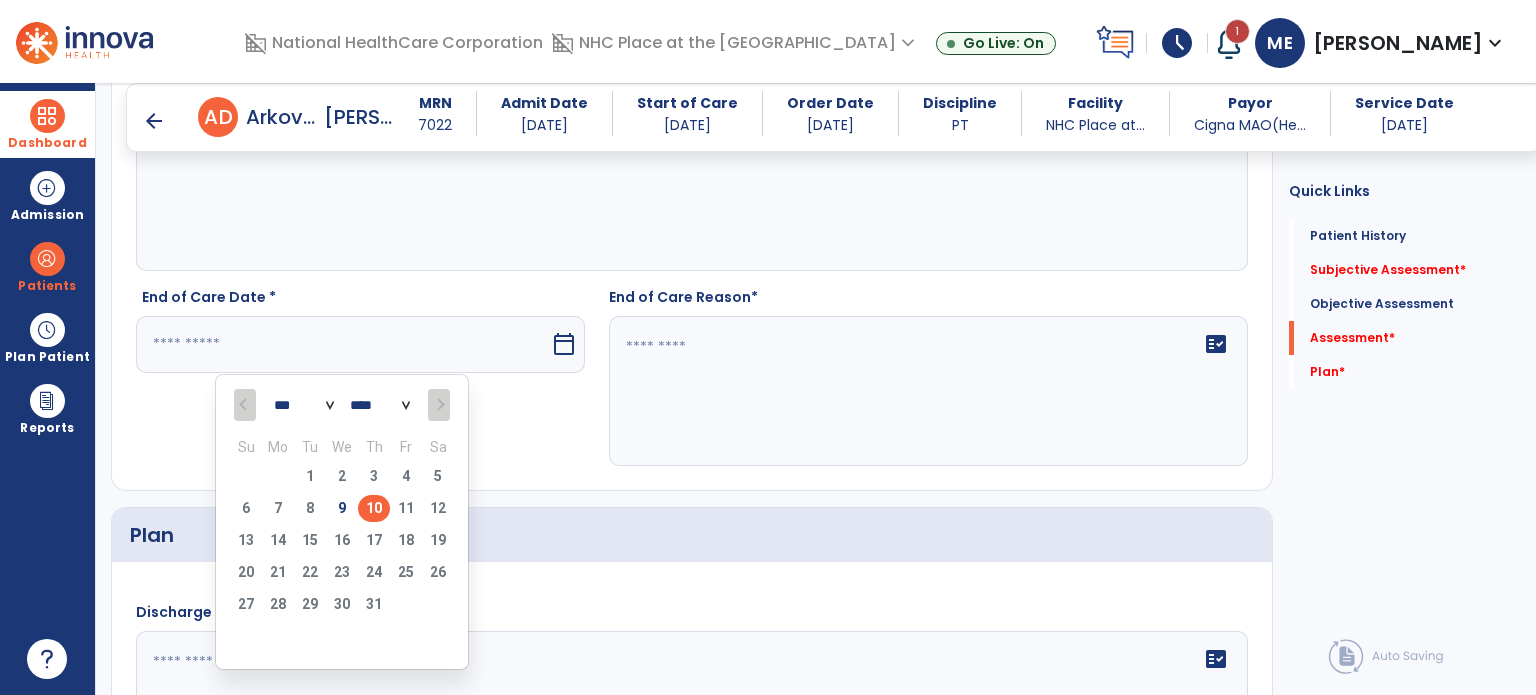 type on "*********" 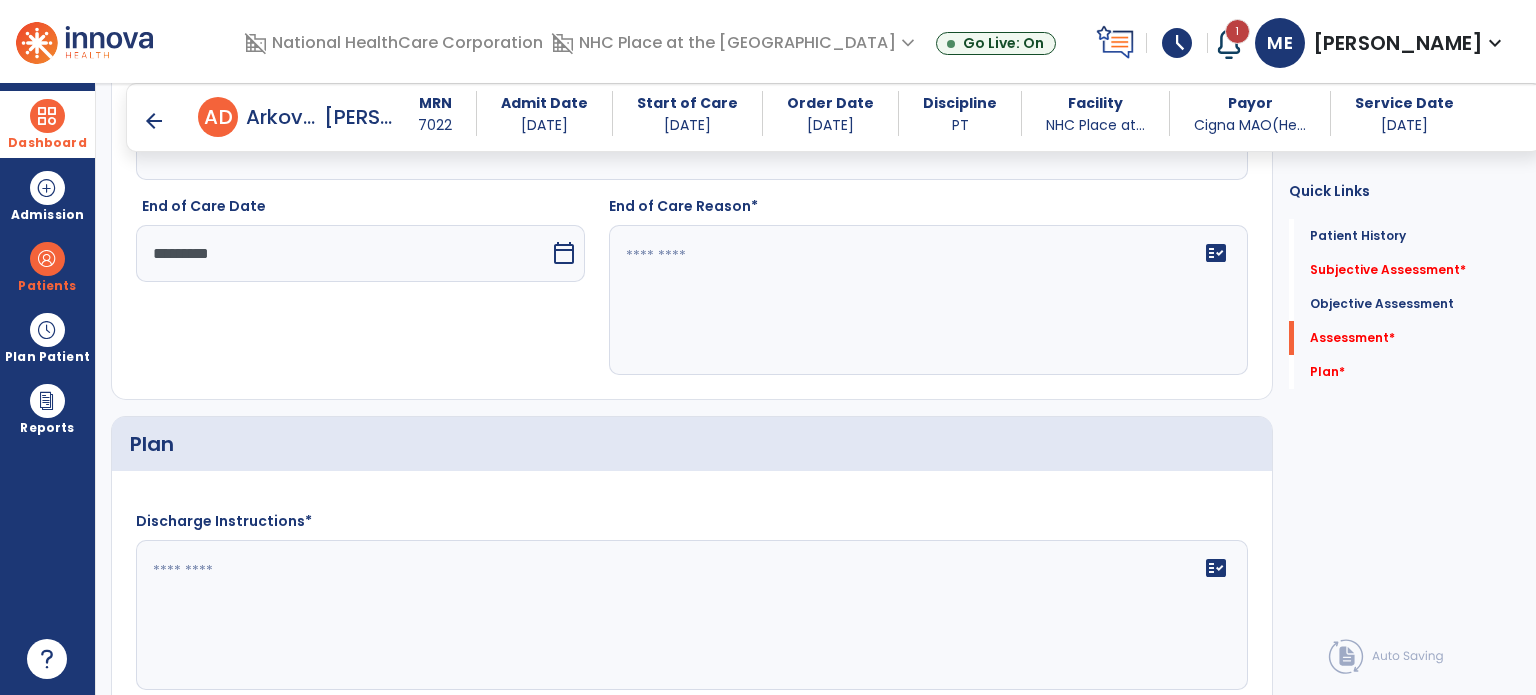 scroll, scrollTop: 2440, scrollLeft: 0, axis: vertical 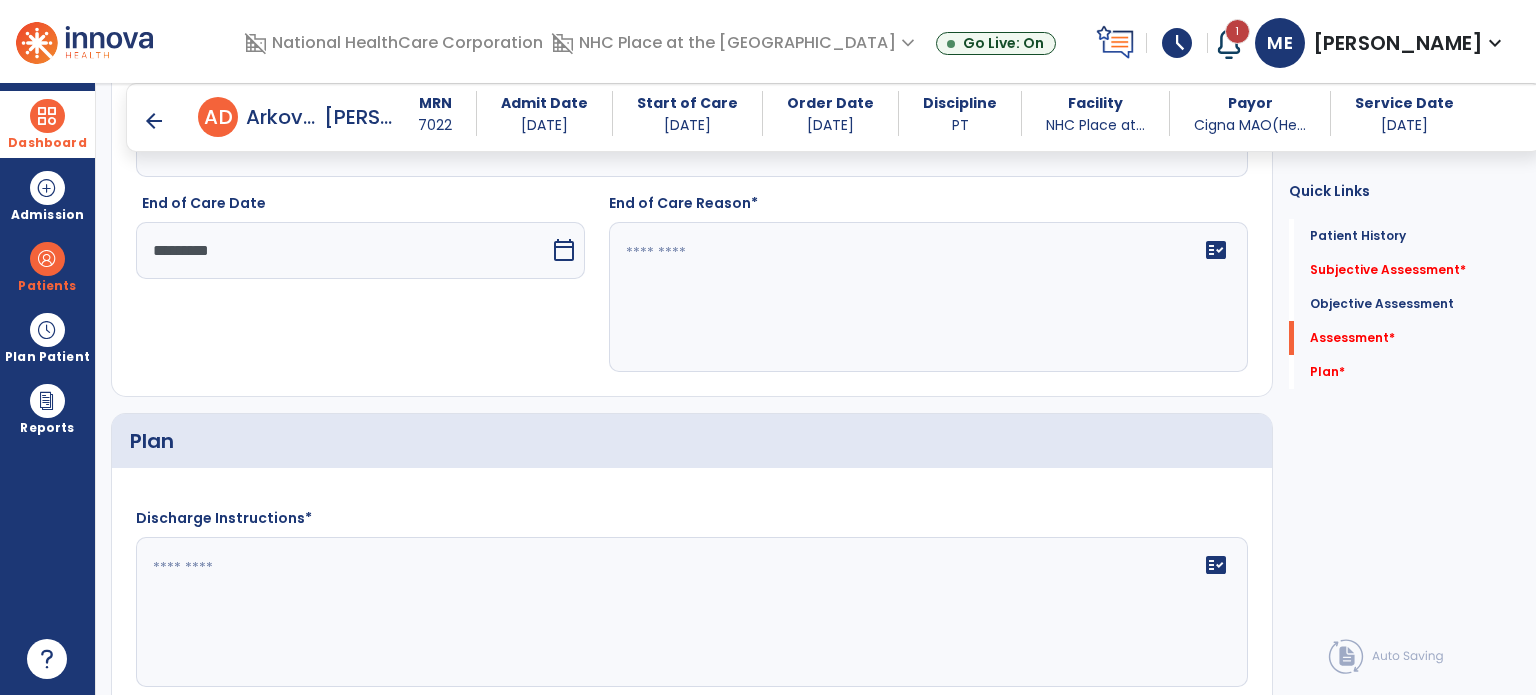 click on "fact_check" 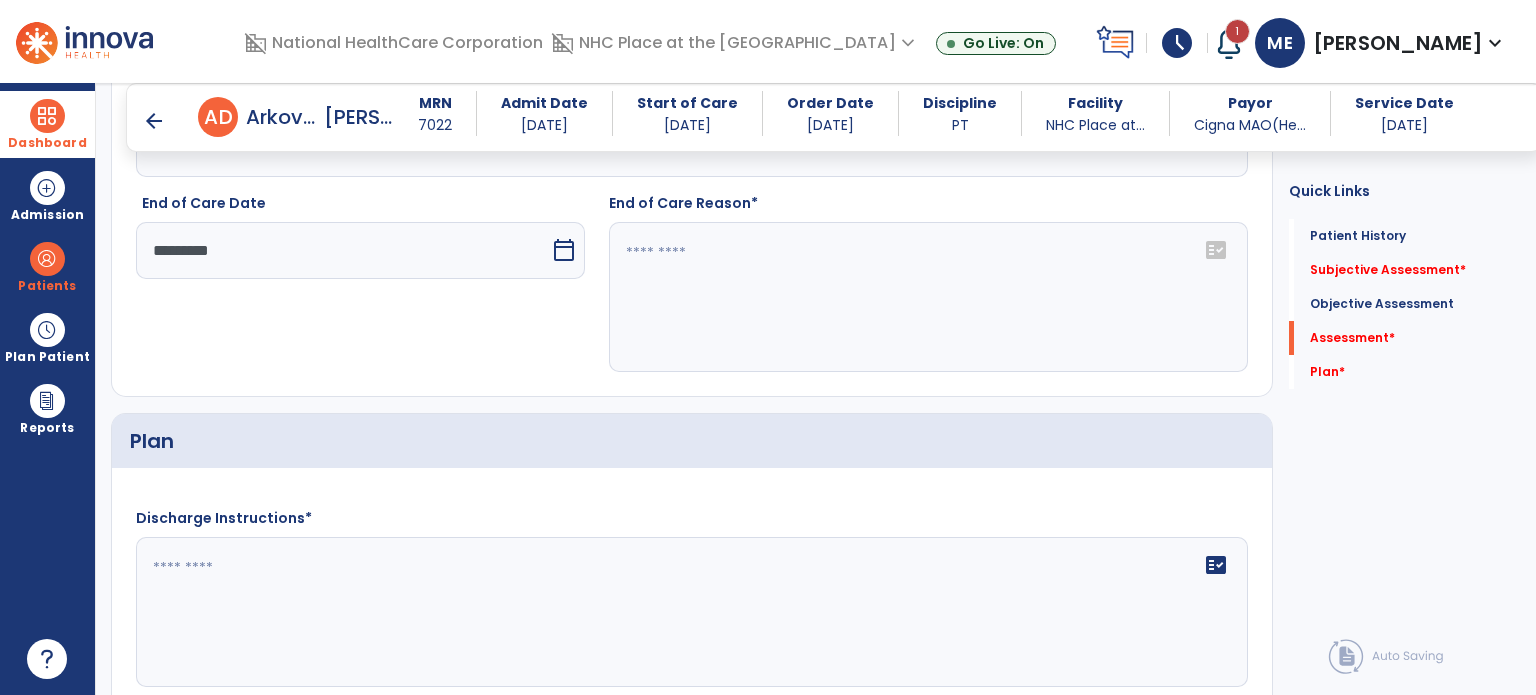 click on "fact_check" 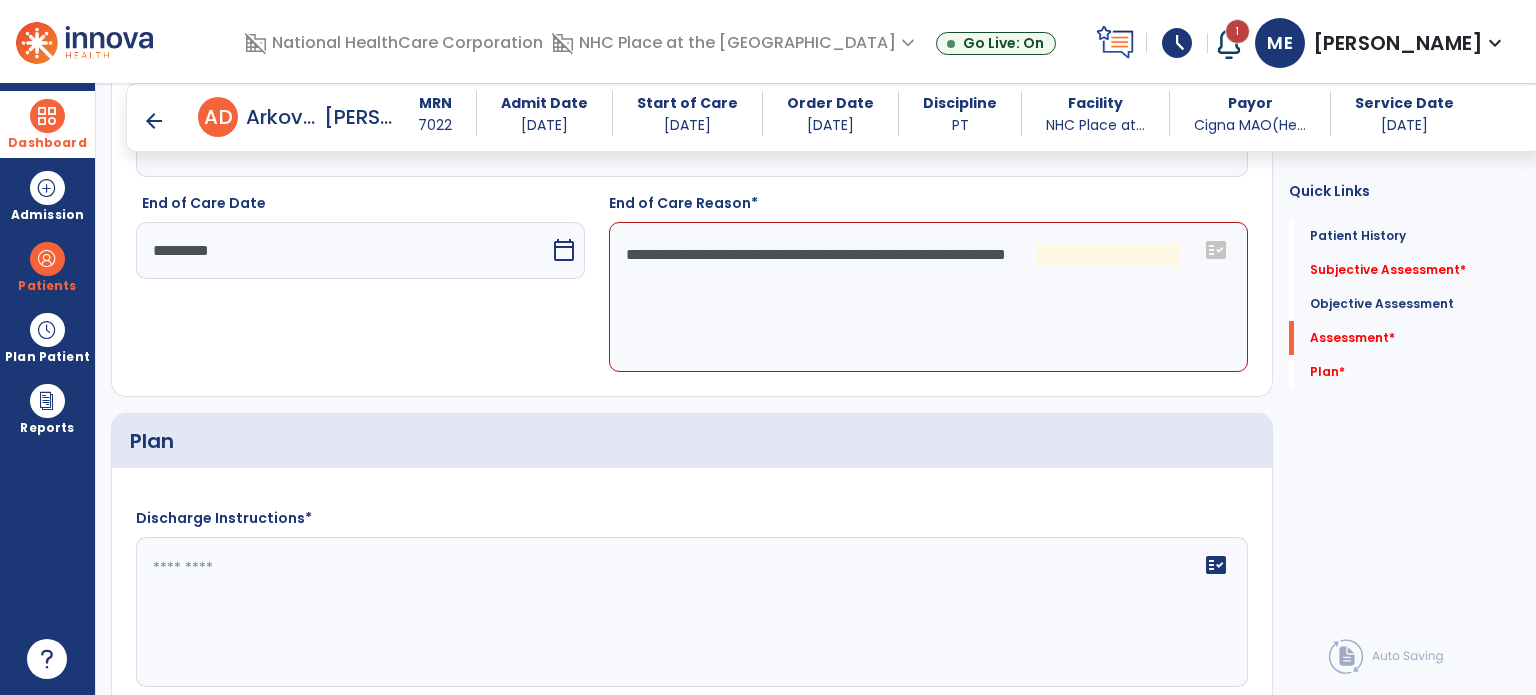 click on "**********" 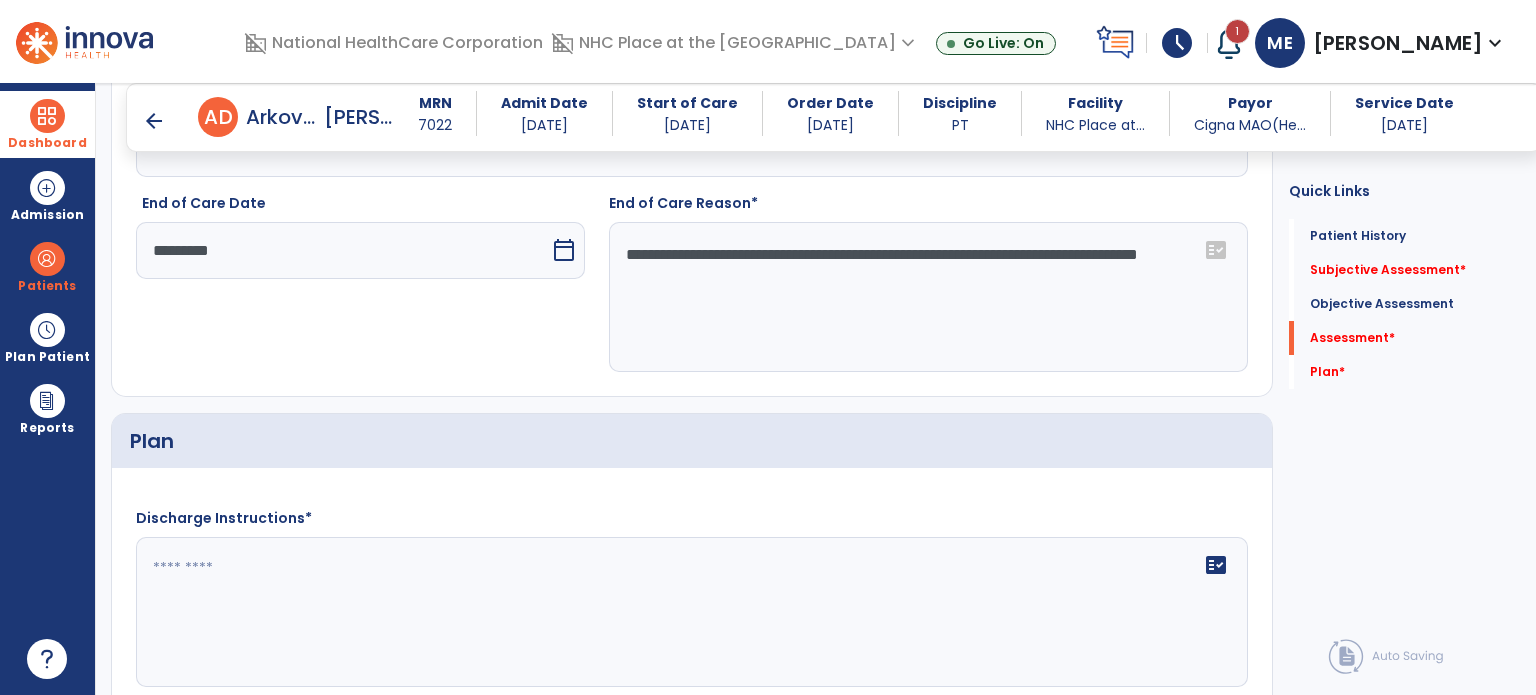 drag, startPoint x: 987, startPoint y: 246, endPoint x: 1158, endPoint y: 426, distance: 248.27606 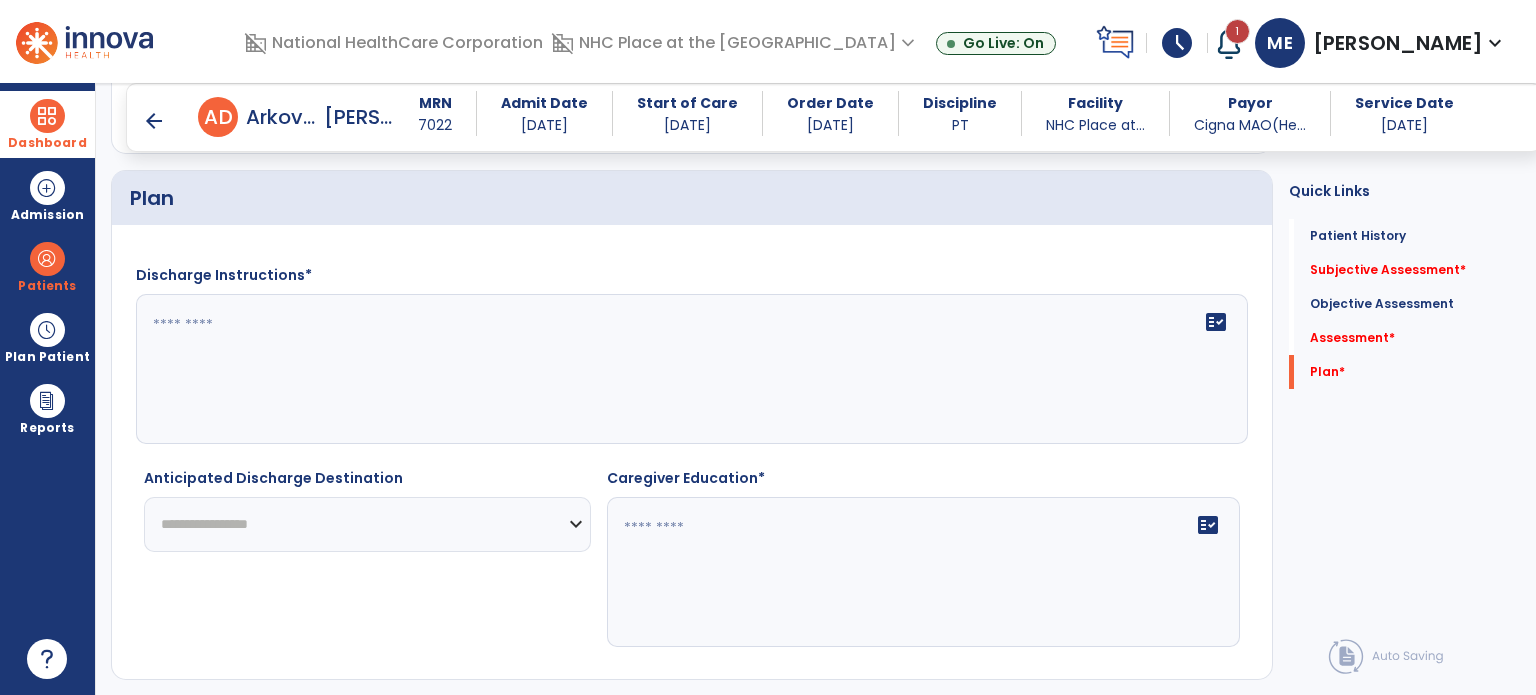 scroll, scrollTop: 2688, scrollLeft: 0, axis: vertical 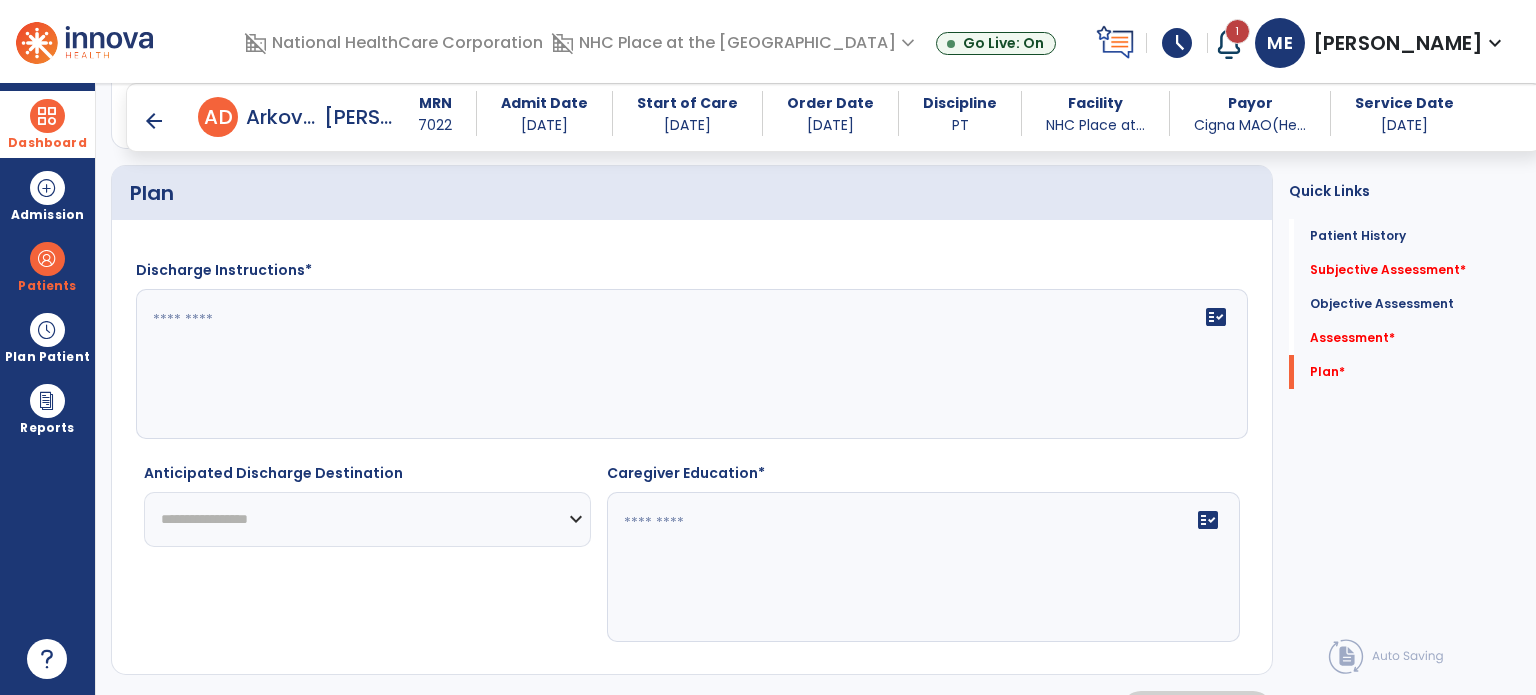 type on "**********" 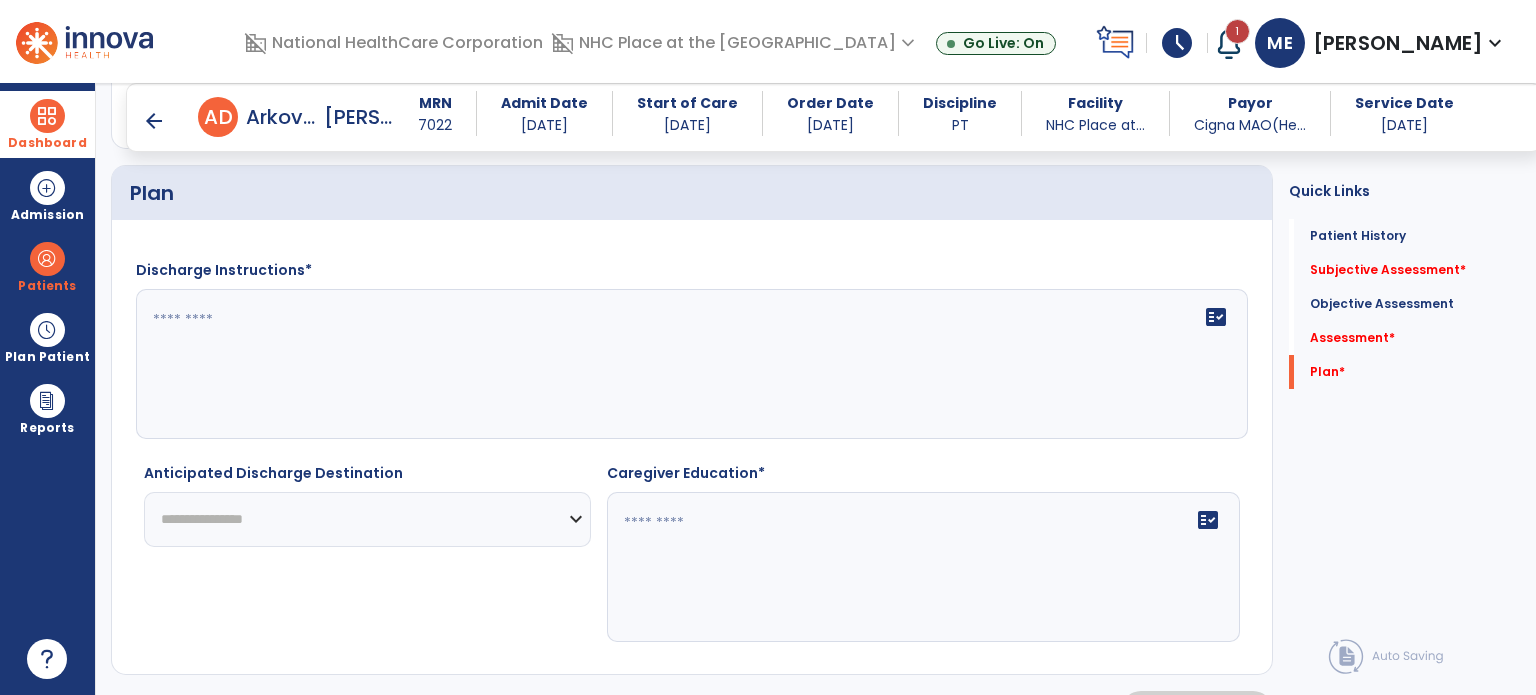 click on "**********" 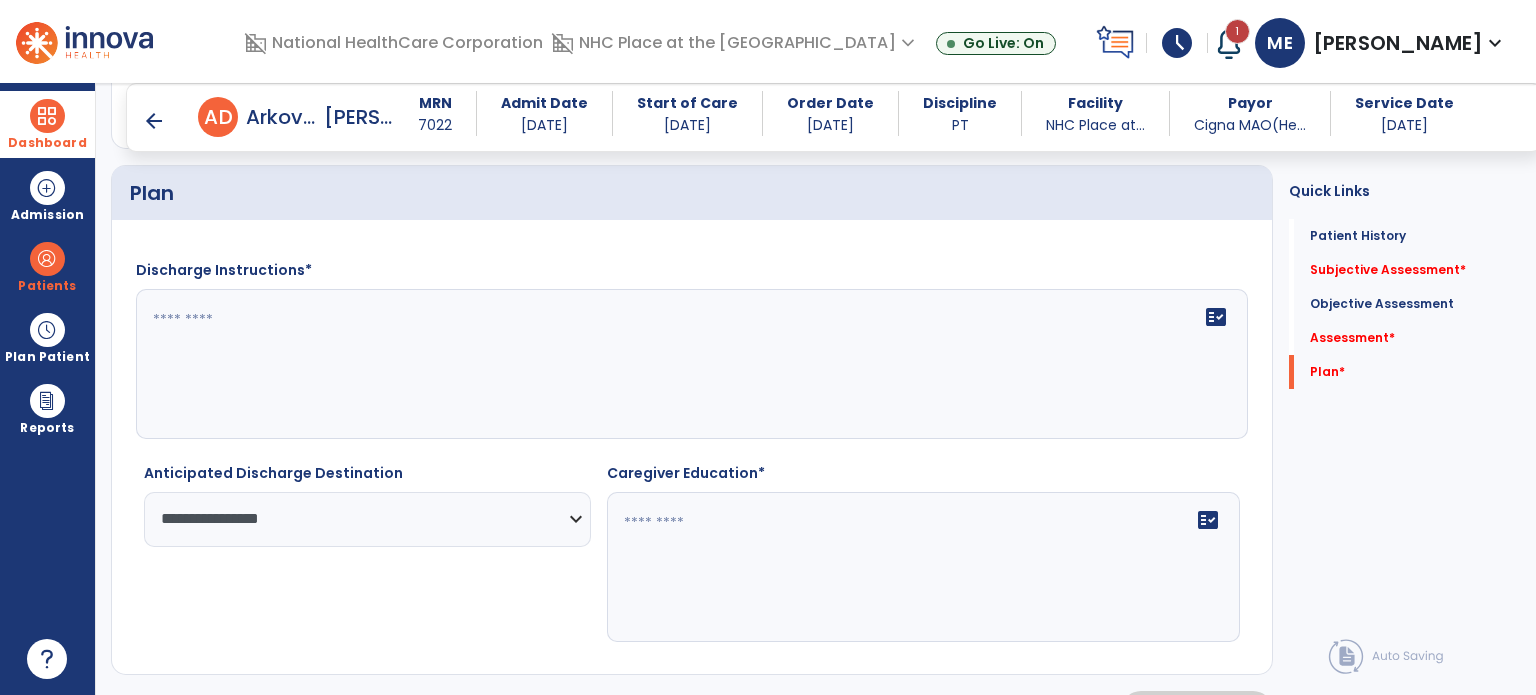 click on "fact_check" 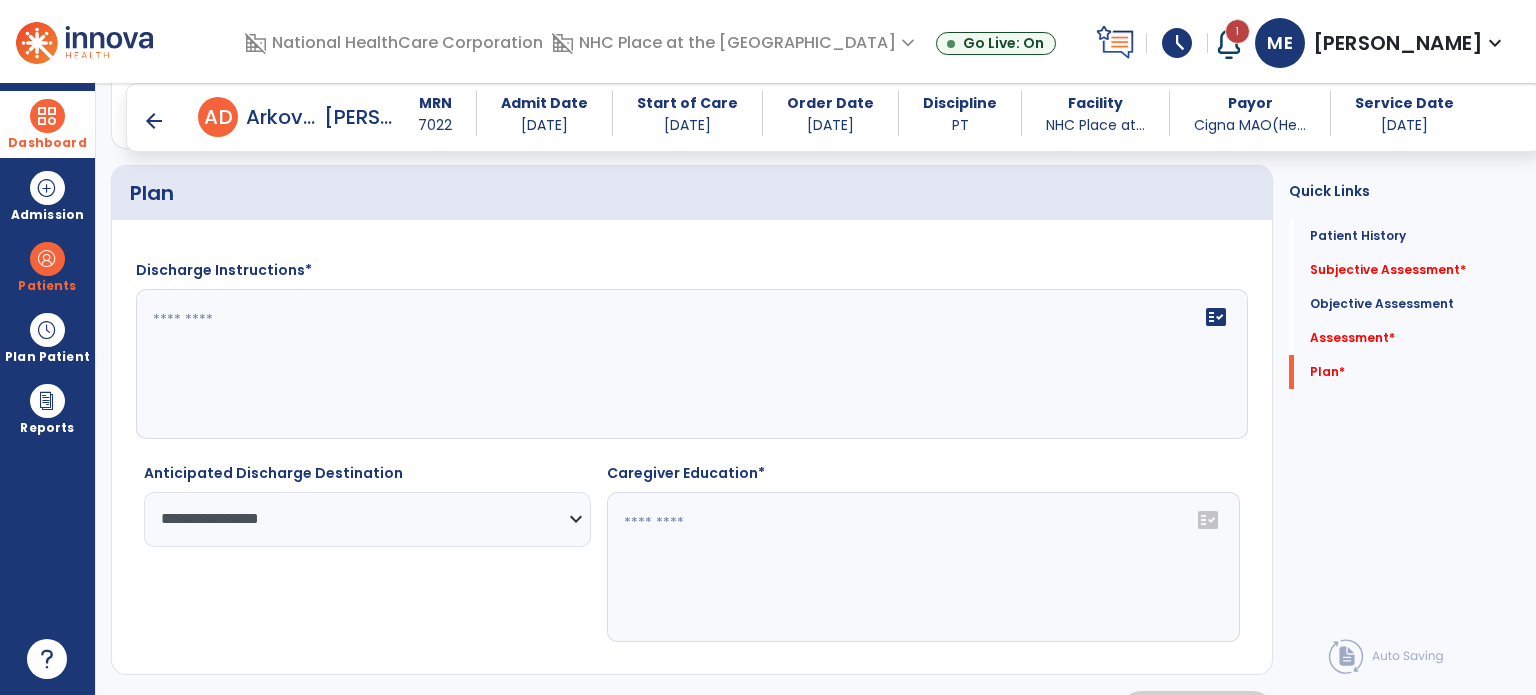 click on "fact_check" 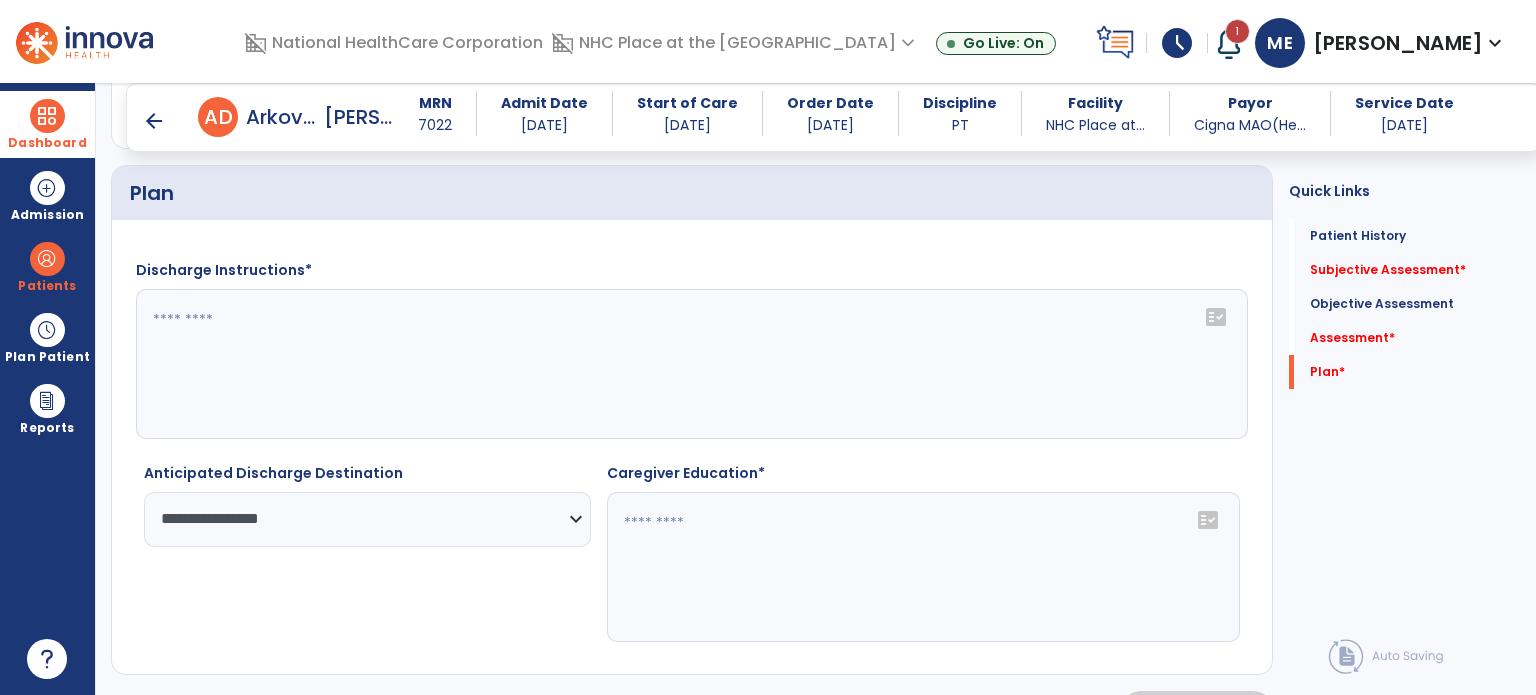 click on "fact_check" 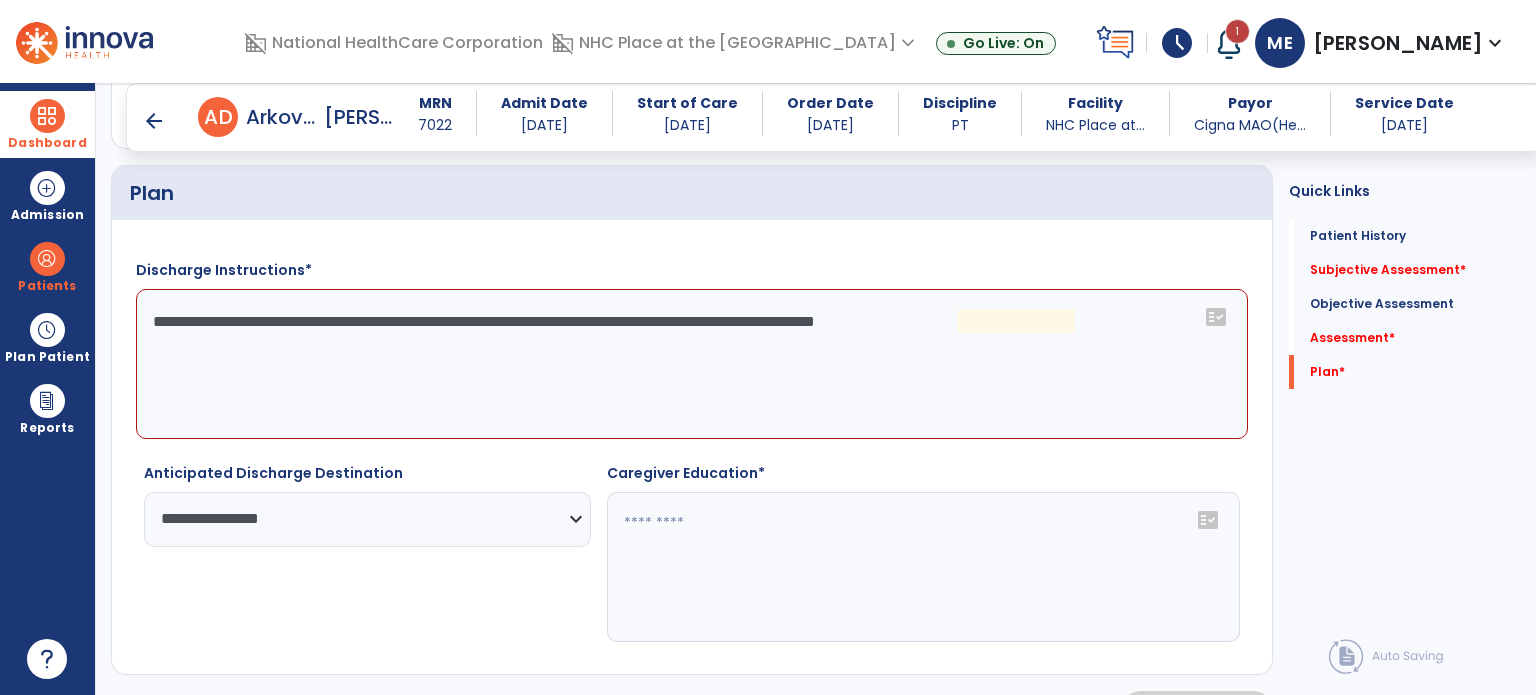 click on "**********" 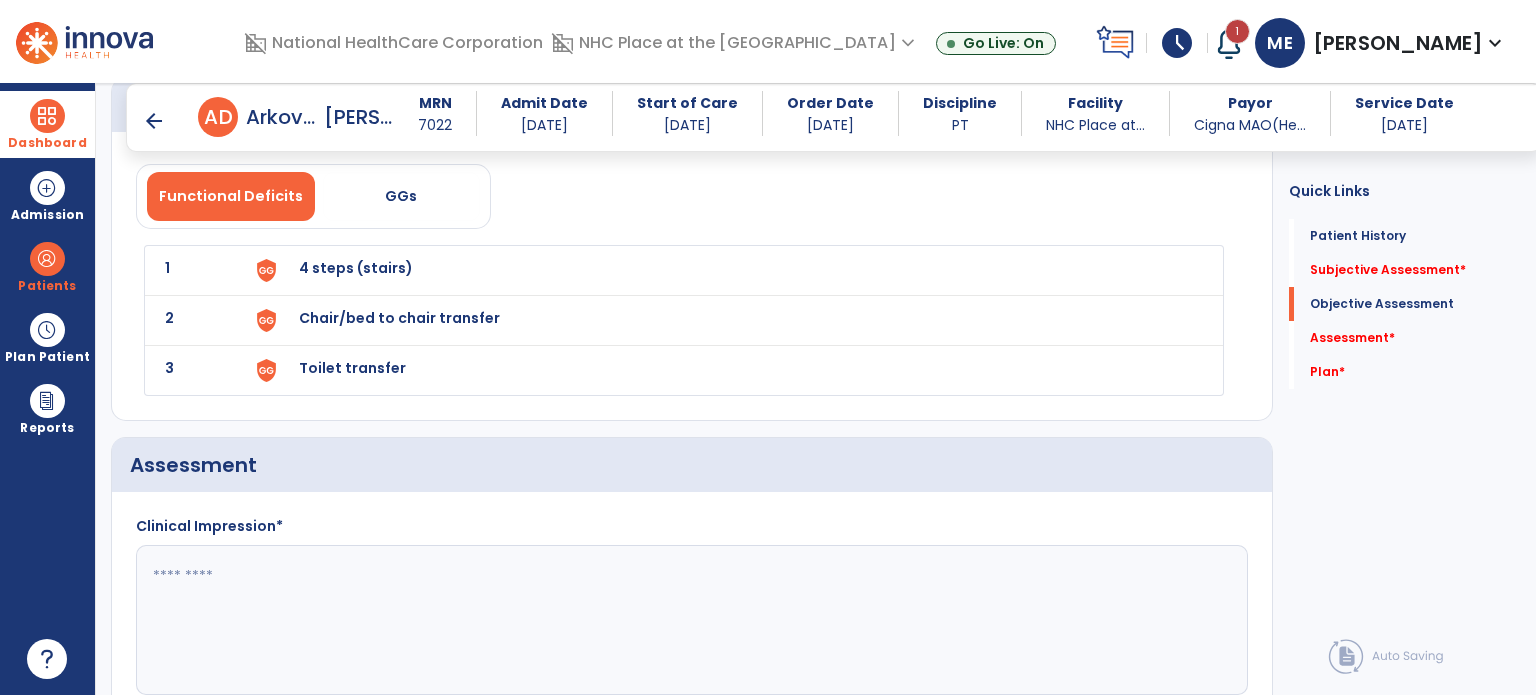 scroll, scrollTop: 1975, scrollLeft: 0, axis: vertical 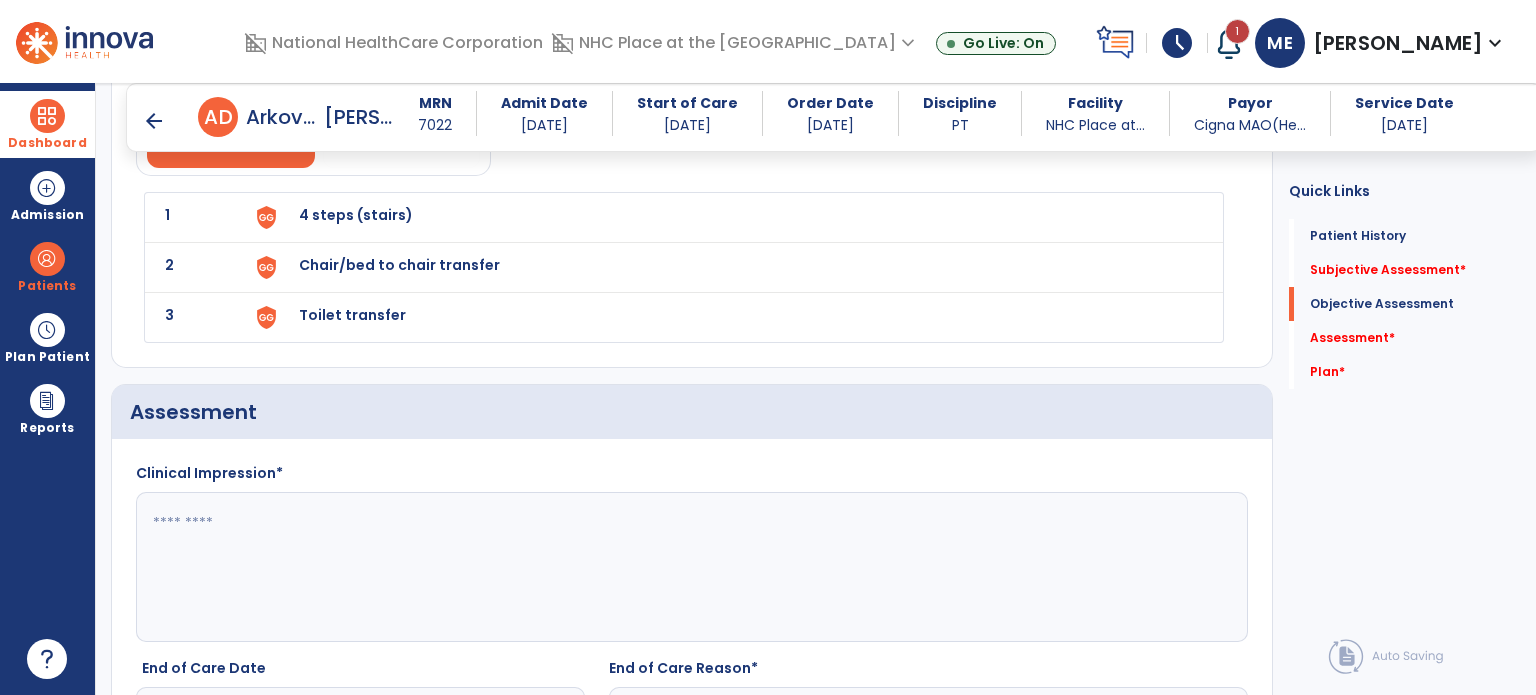 type on "**********" 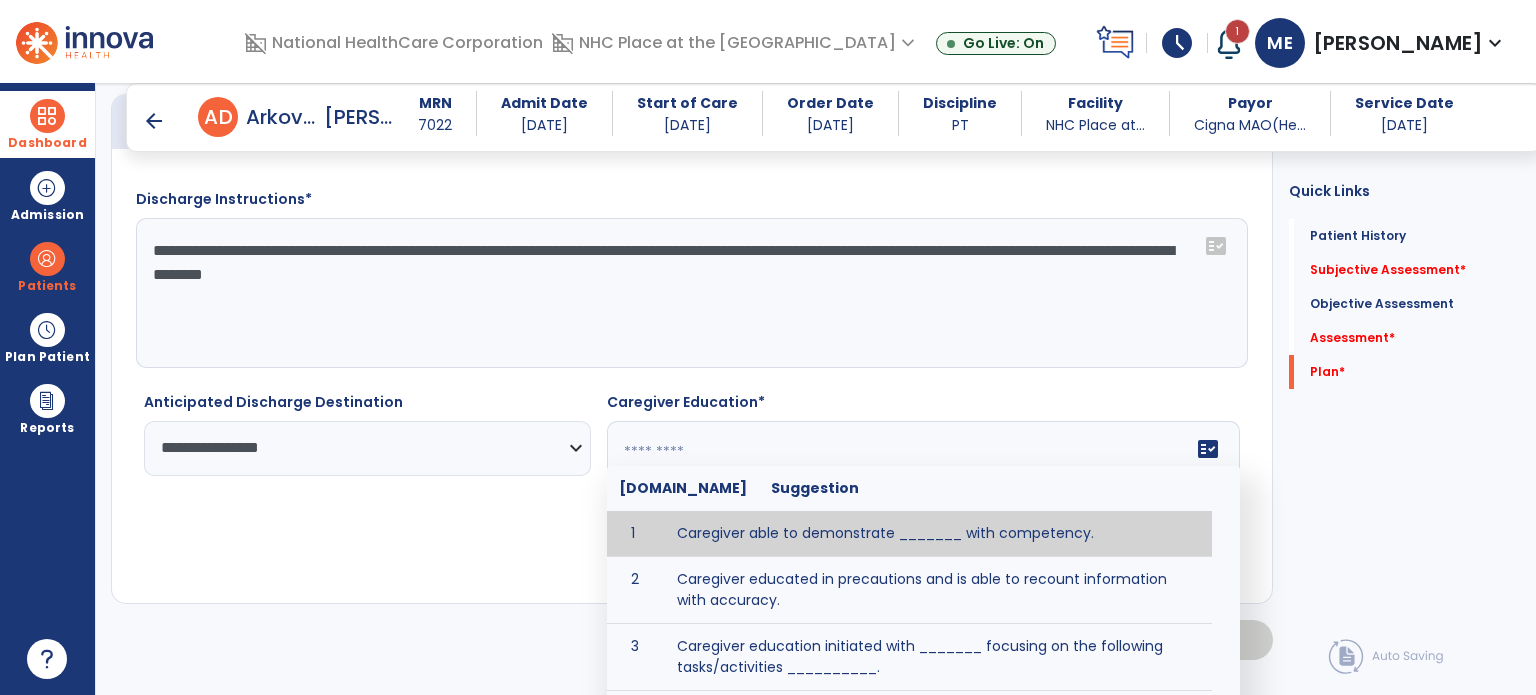 scroll, scrollTop: 2763, scrollLeft: 0, axis: vertical 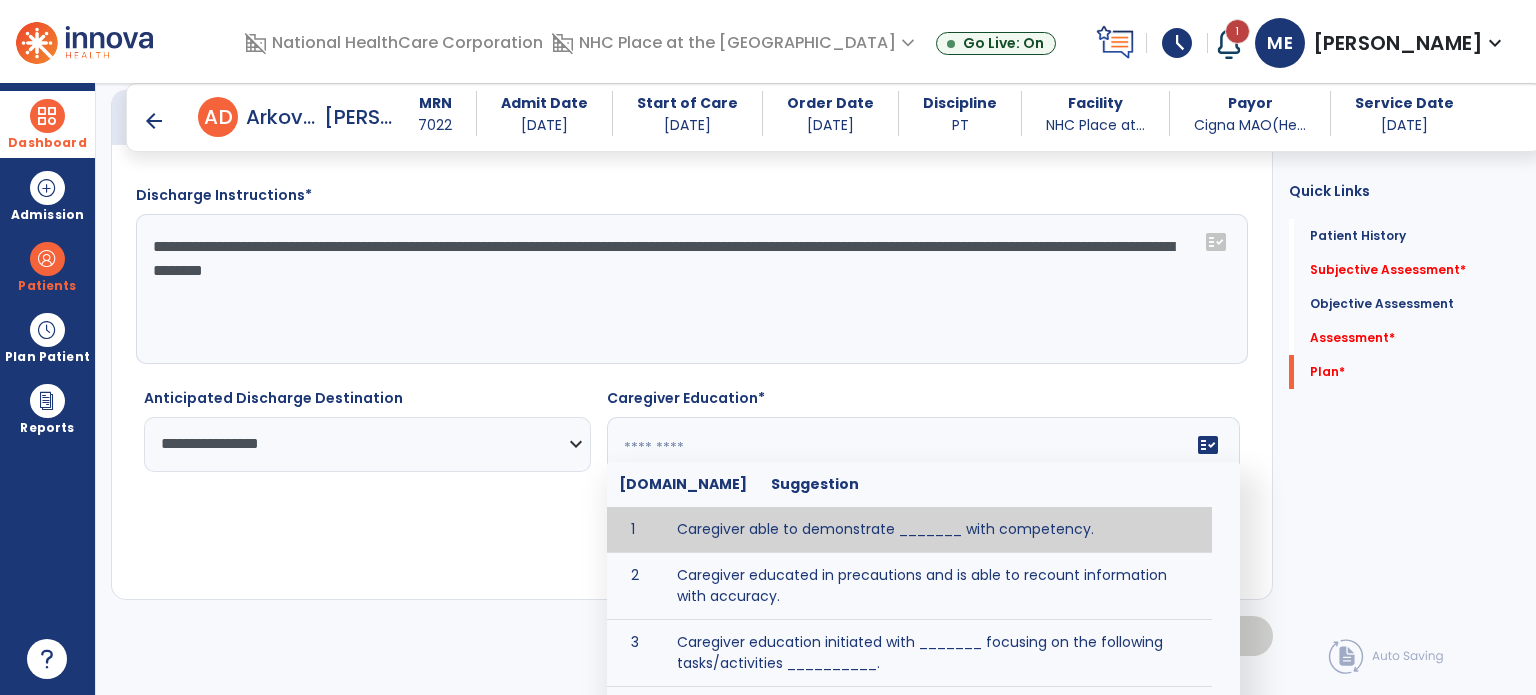 drag, startPoint x: 328, startPoint y: 264, endPoint x: 698, endPoint y: 409, distance: 397.3978 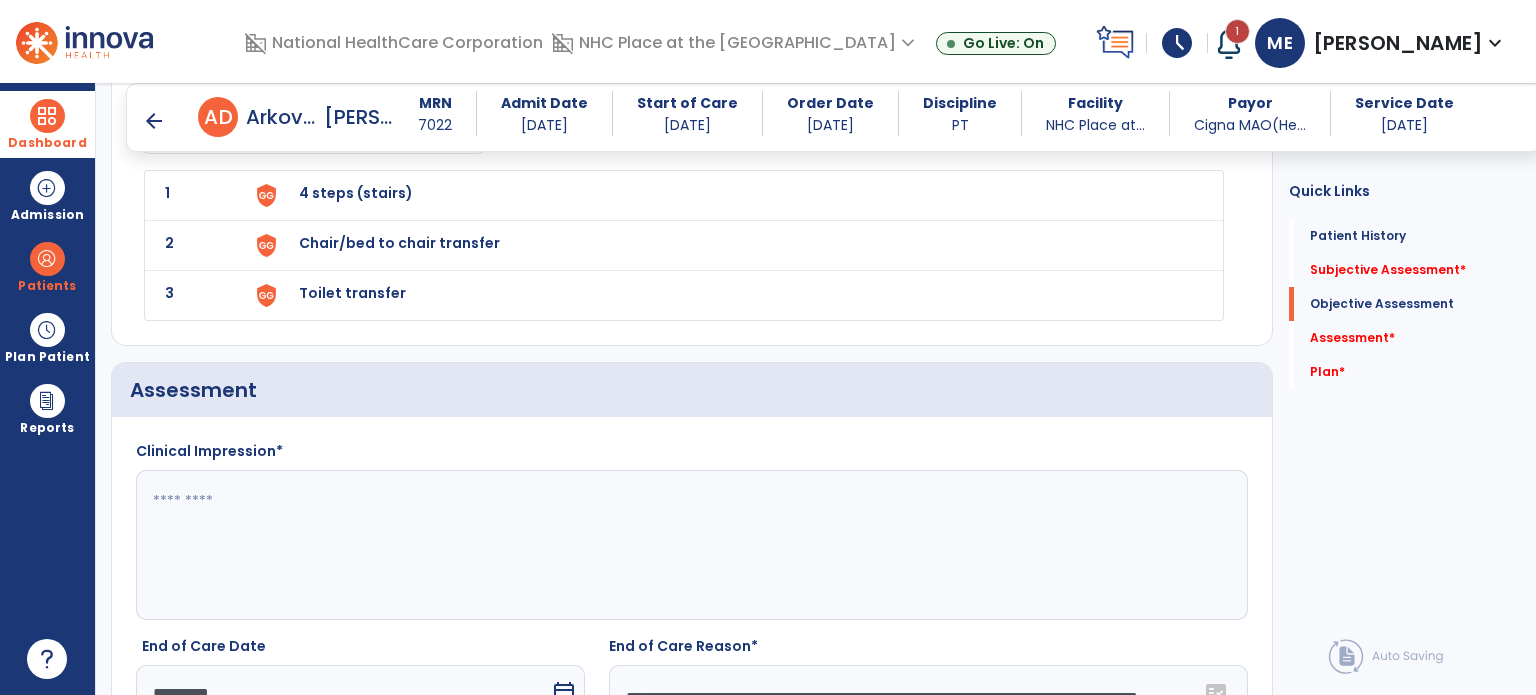 scroll, scrollTop: 2004, scrollLeft: 0, axis: vertical 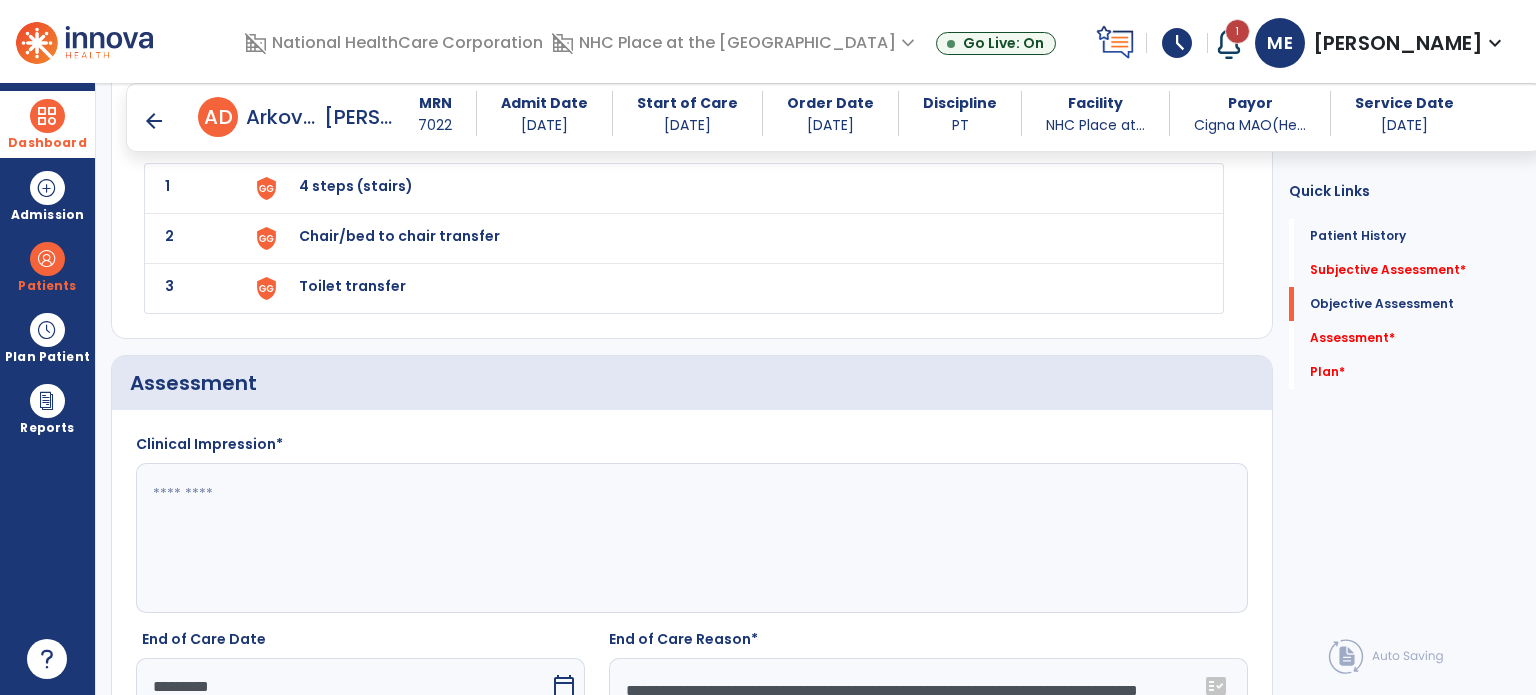 click 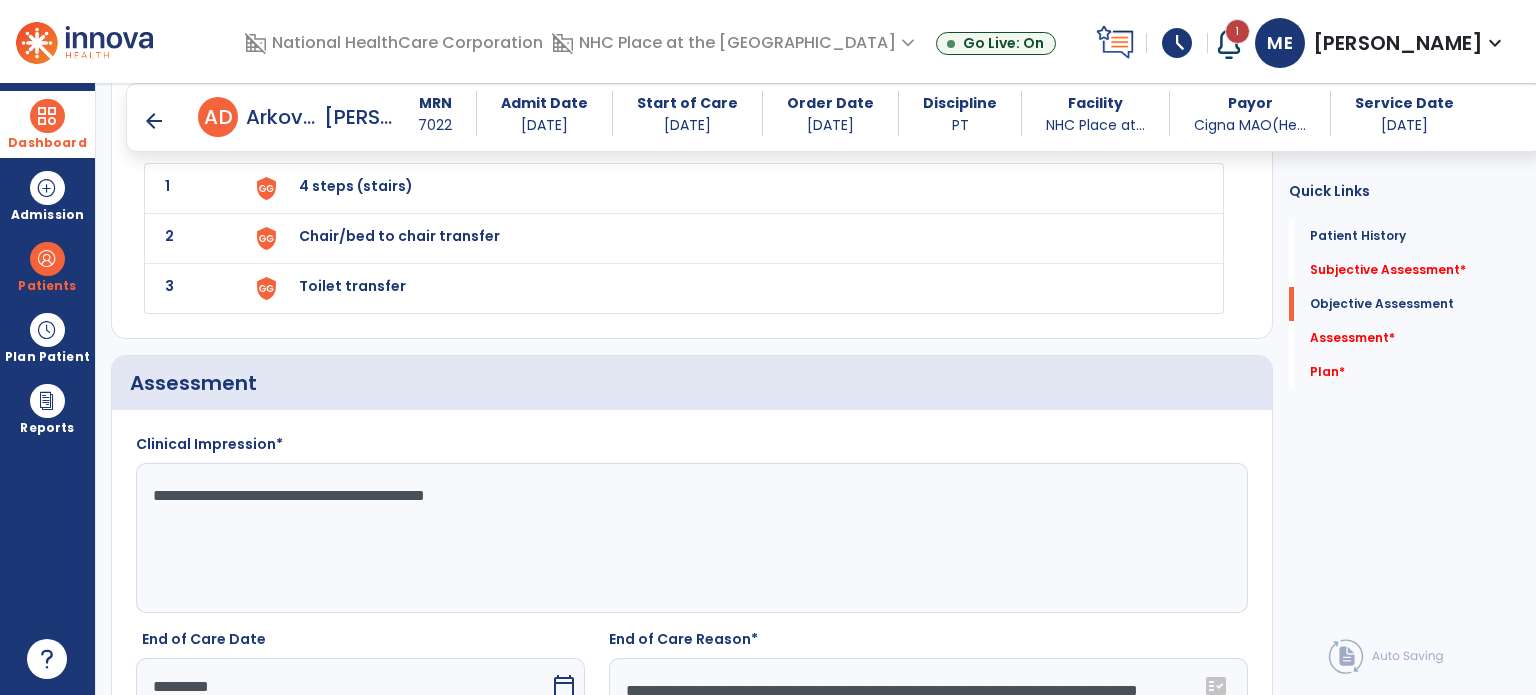 paste on "**********" 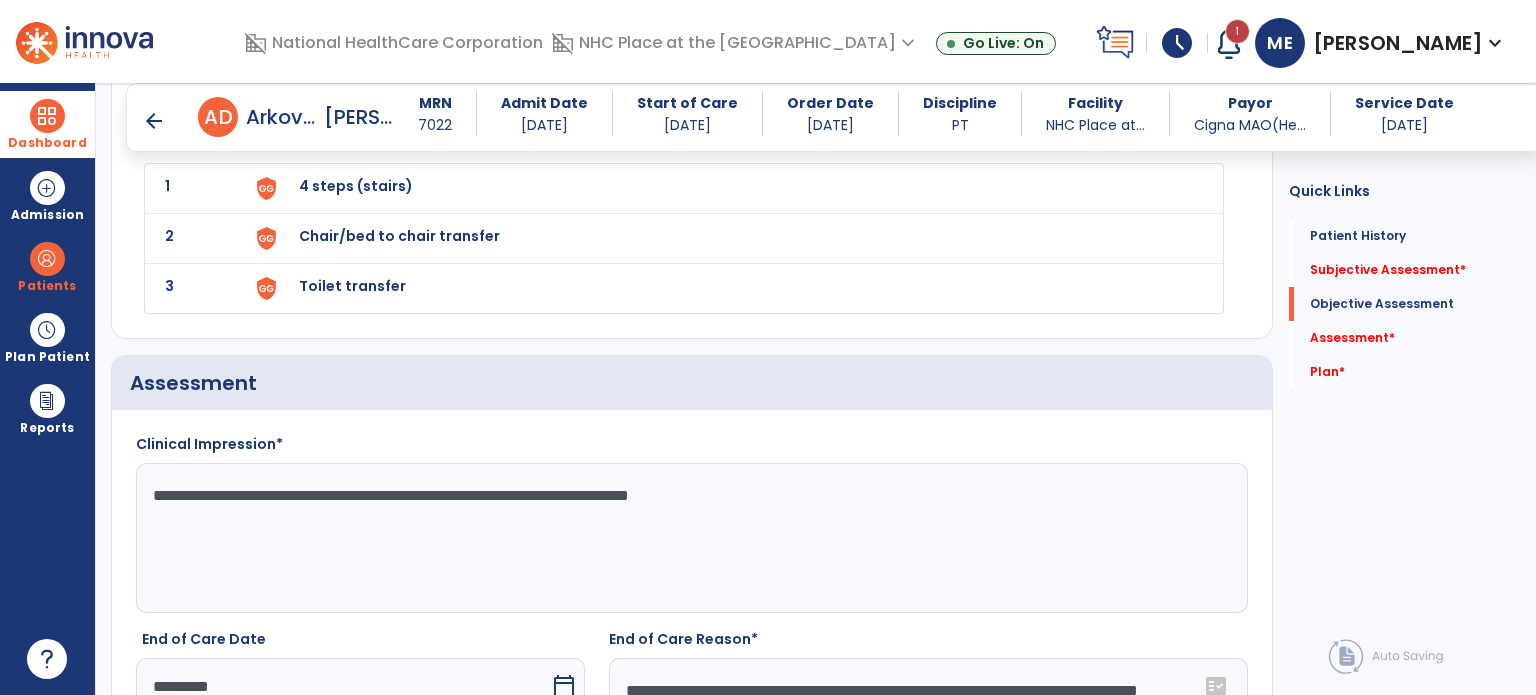 click on "**********" 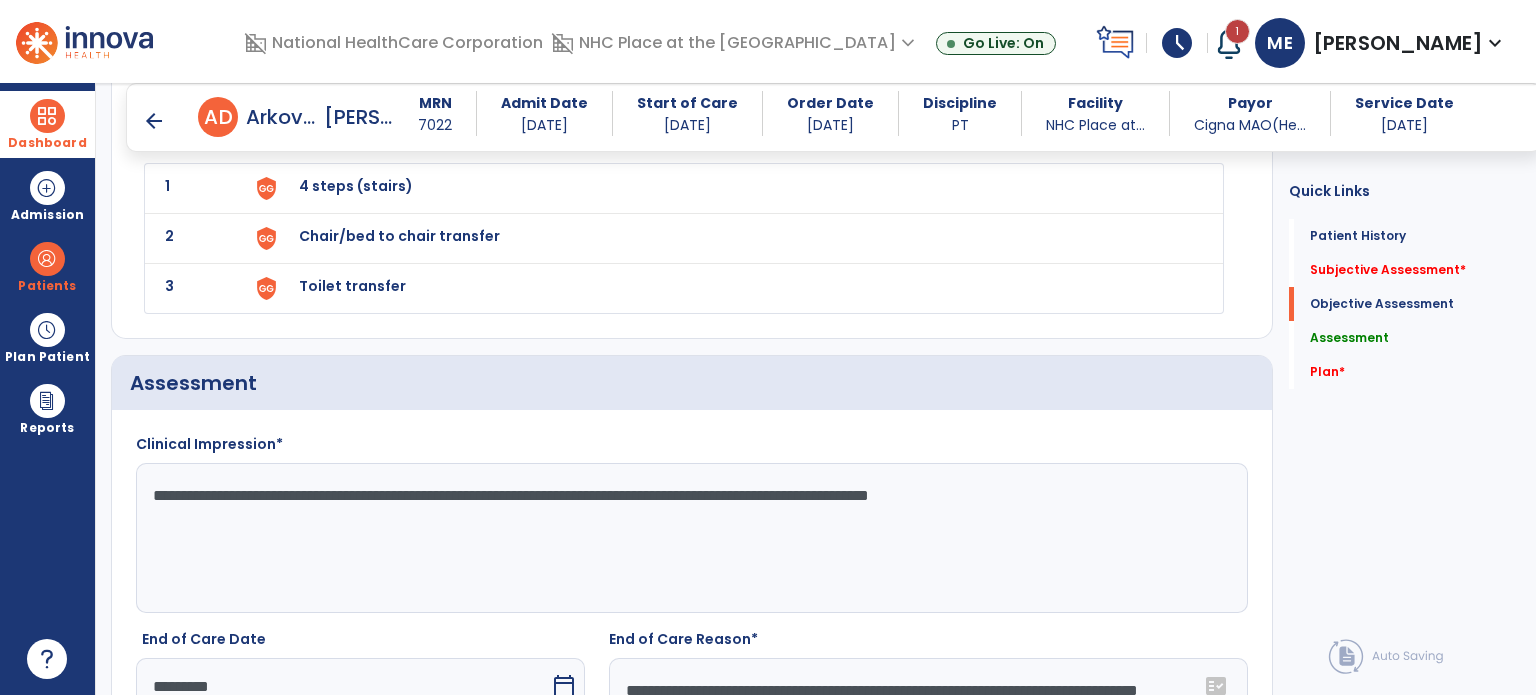 click on "**********" 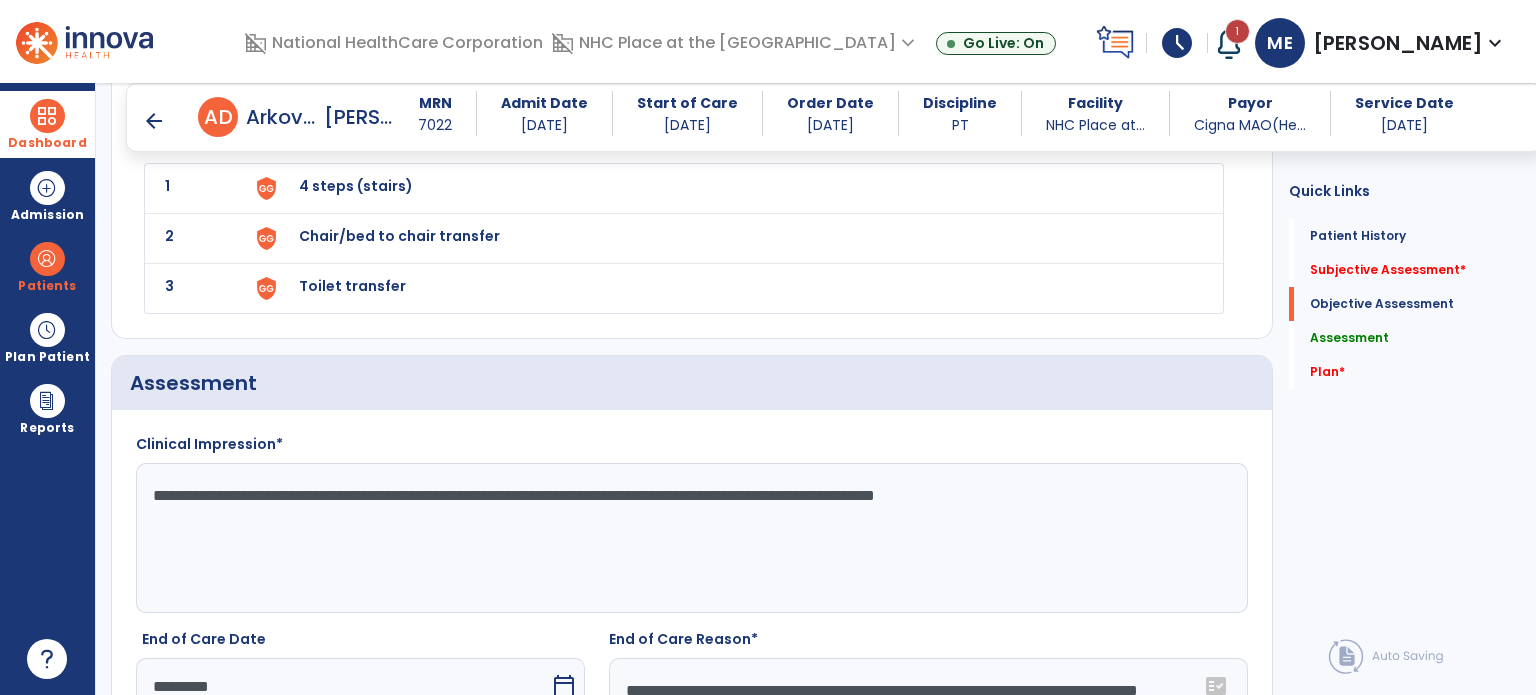 click on "**********" 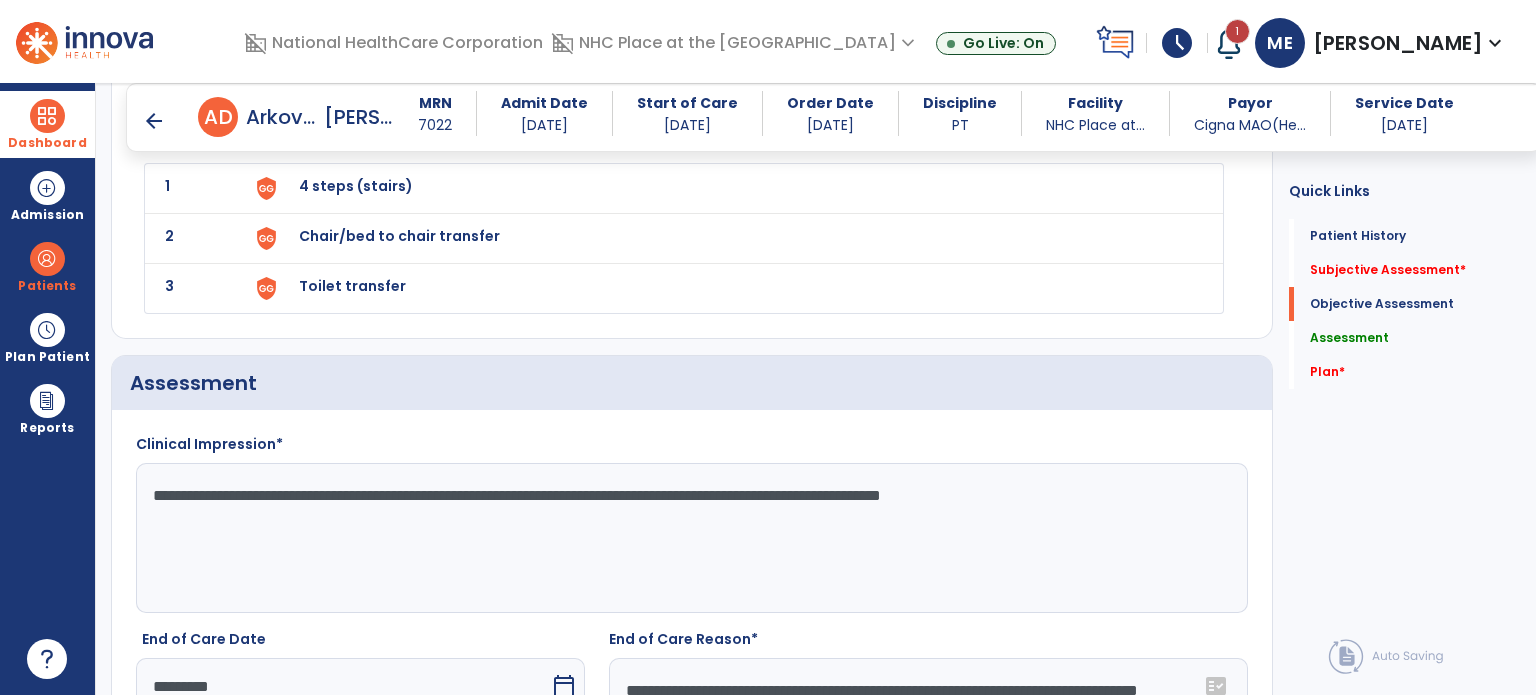 drag, startPoint x: 533, startPoint y: 484, endPoint x: 862, endPoint y: 503, distance: 329.5482 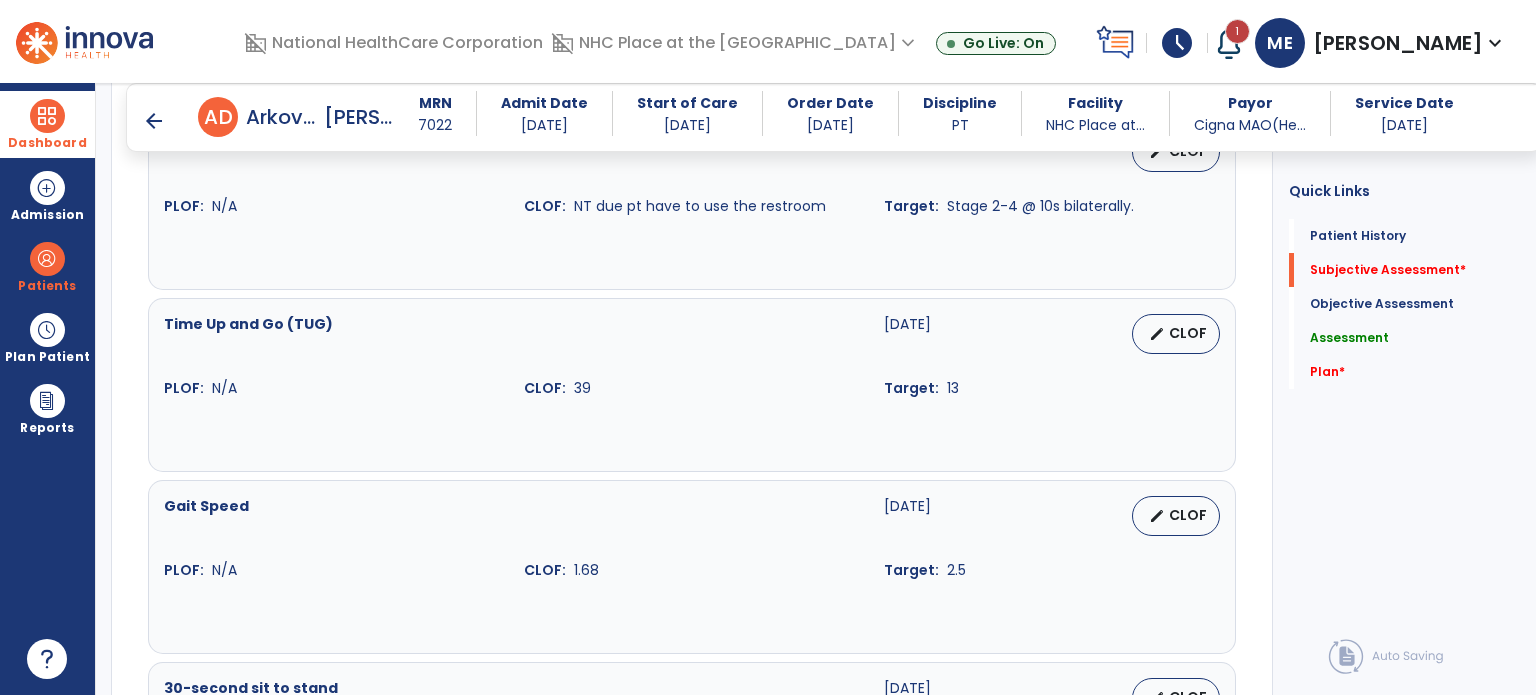 scroll, scrollTop: 912, scrollLeft: 0, axis: vertical 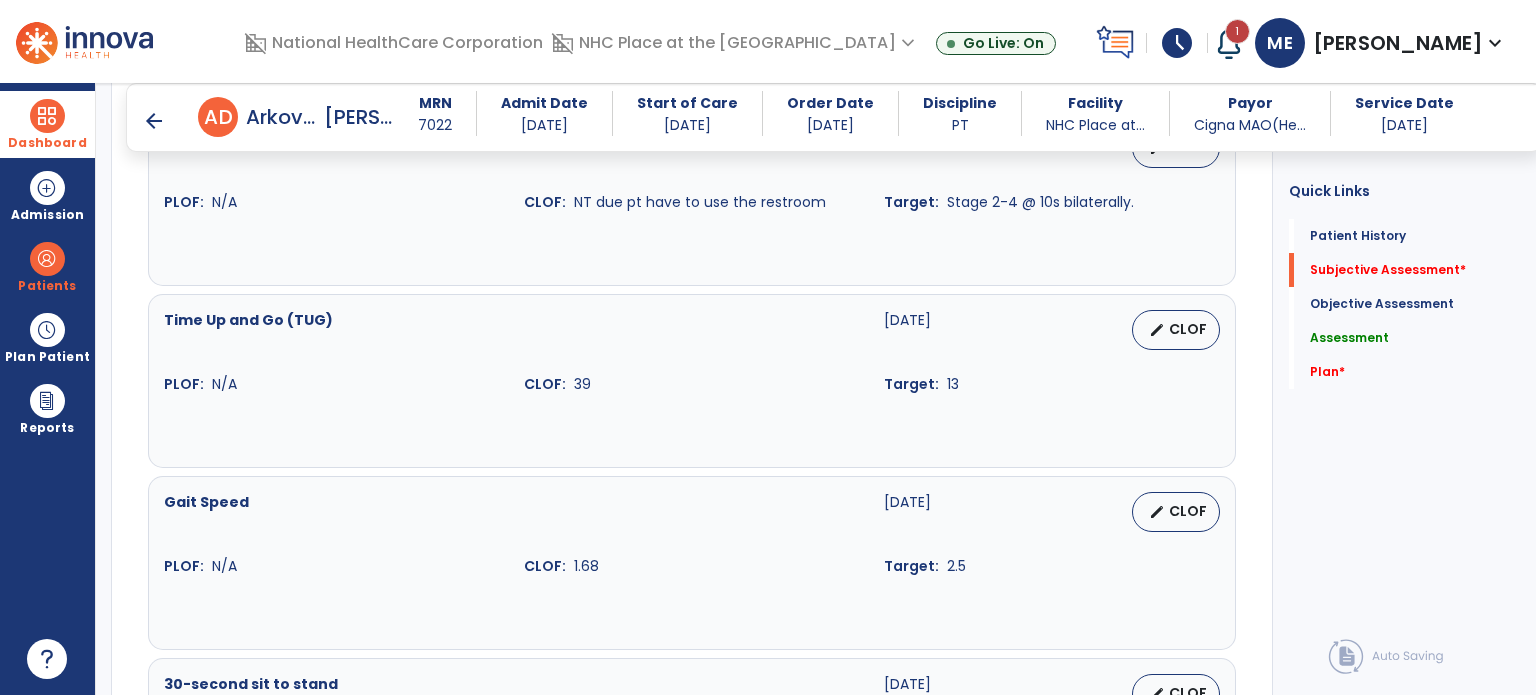 type on "**********" 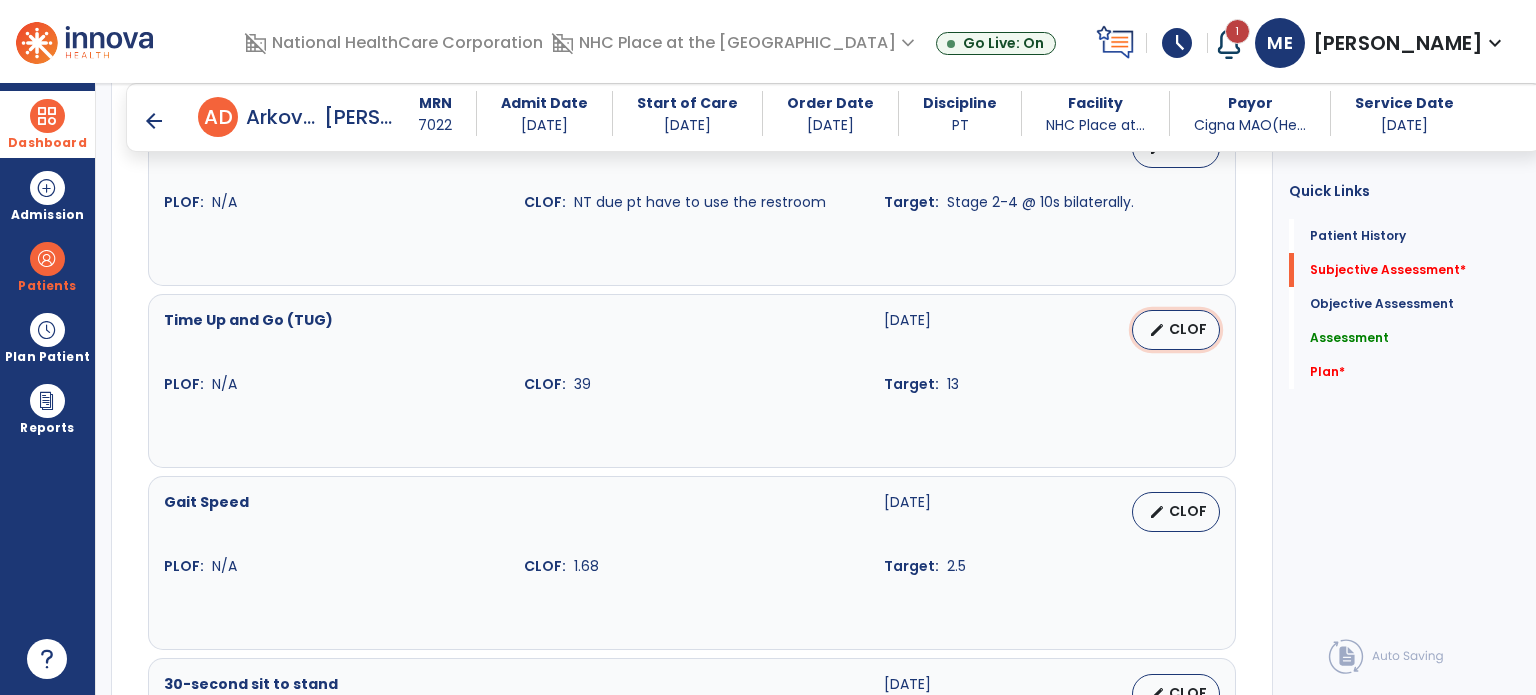 select on "**********" 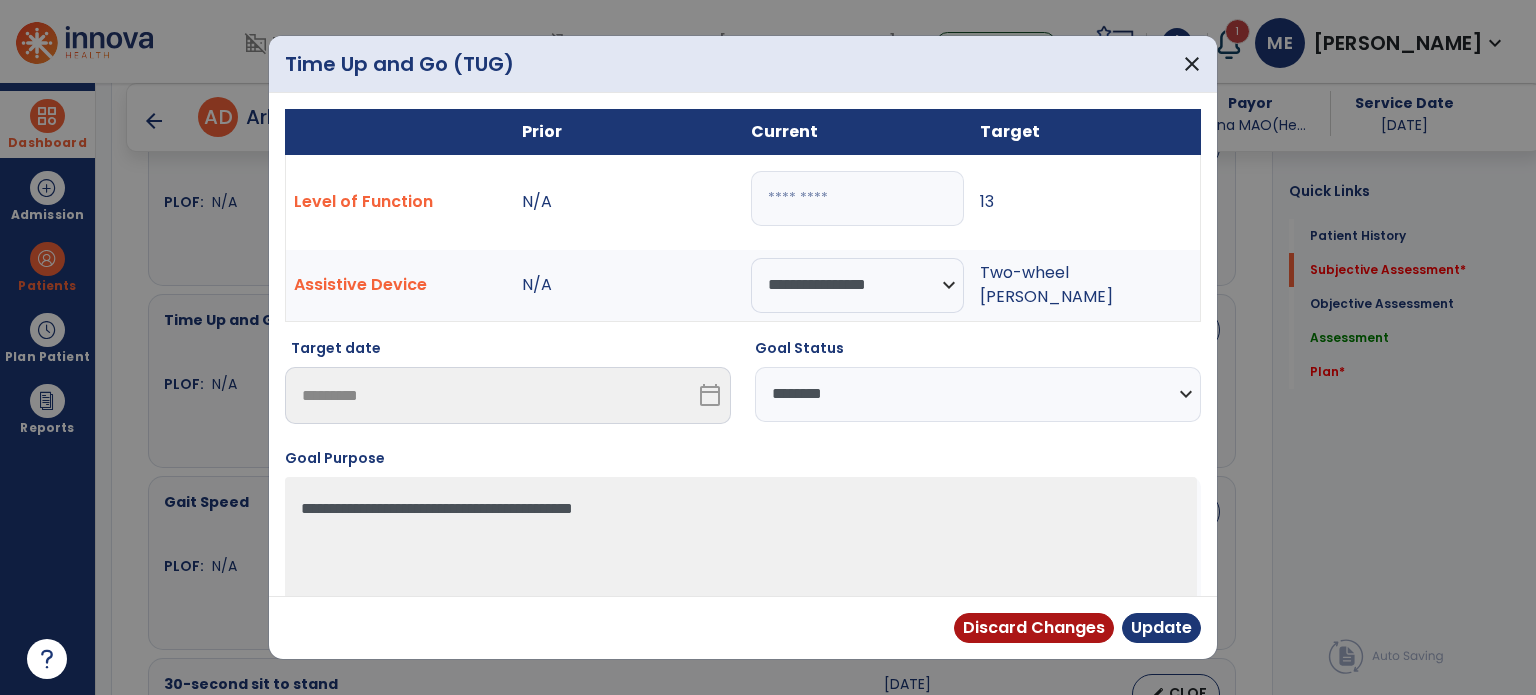 click on "**" at bounding box center [857, 198] 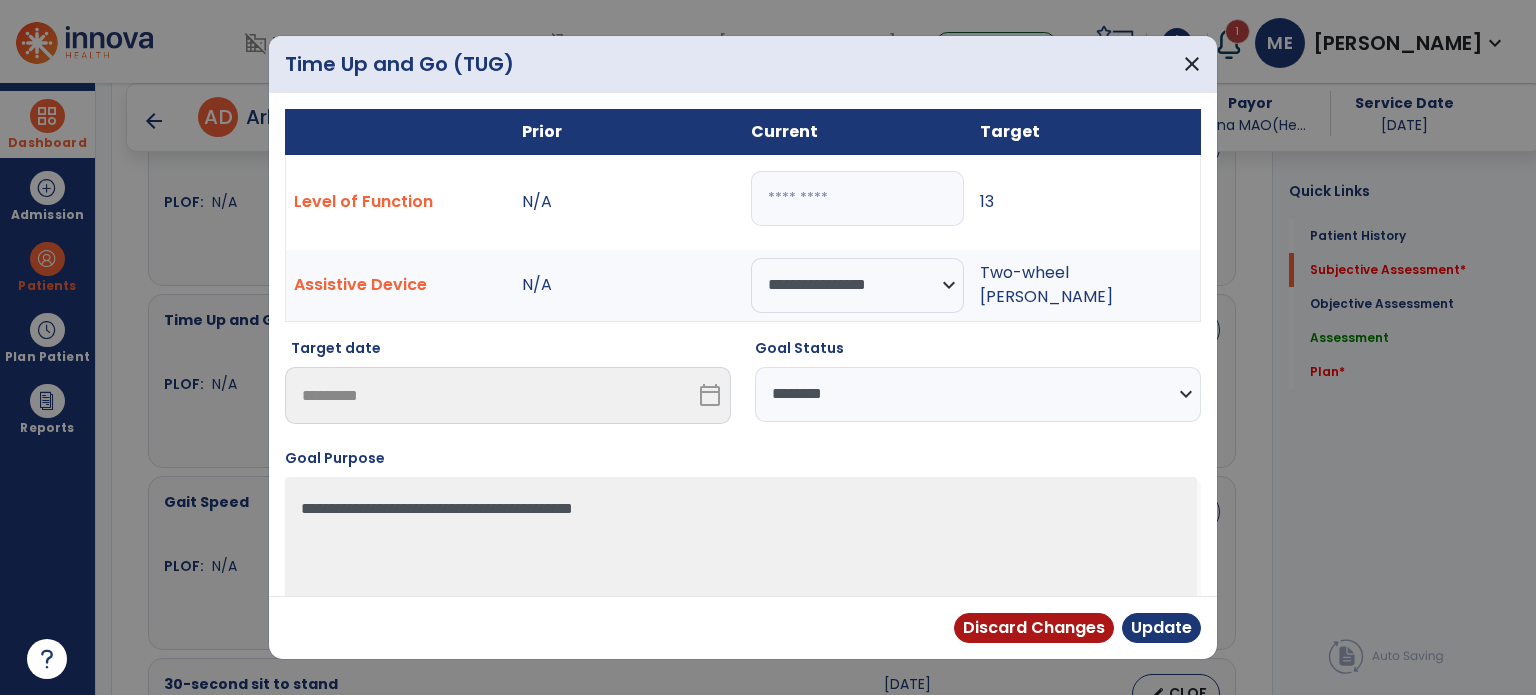 type on "*" 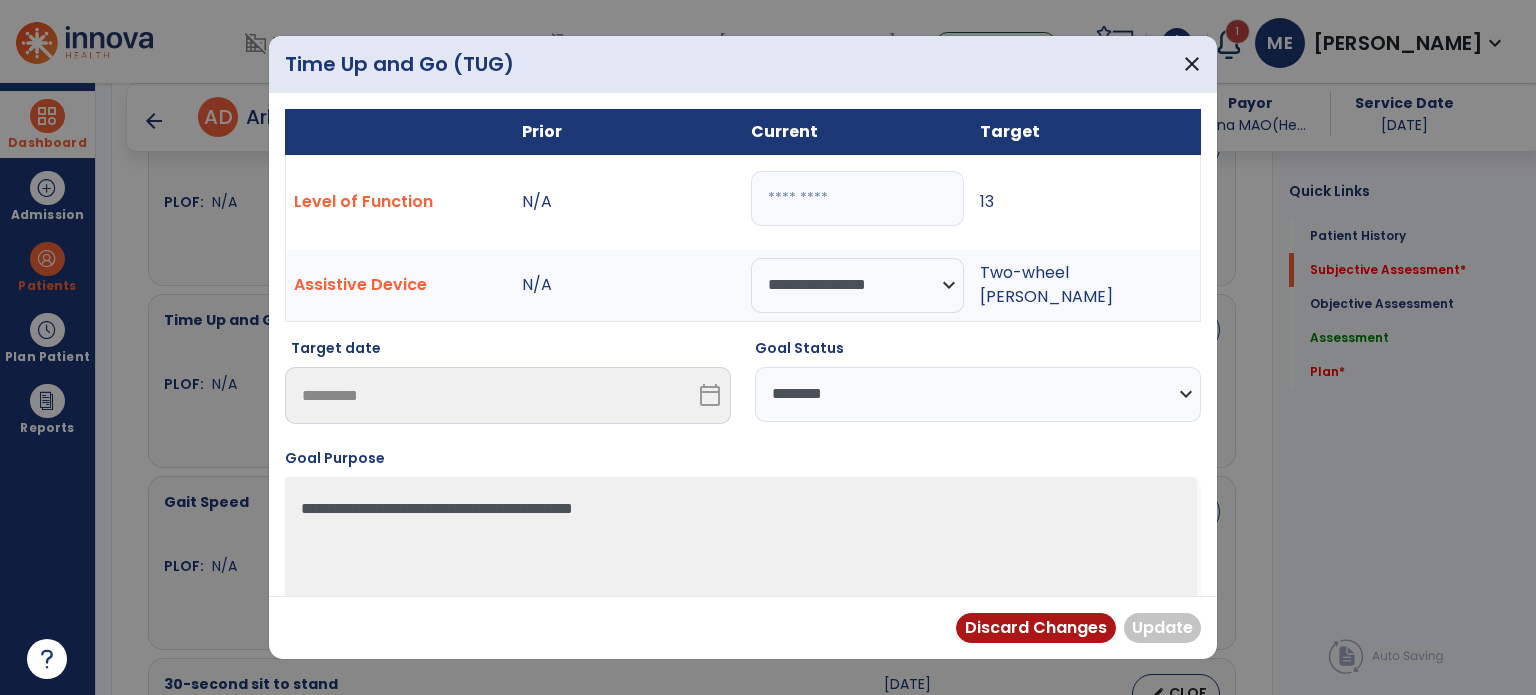 type on "**" 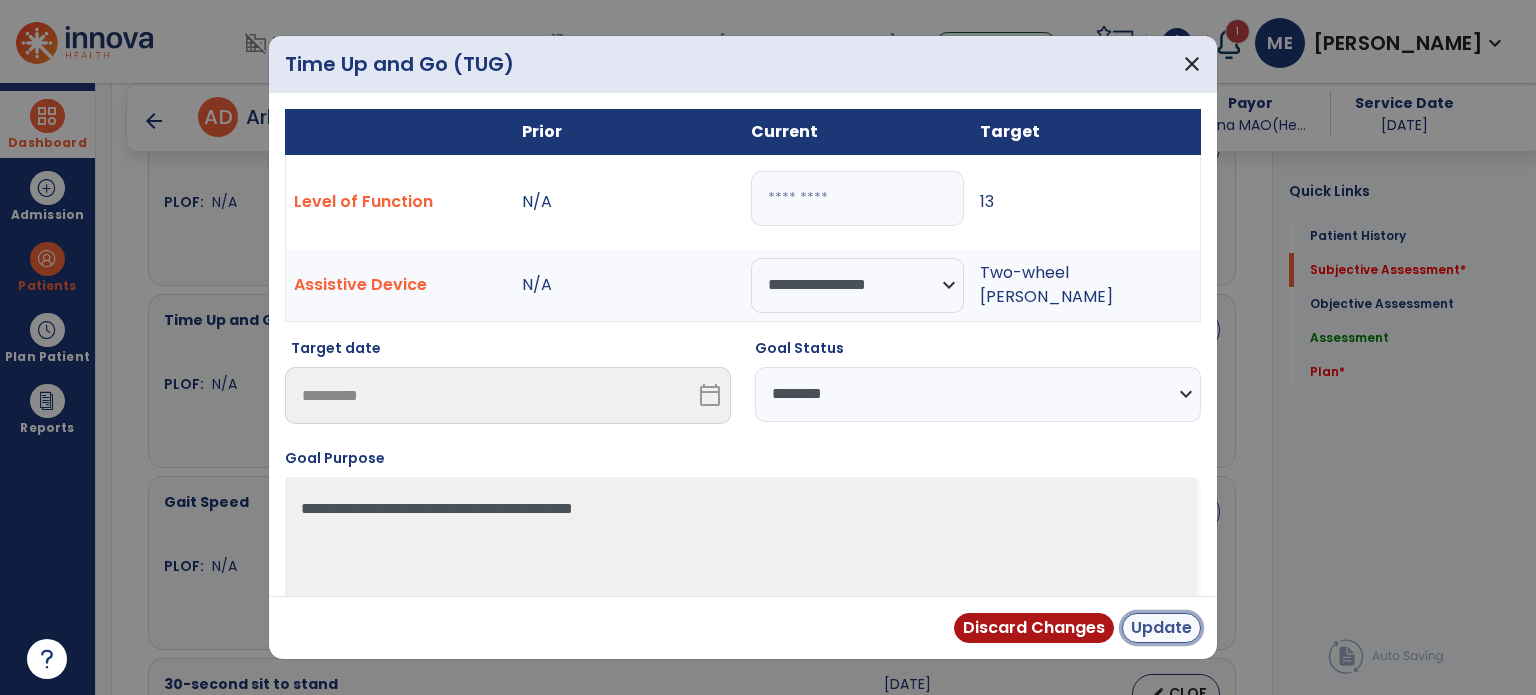 click on "Update" at bounding box center (1161, 628) 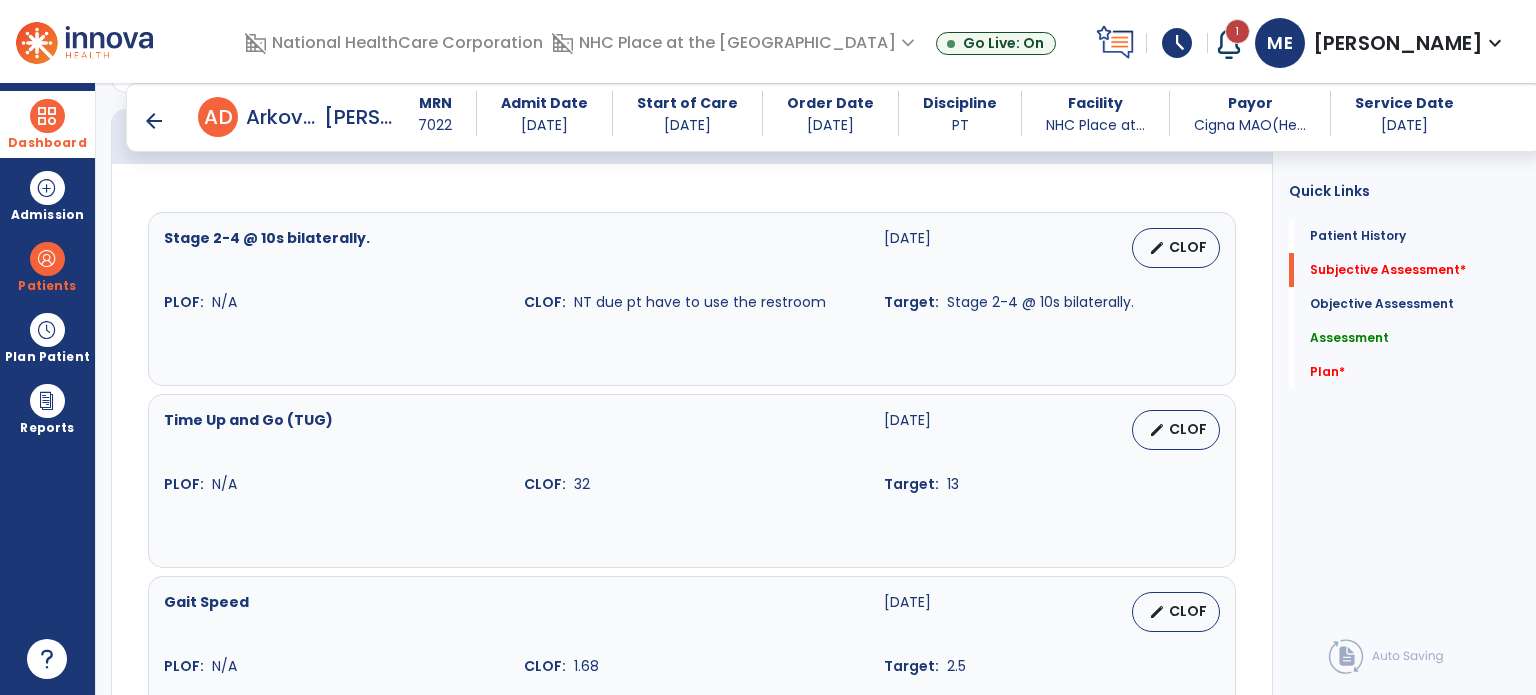 scroll, scrollTop: 814, scrollLeft: 0, axis: vertical 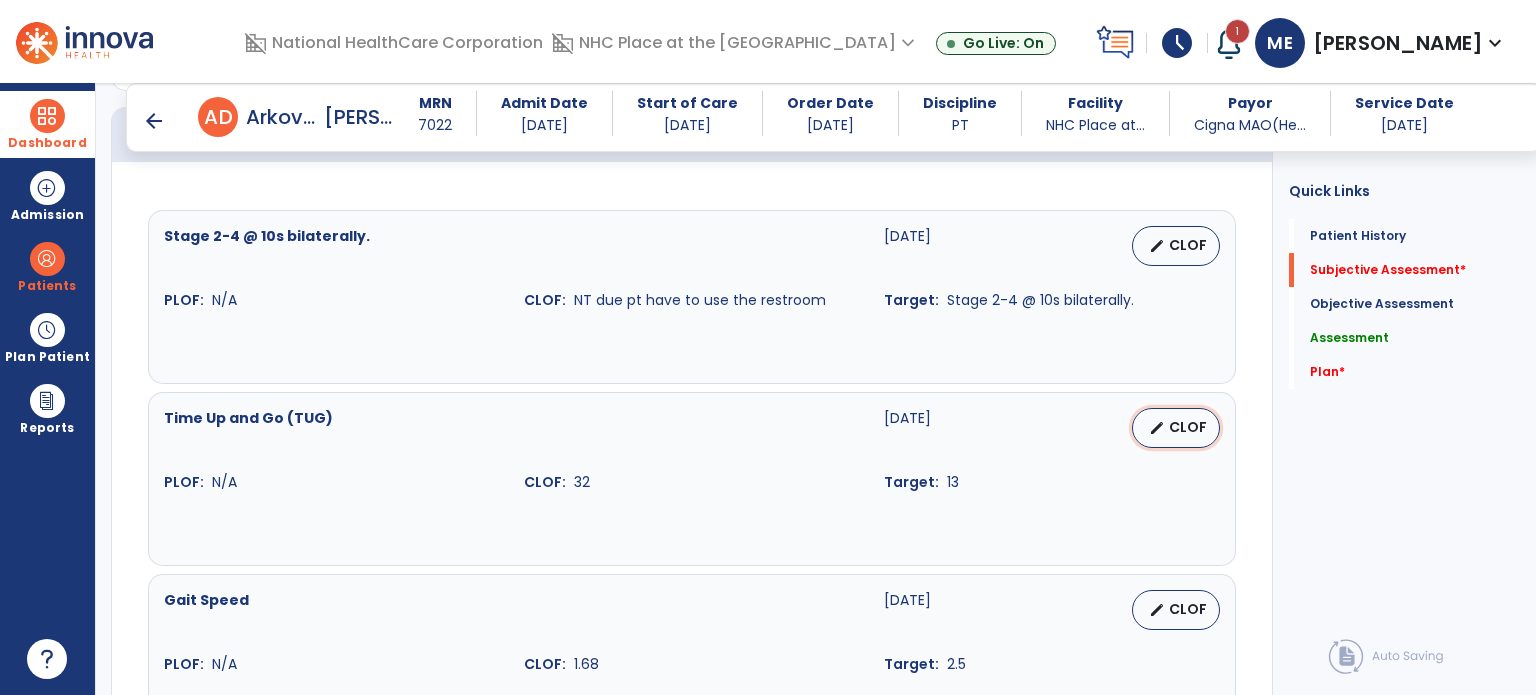 click on "CLOF" at bounding box center (1188, 427) 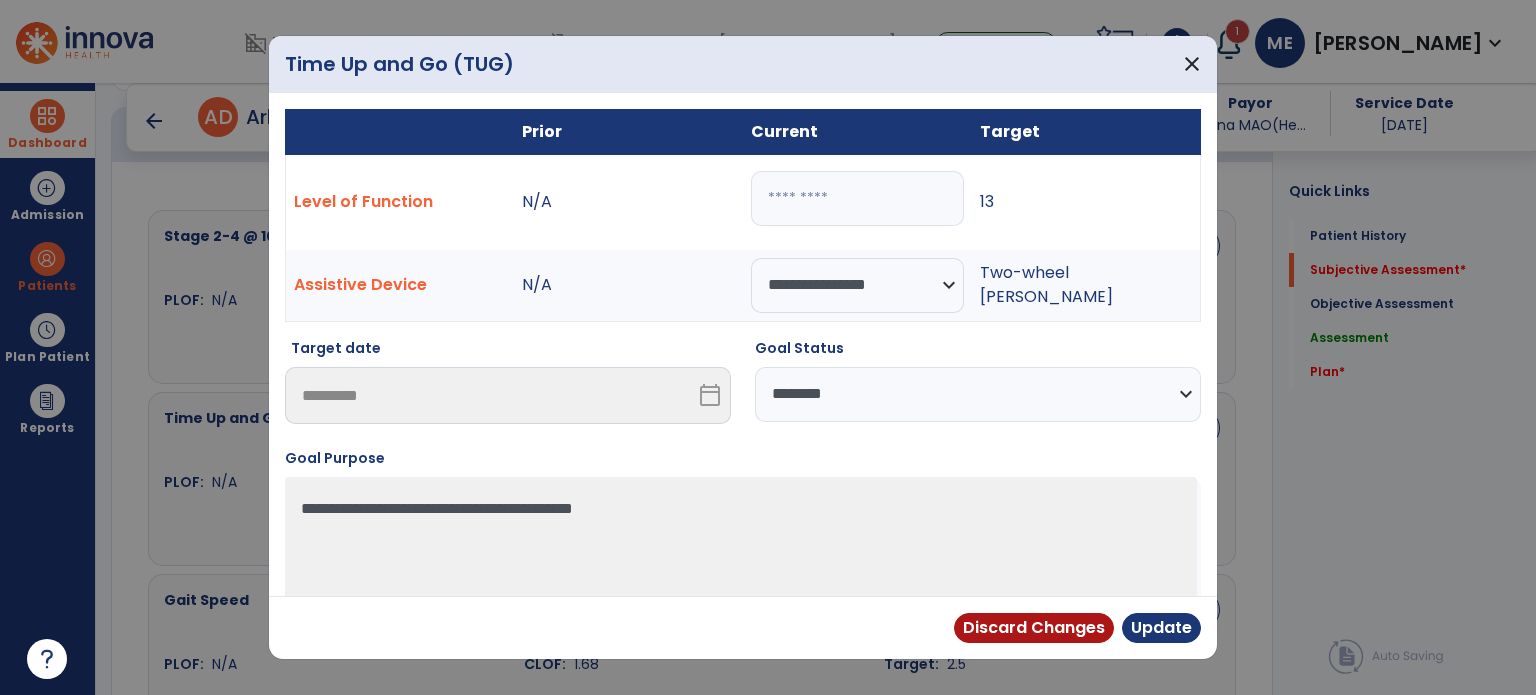 click on "**********" at bounding box center (978, 394) 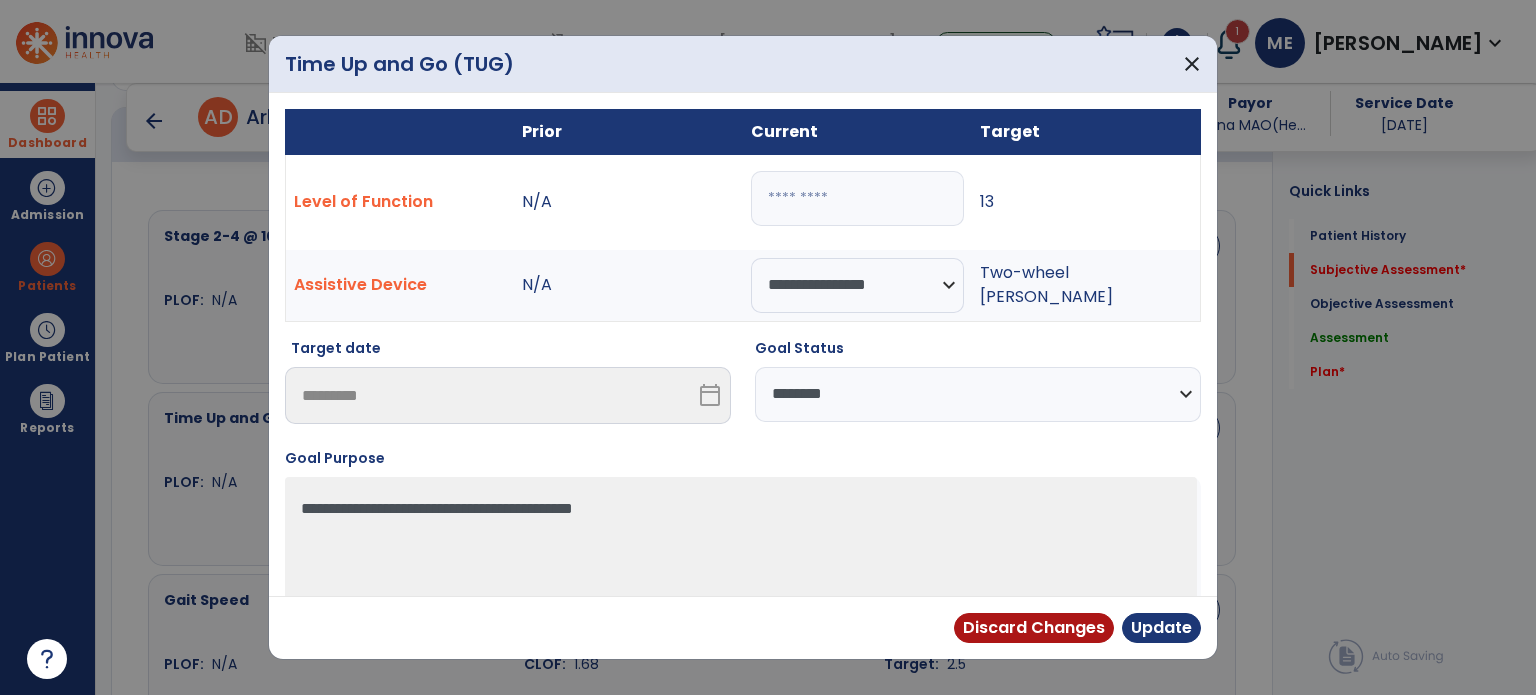 select on "**********" 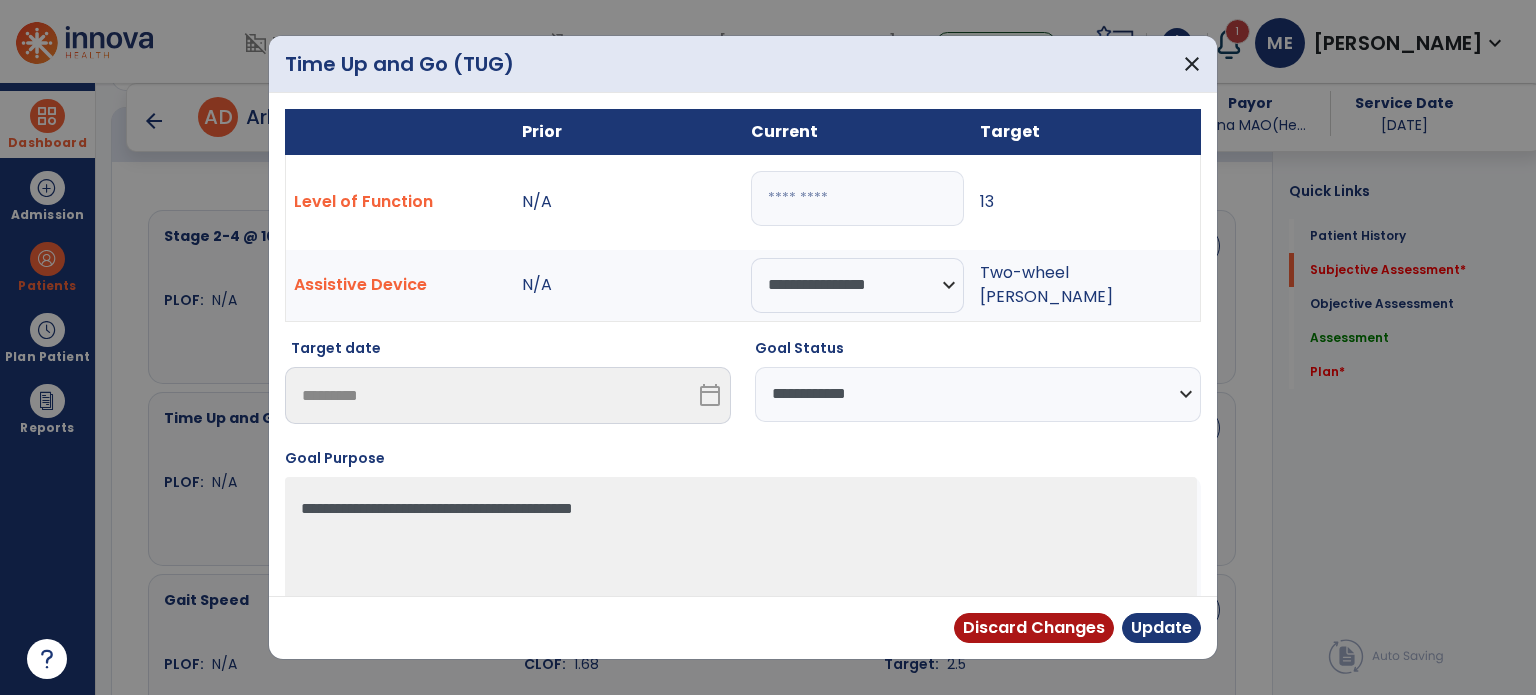 click on "**********" at bounding box center (978, 394) 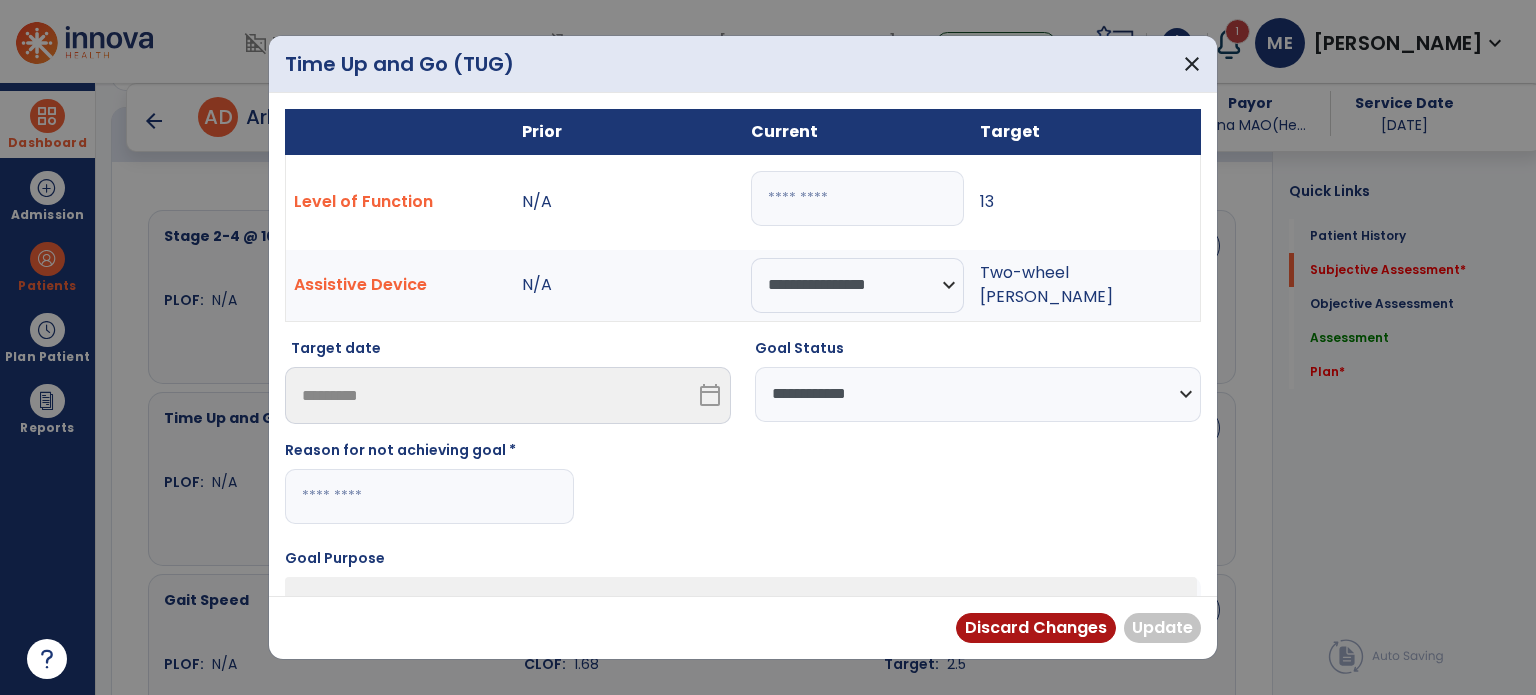 click at bounding box center (429, 496) 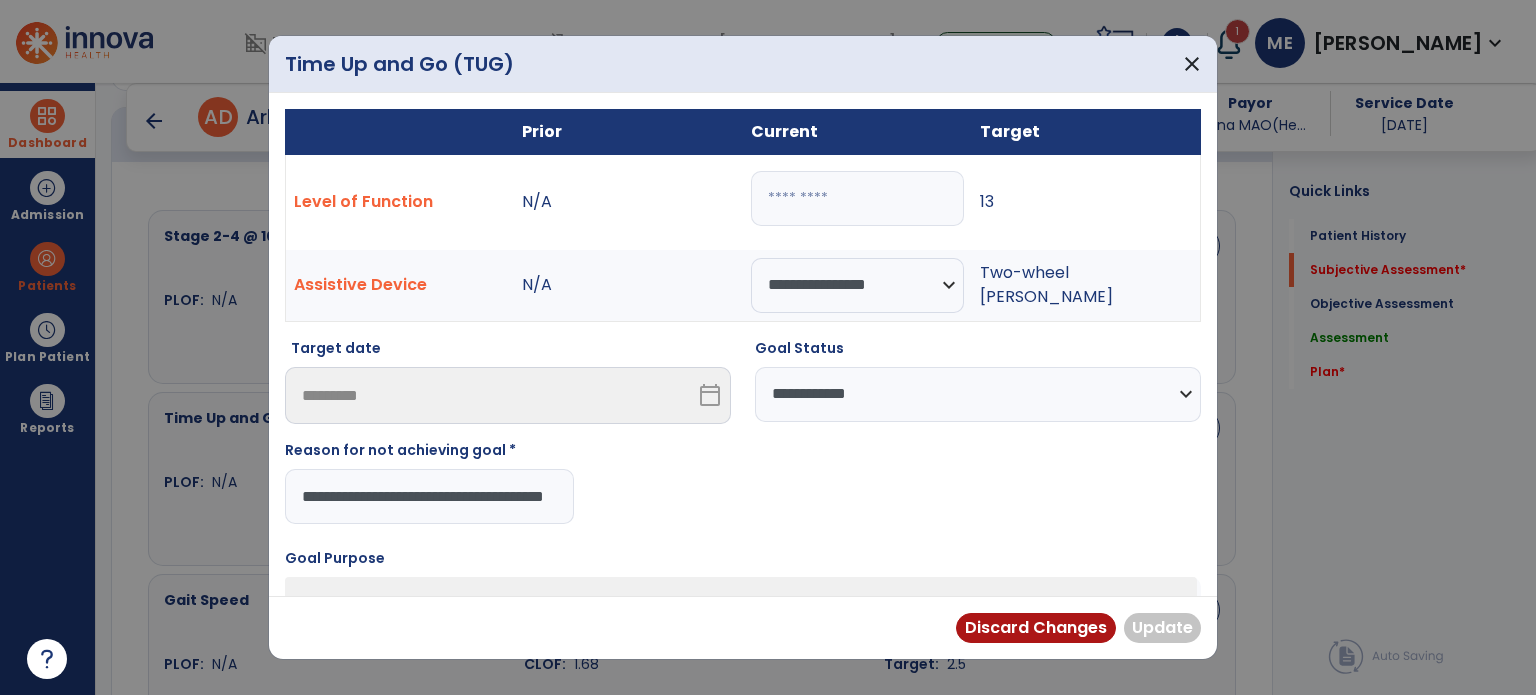 scroll, scrollTop: 0, scrollLeft: 79, axis: horizontal 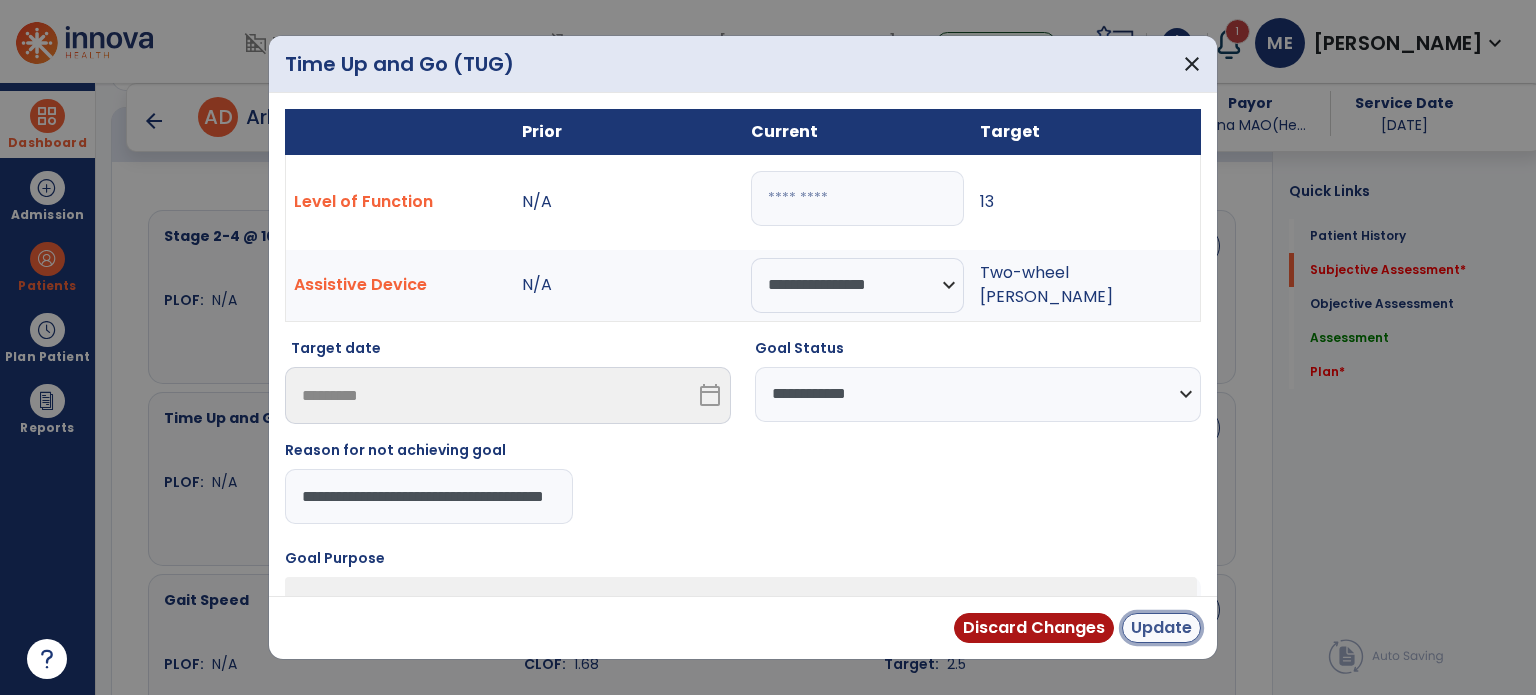 click on "Update" at bounding box center (1161, 628) 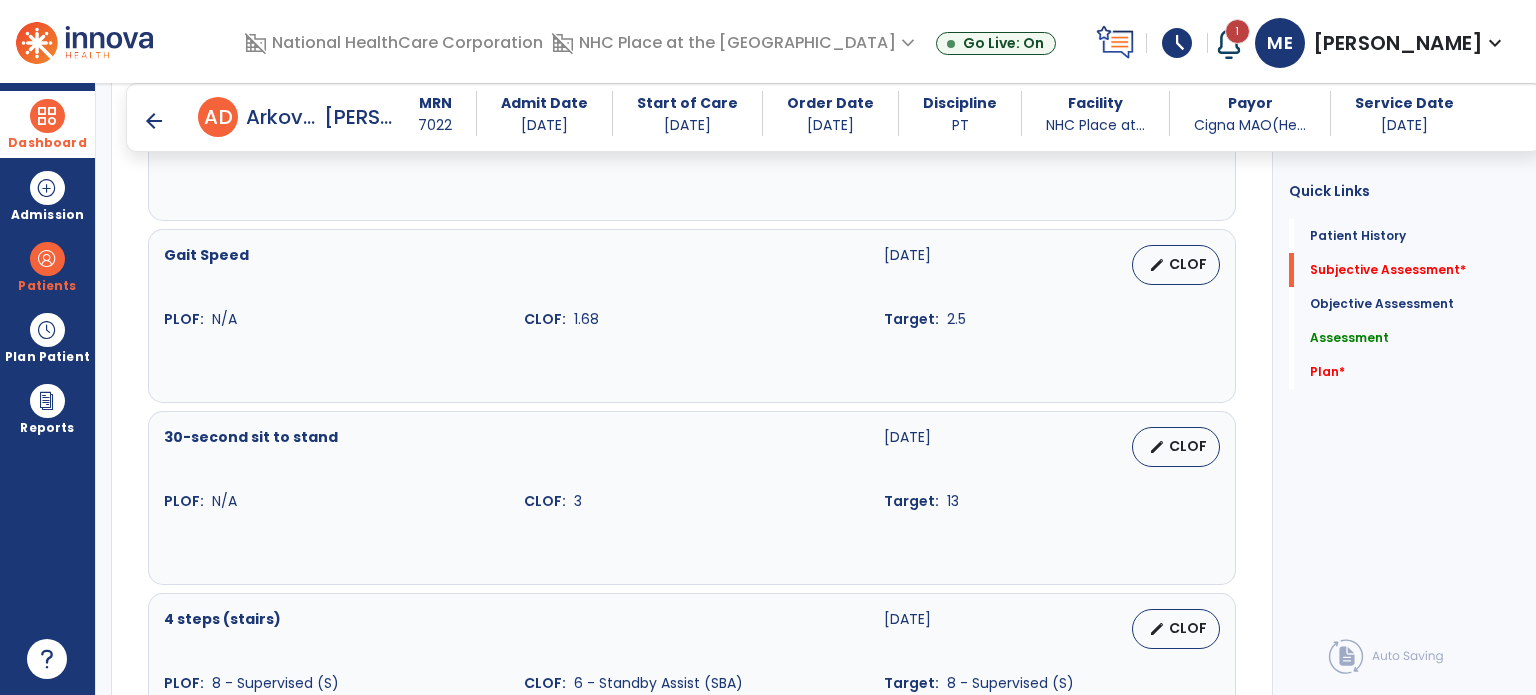 scroll, scrollTop: 1152, scrollLeft: 0, axis: vertical 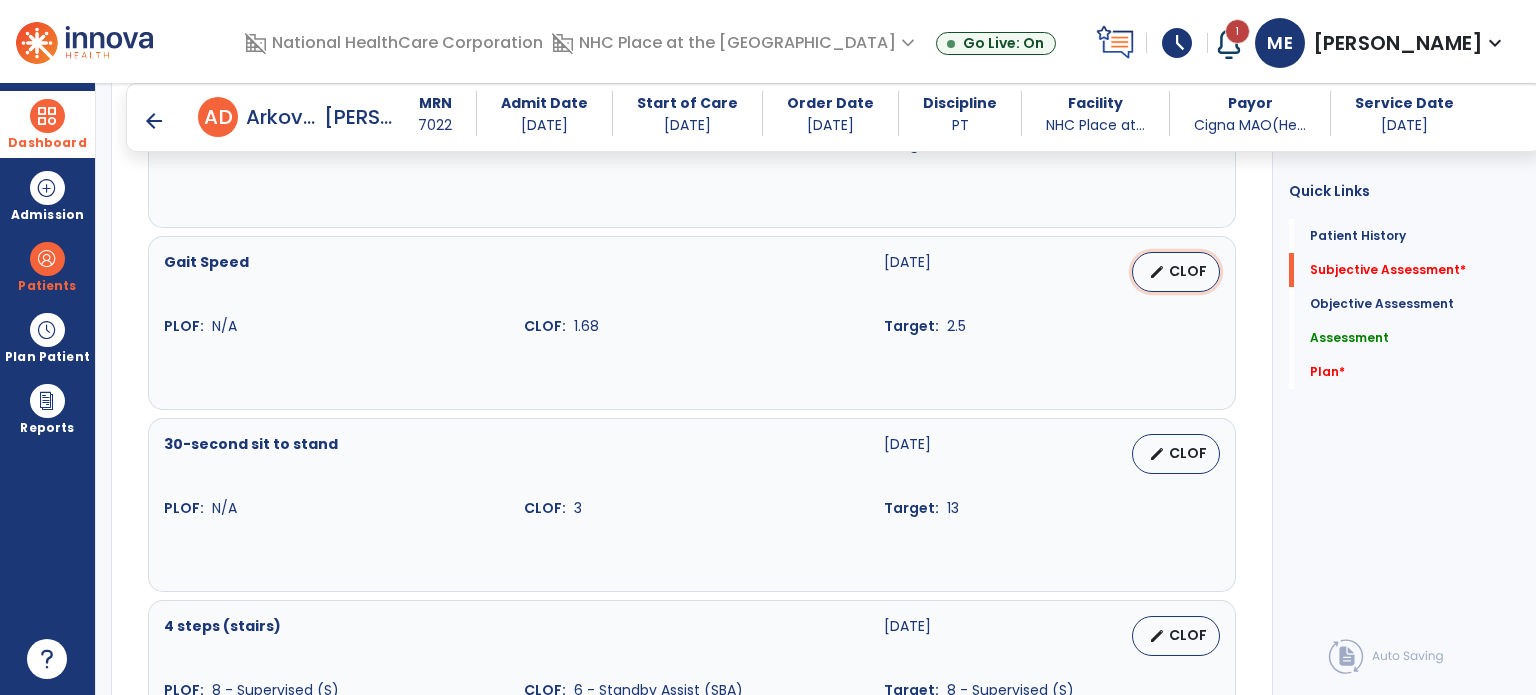 click on "CLOF" at bounding box center [1188, 271] 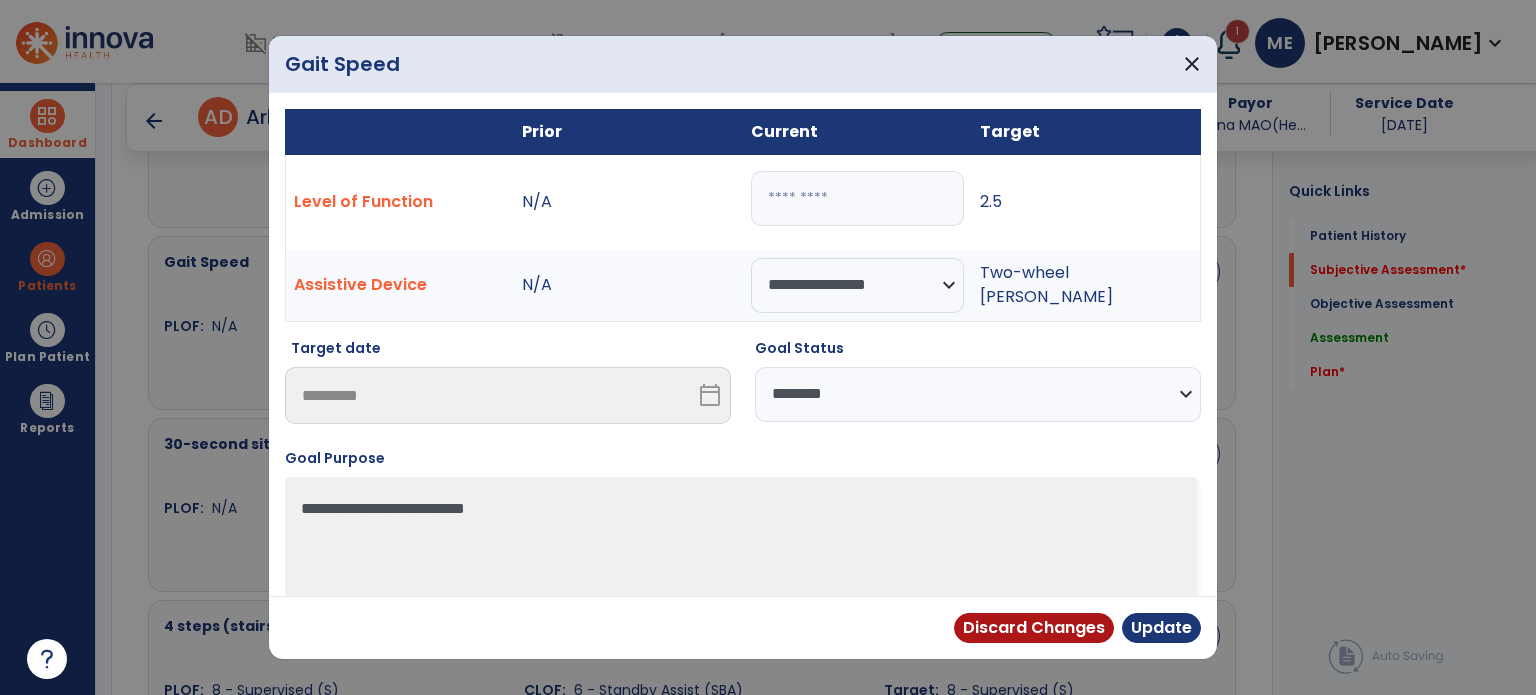 click on "****" at bounding box center [857, 198] 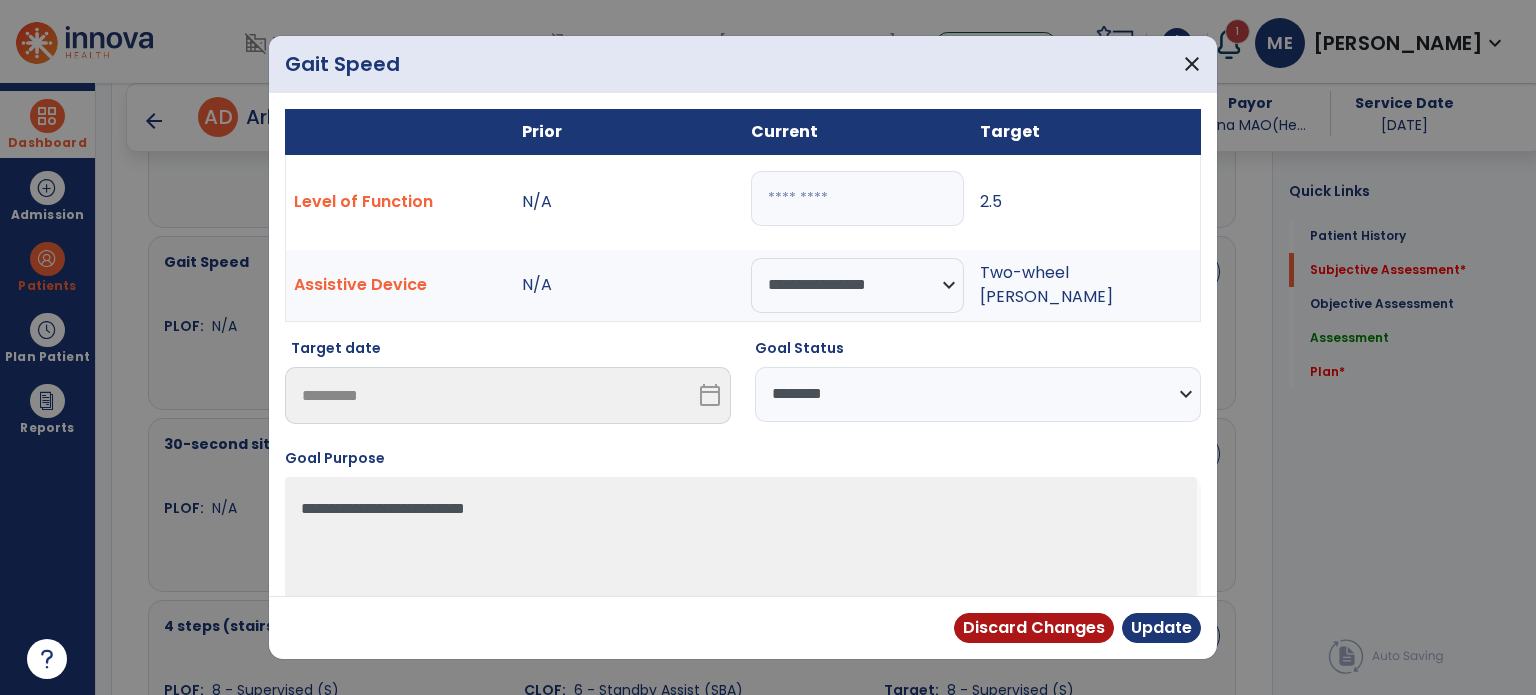 type on "*" 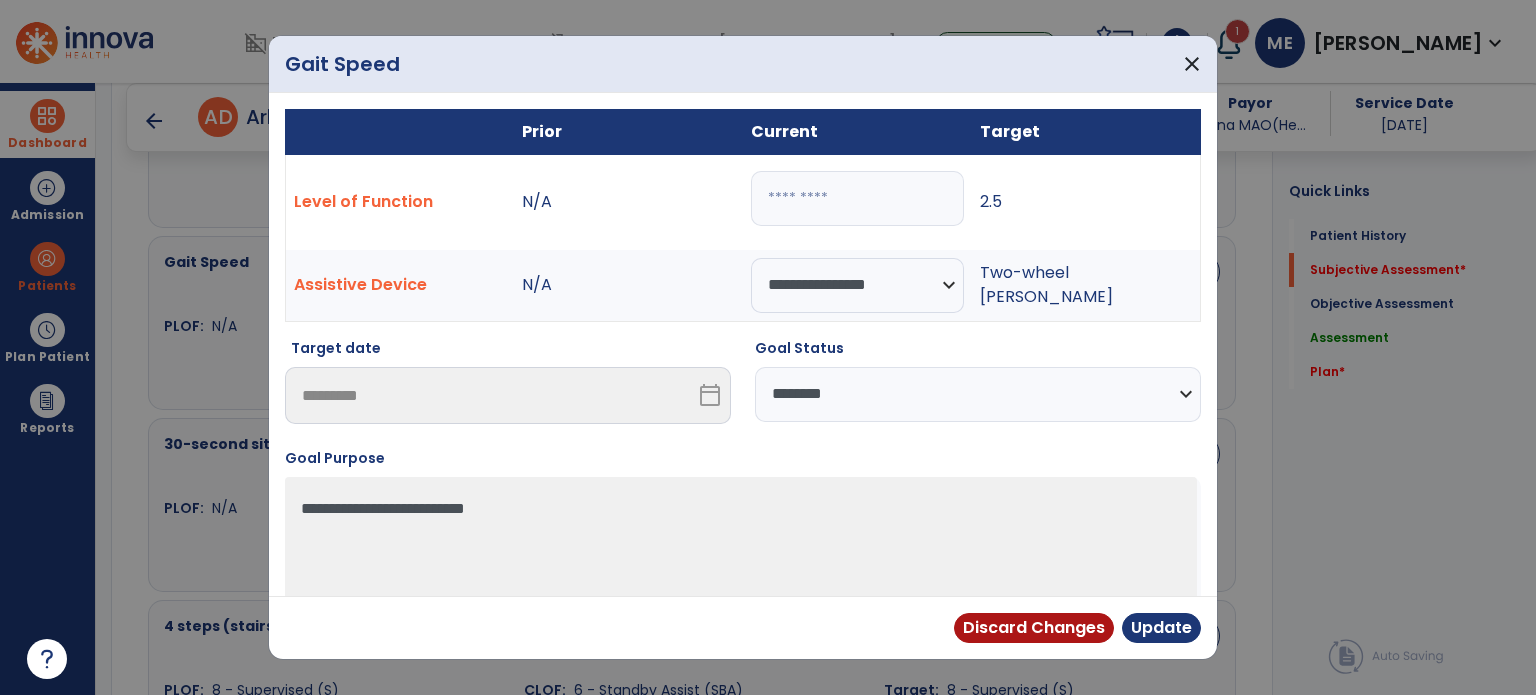 type on "****" 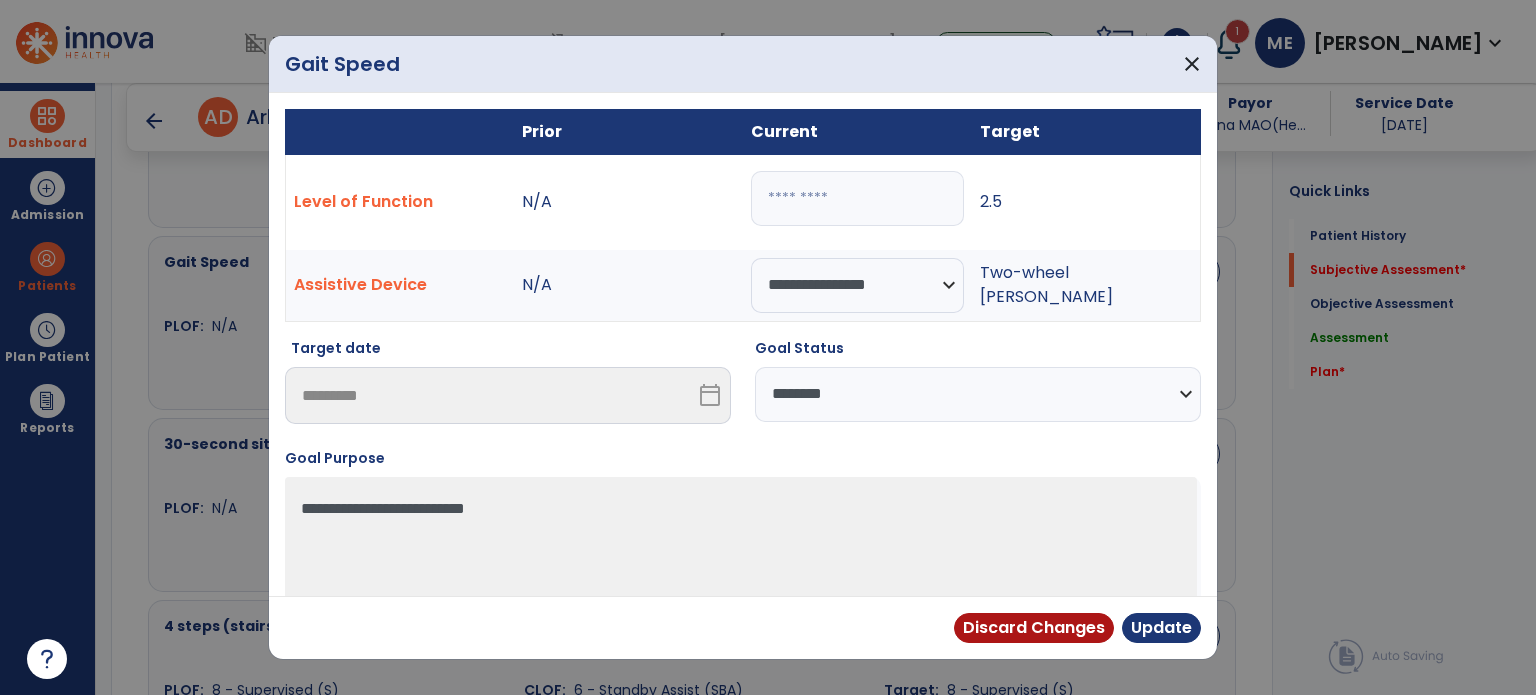 select on "**********" 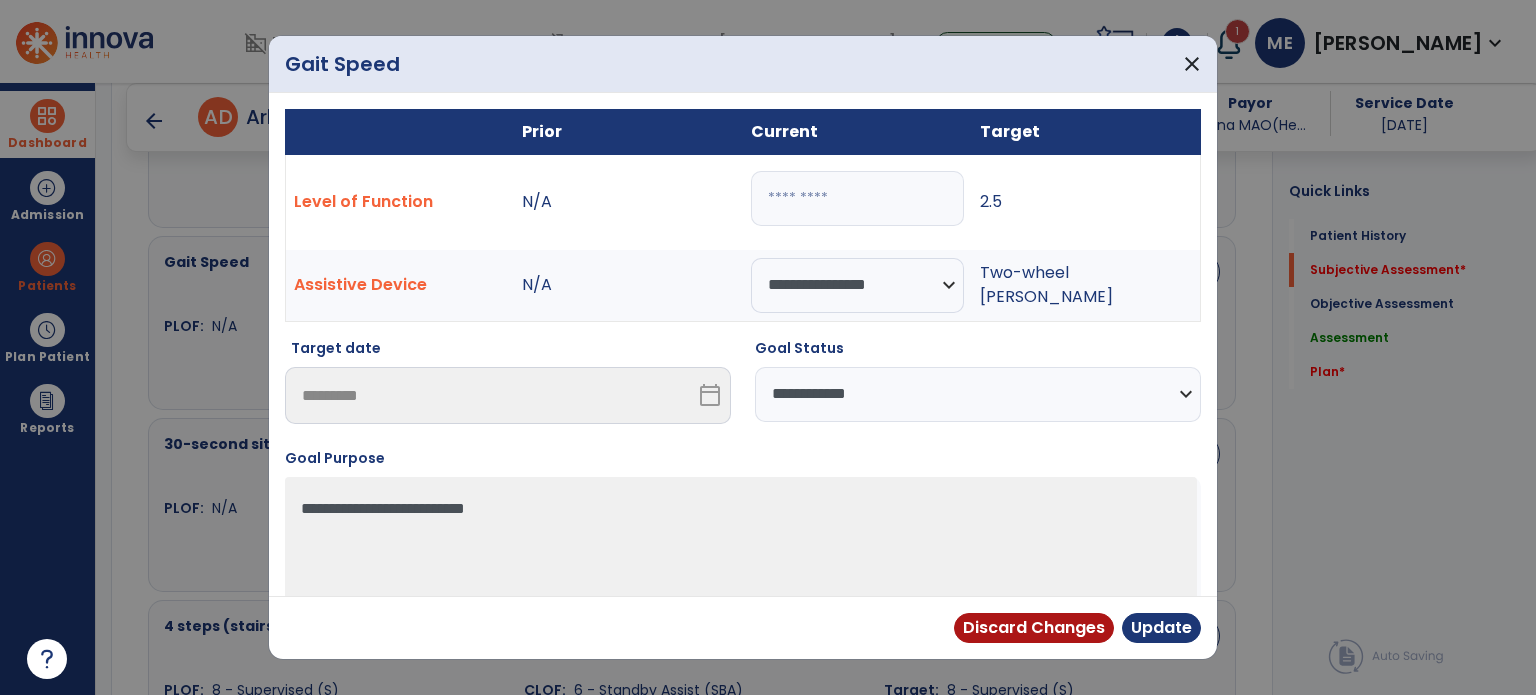 click on "**********" at bounding box center (978, 394) 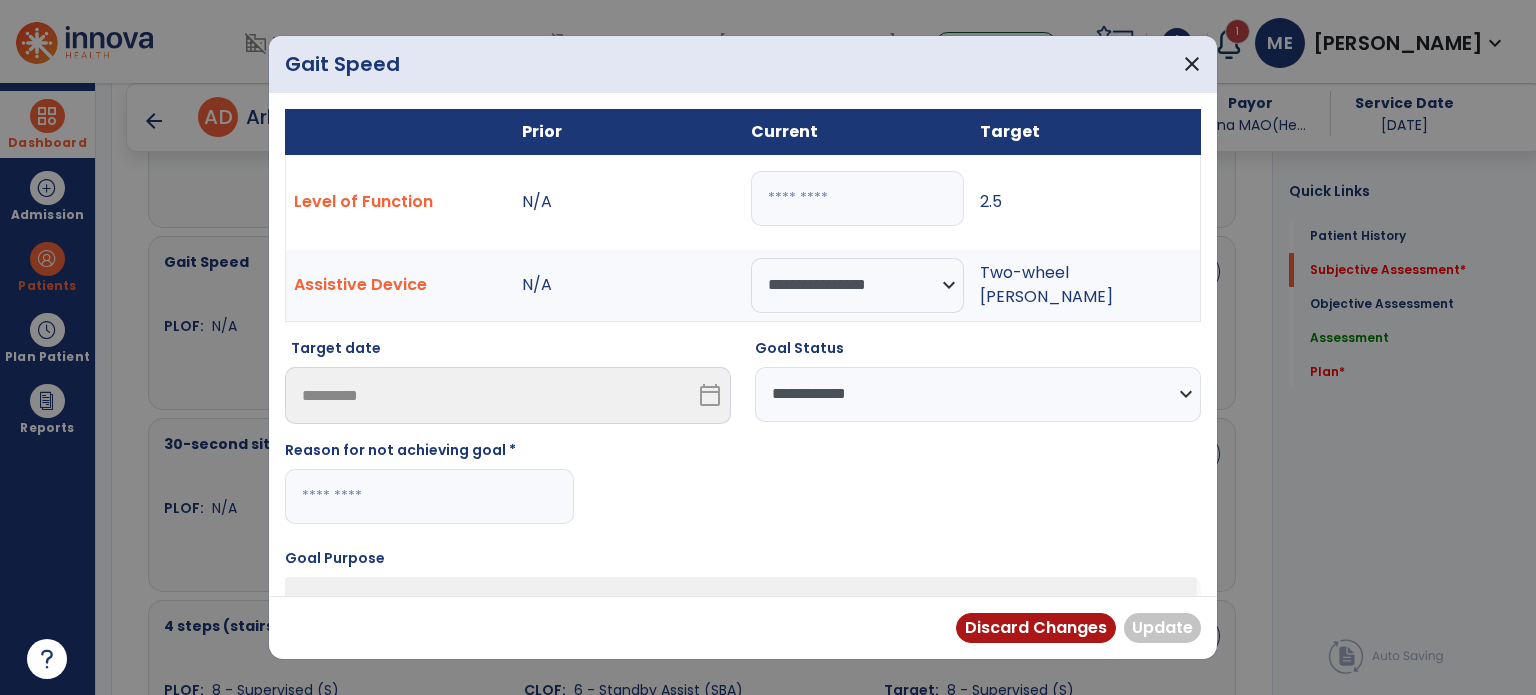 click at bounding box center [429, 496] 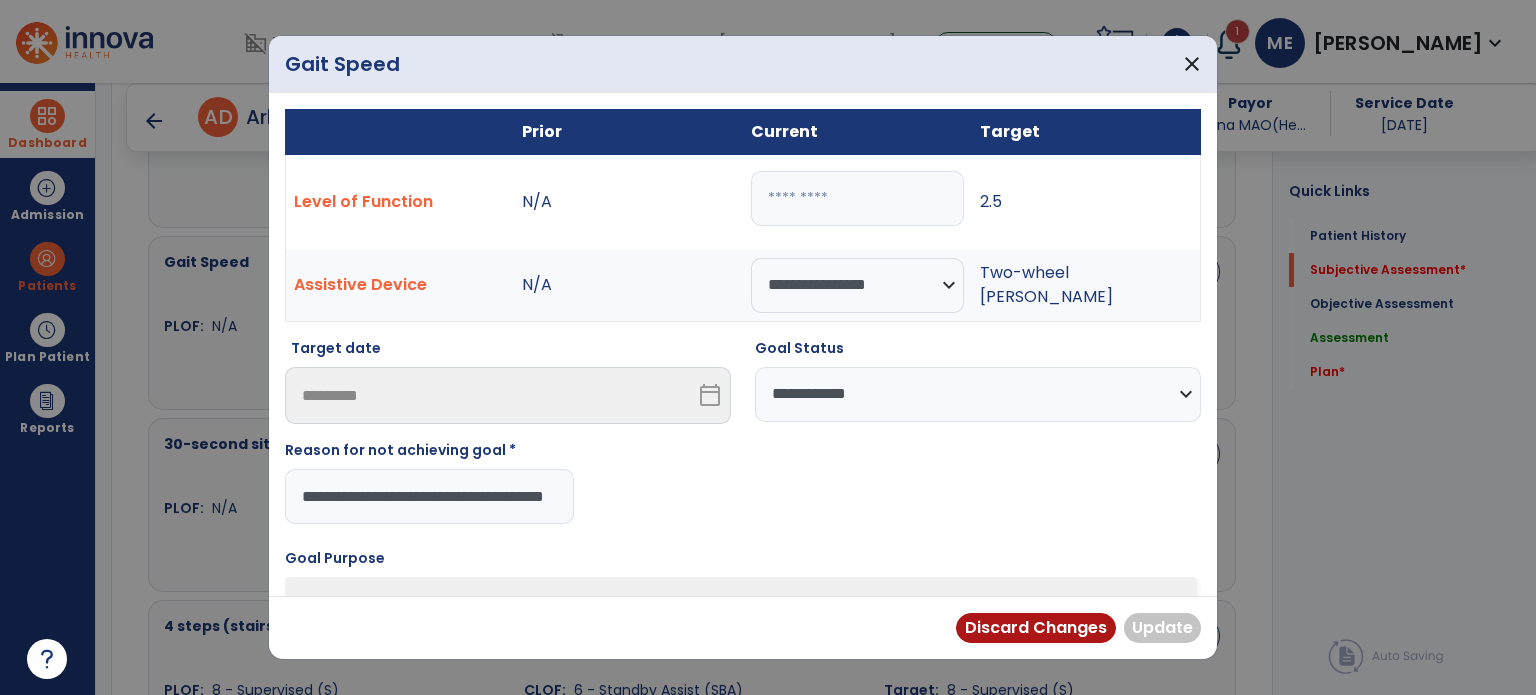 scroll, scrollTop: 0, scrollLeft: 79, axis: horizontal 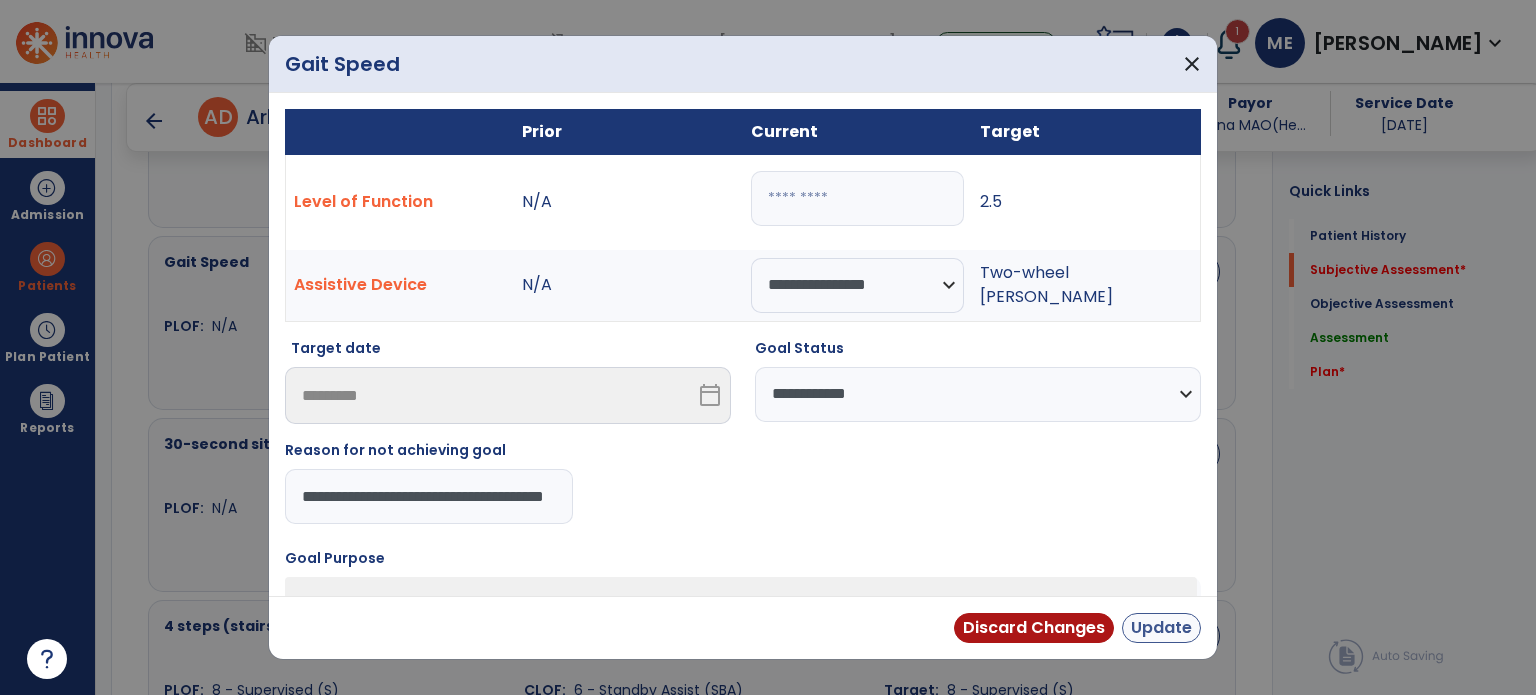 click on "Update" at bounding box center (1161, 628) 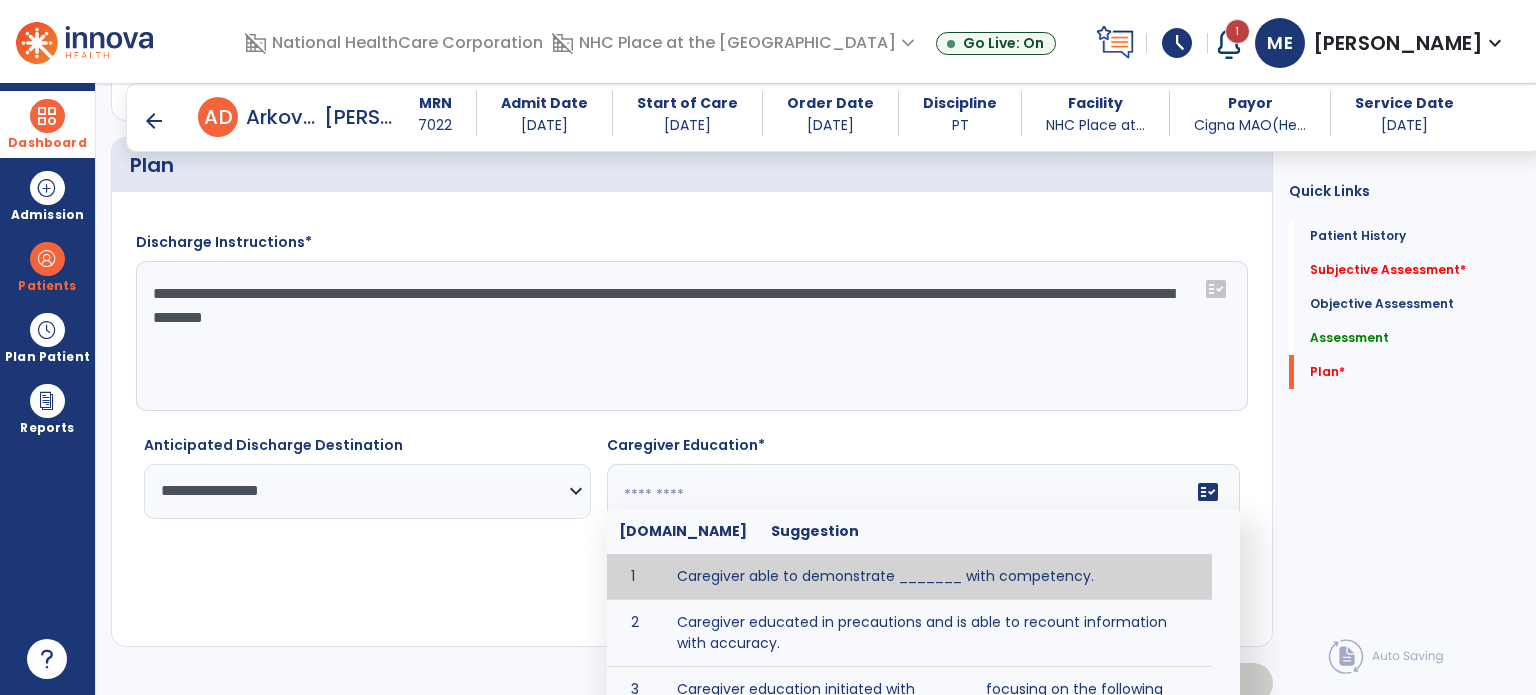 scroll, scrollTop: 2833, scrollLeft: 0, axis: vertical 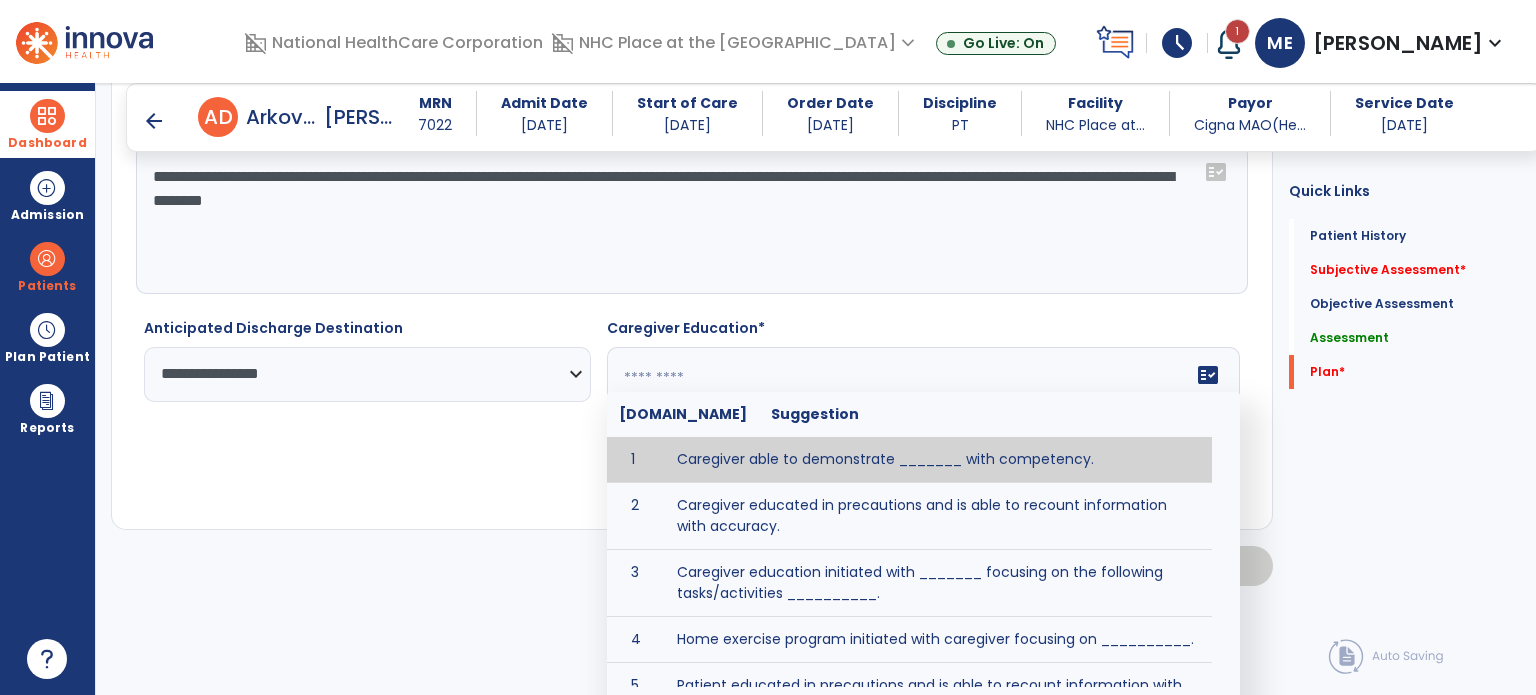 click 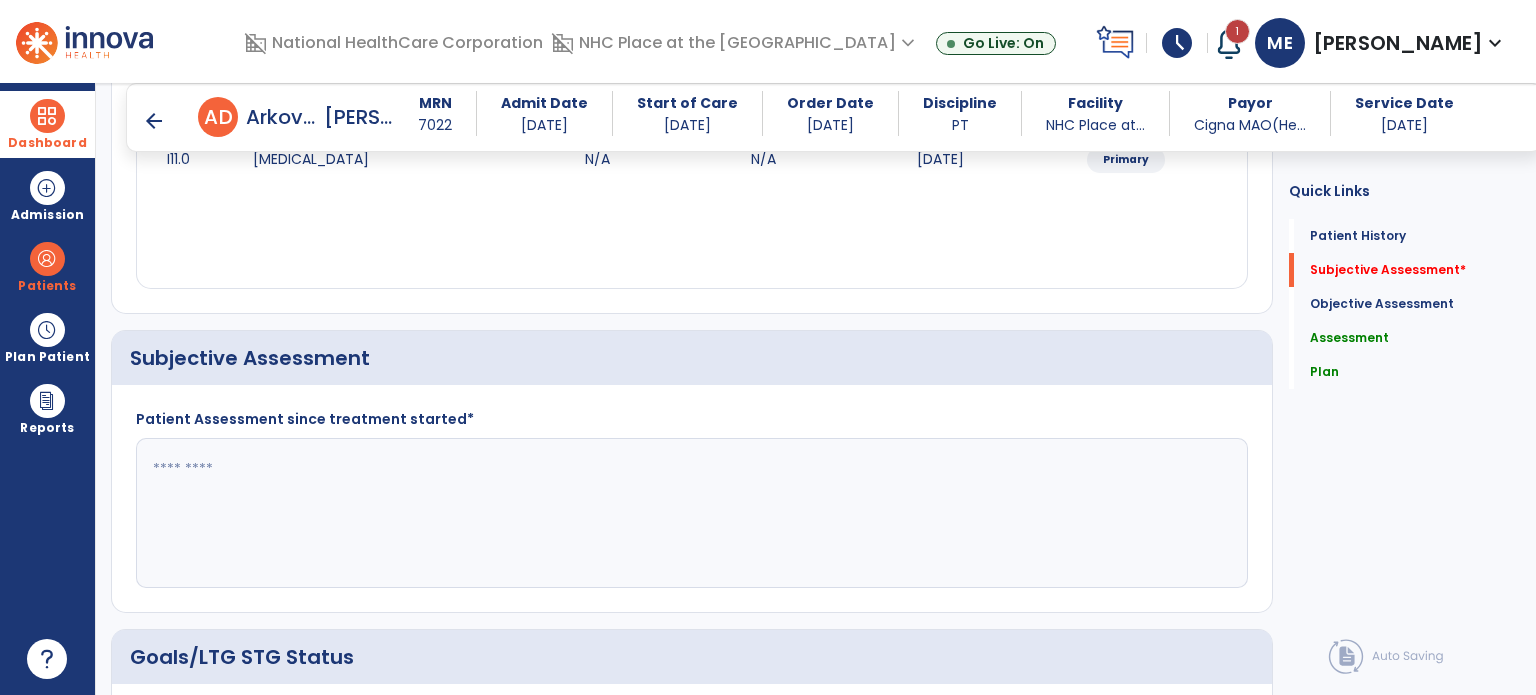 scroll, scrollTop: 293, scrollLeft: 0, axis: vertical 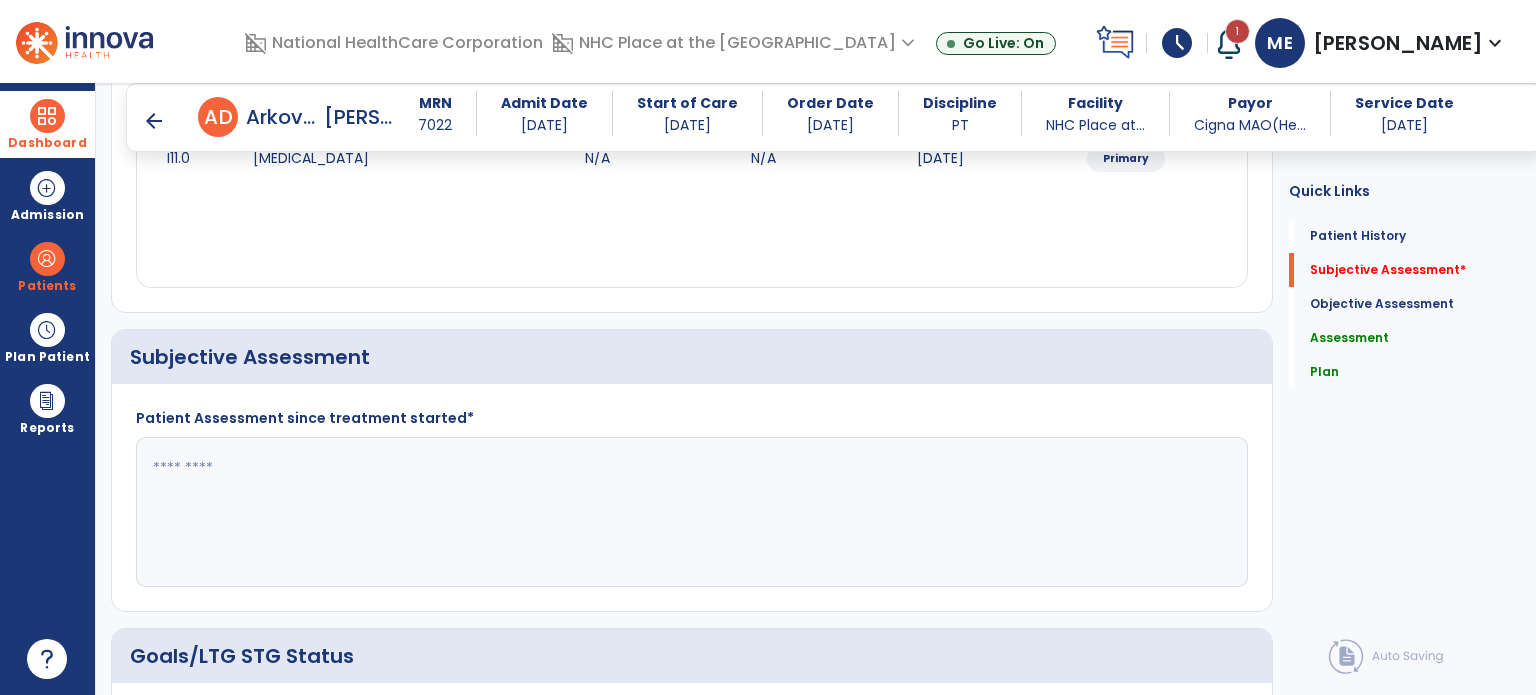type on "**********" 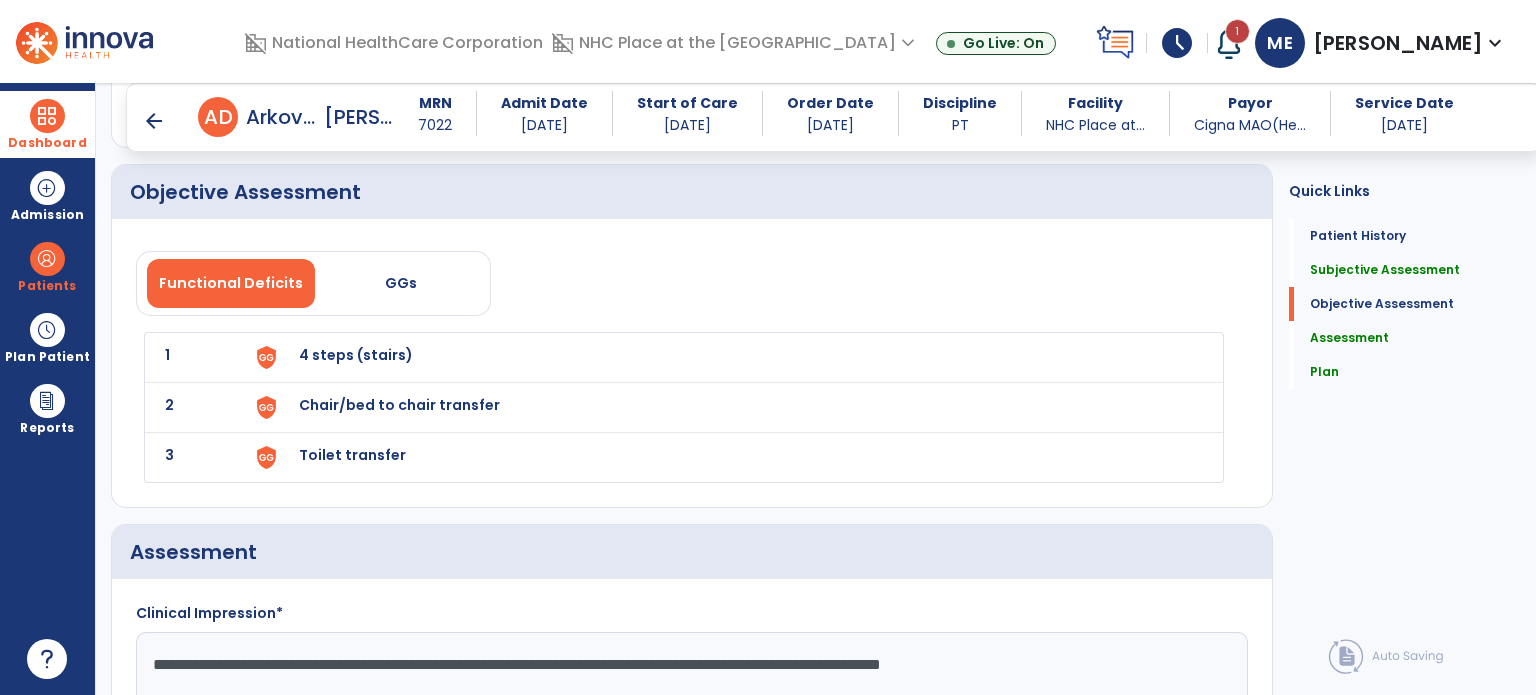 scroll, scrollTop: 1848, scrollLeft: 0, axis: vertical 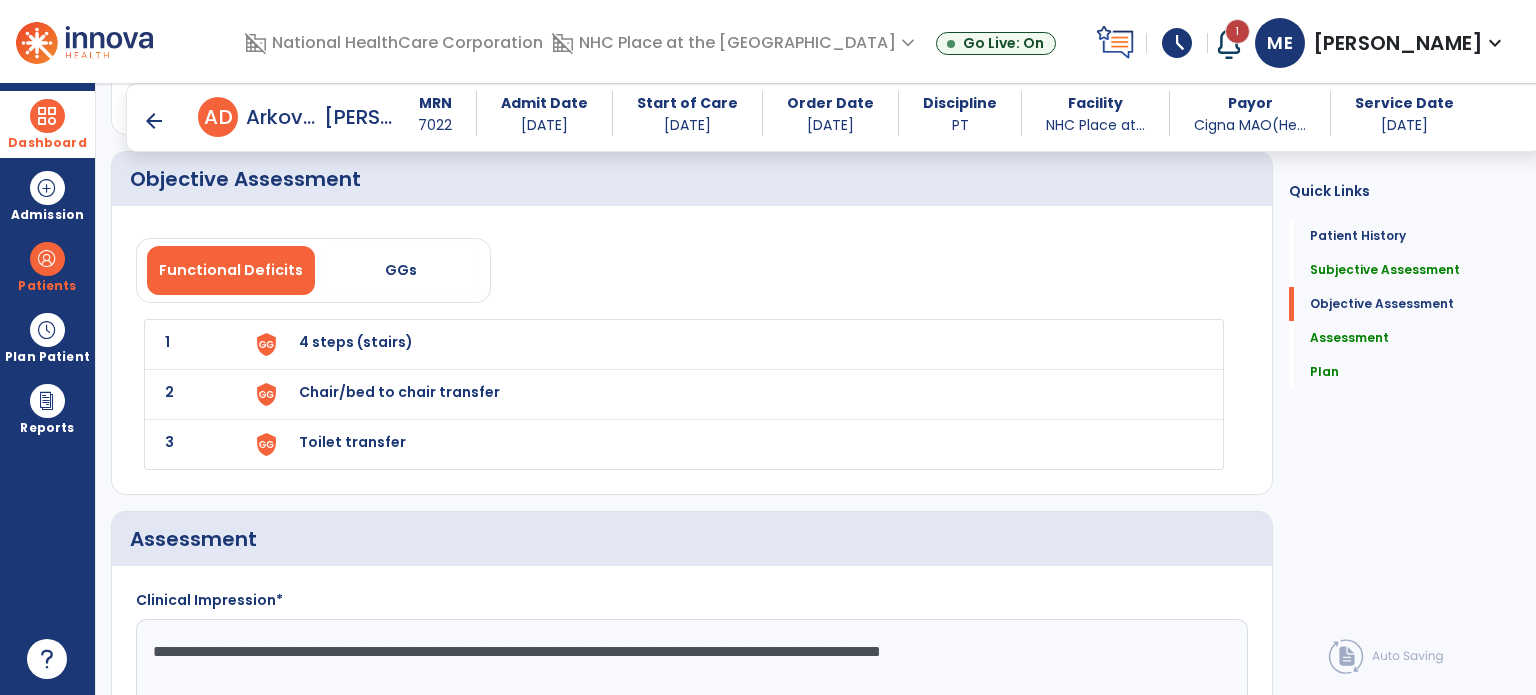 type on "**********" 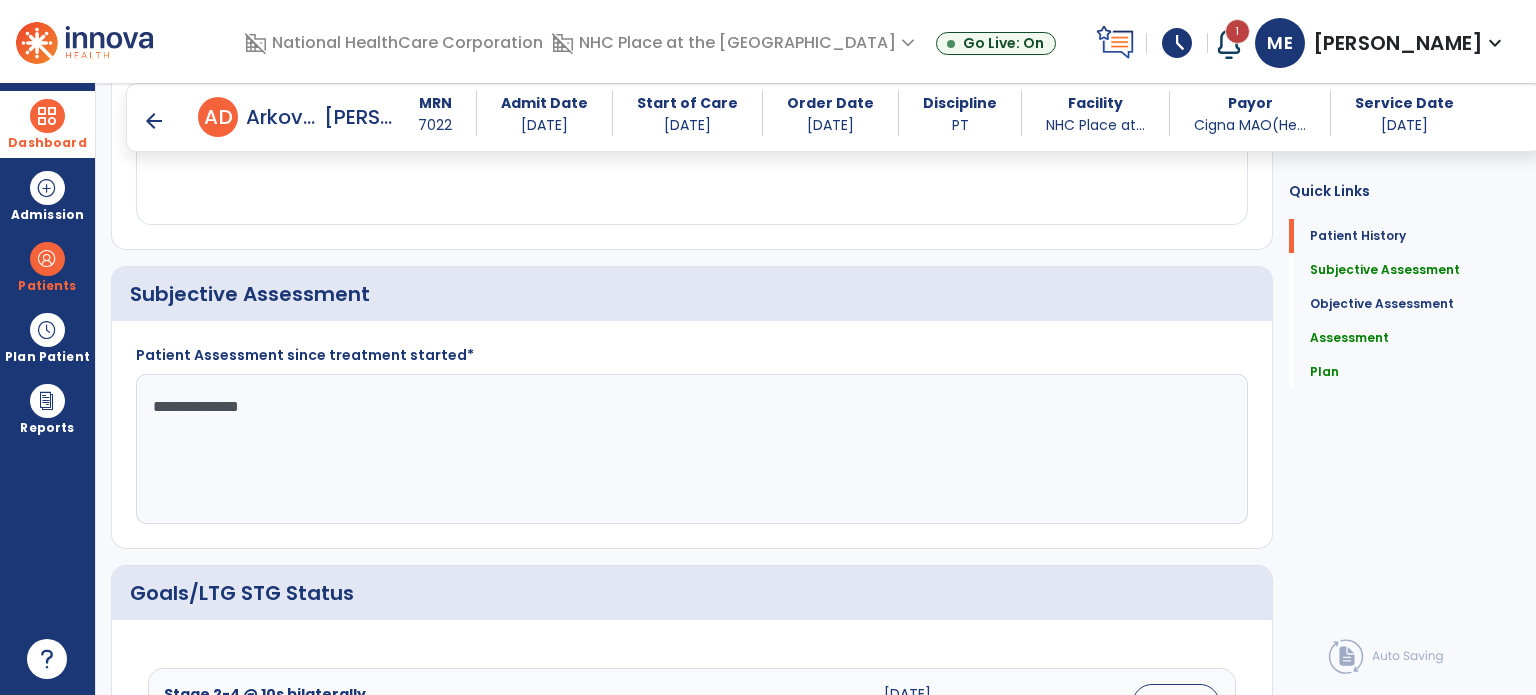 scroll, scrollTop: 0, scrollLeft: 0, axis: both 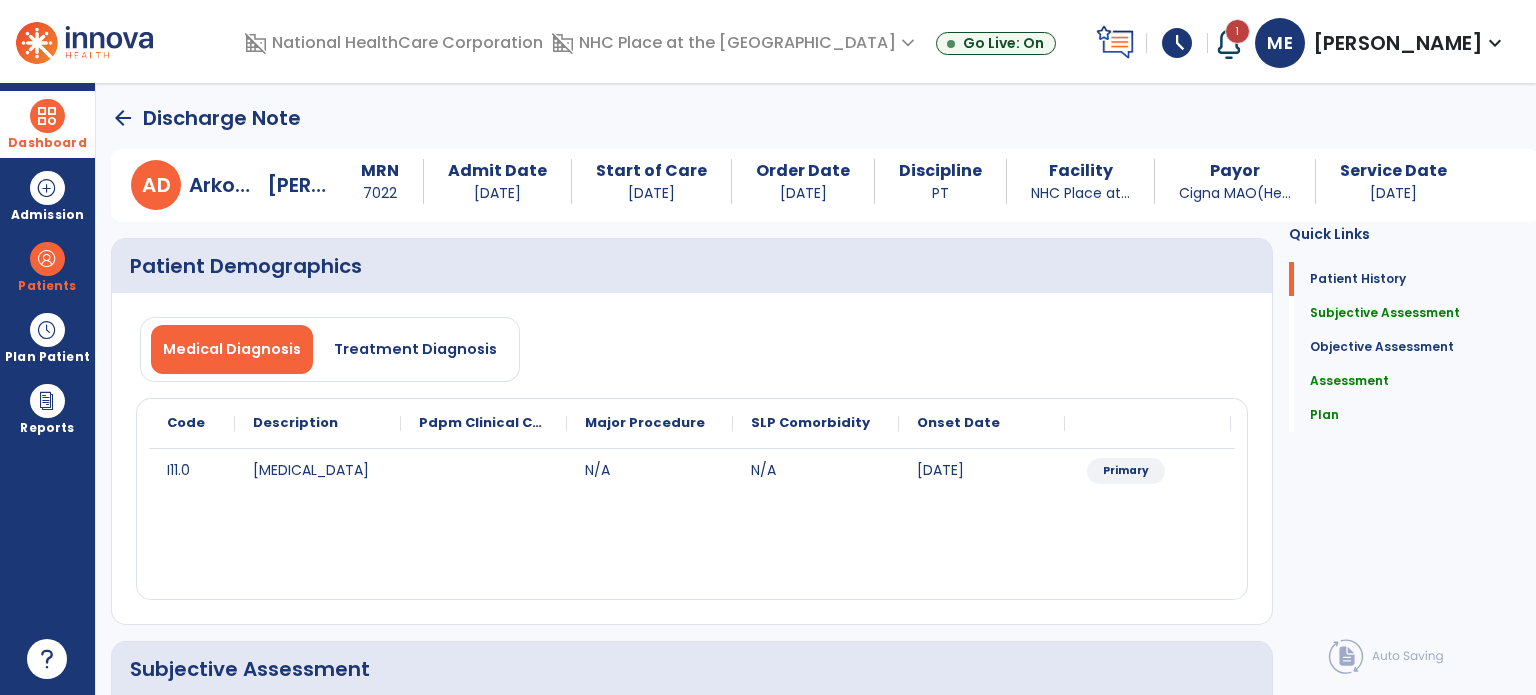 click on "arrow_back" 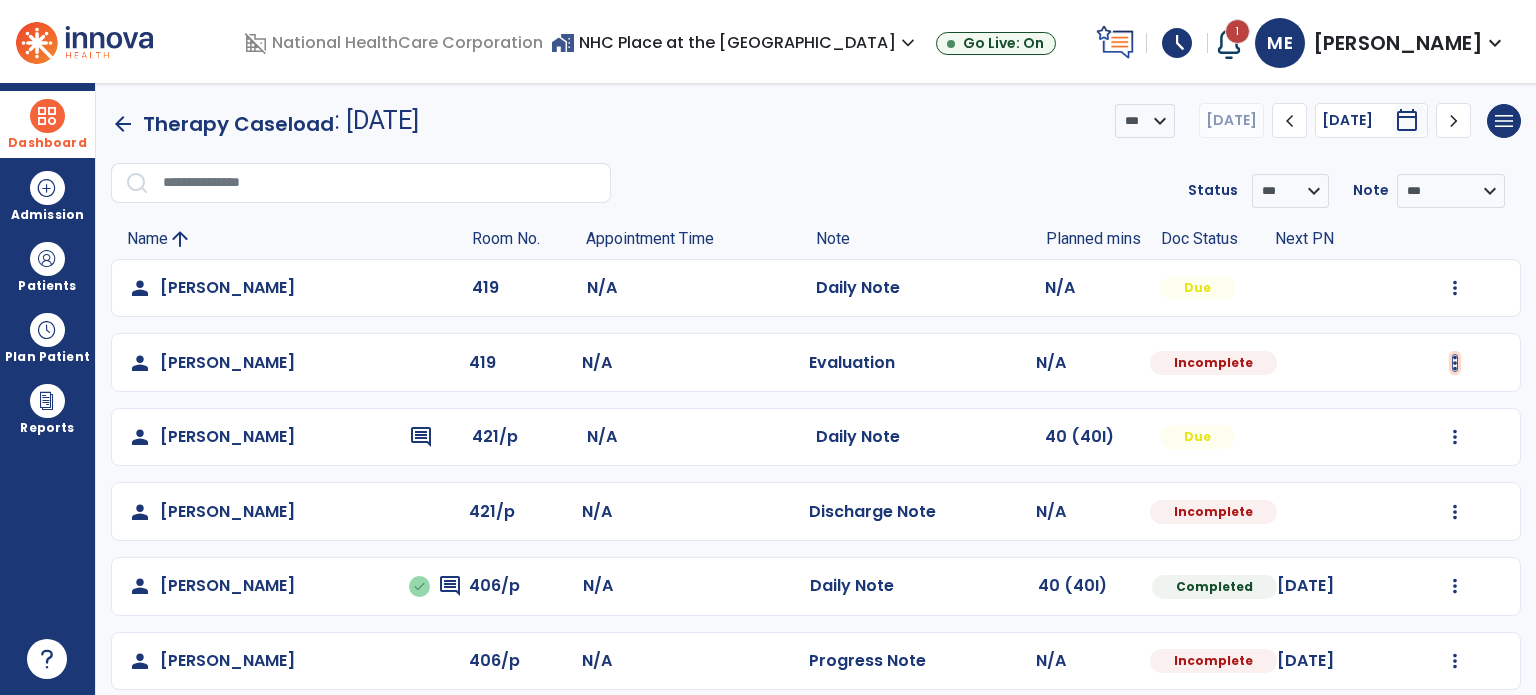 click at bounding box center (1455, 288) 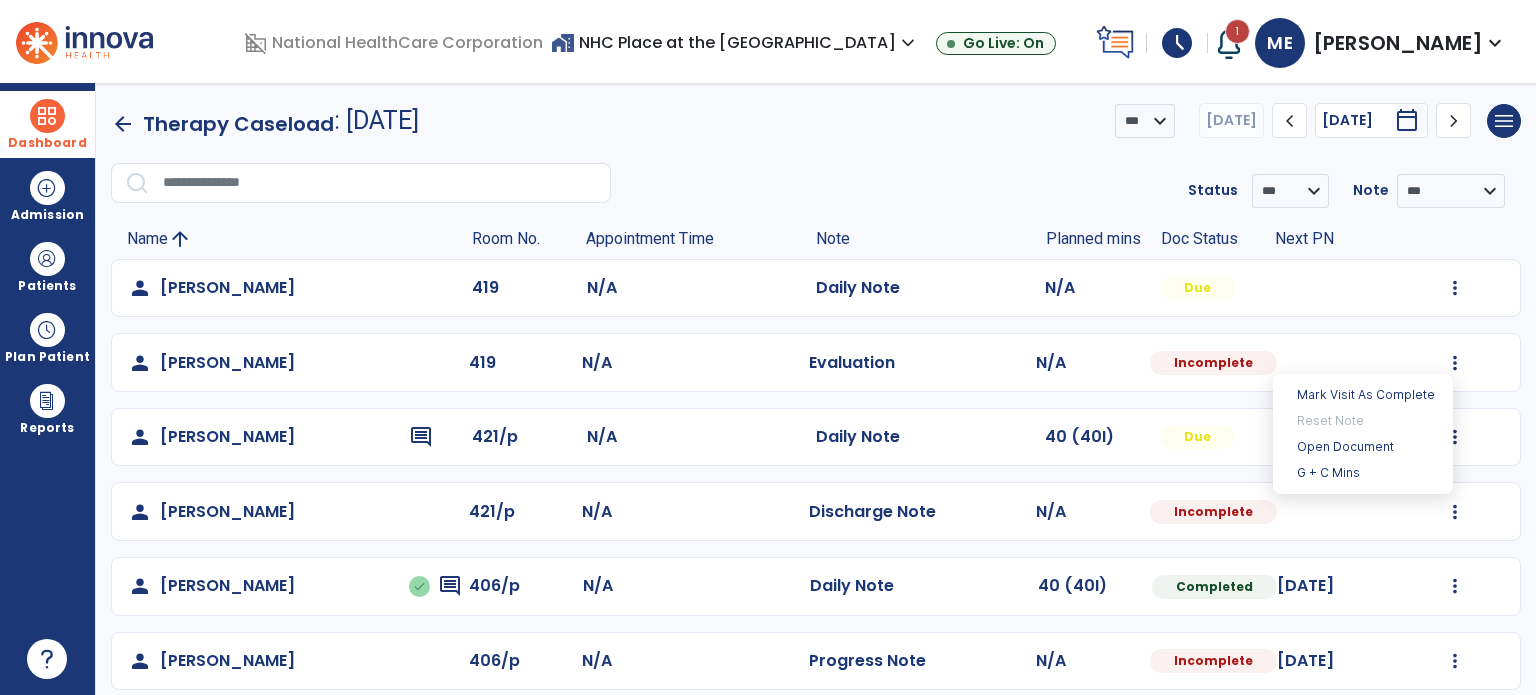 click on "person   Arkovitz, Donald  421/p N/A  Discharge Note   N/A  Incomplete  Mark Visit As Complete   Reset Note   Open Document   G + C Mins" 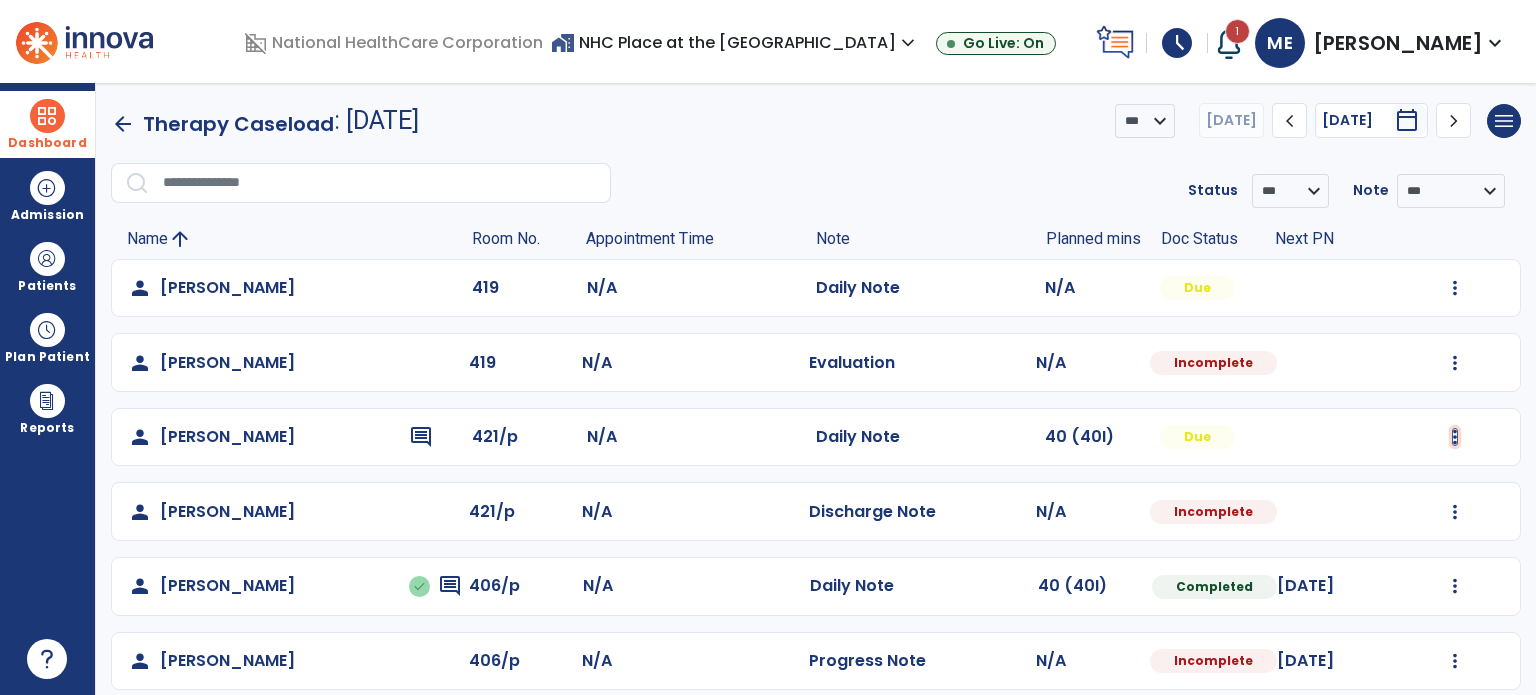 click at bounding box center (1455, 288) 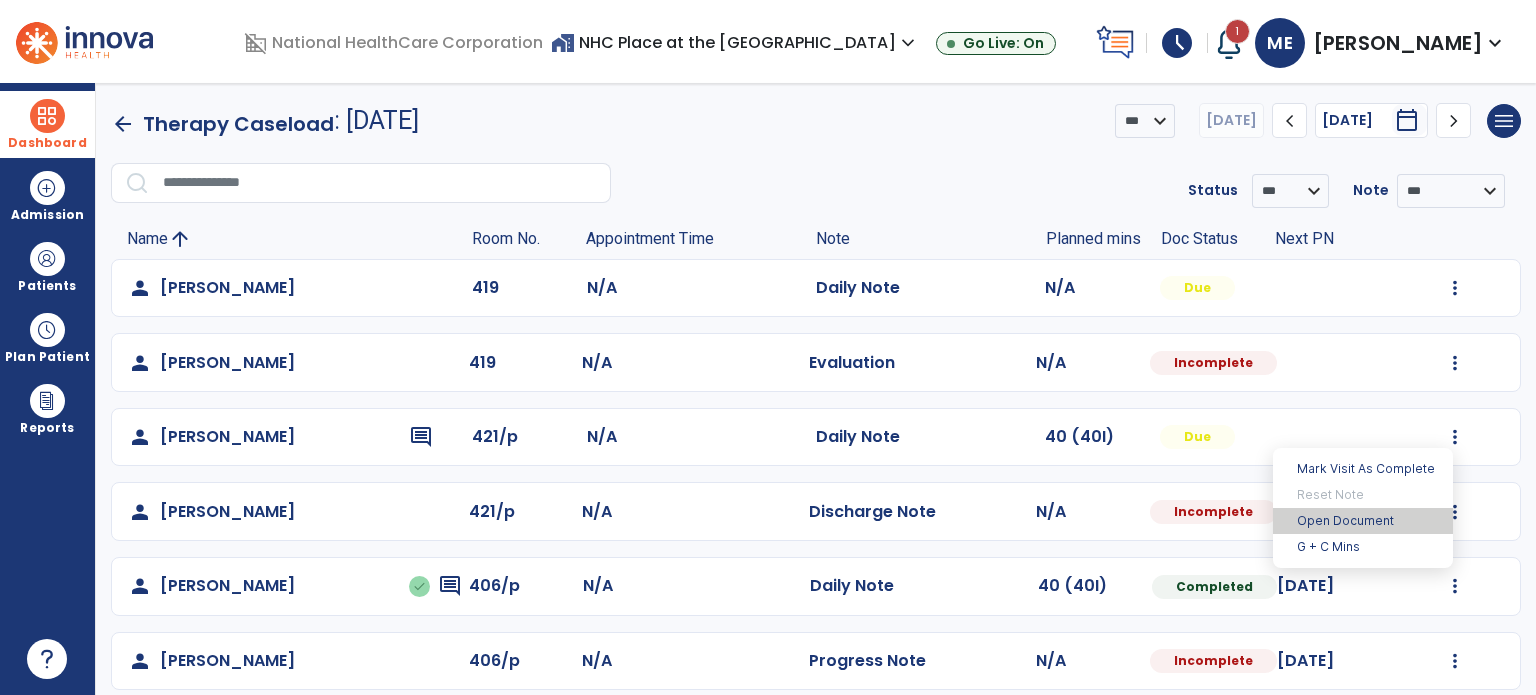 click on "Open Document" at bounding box center (1363, 521) 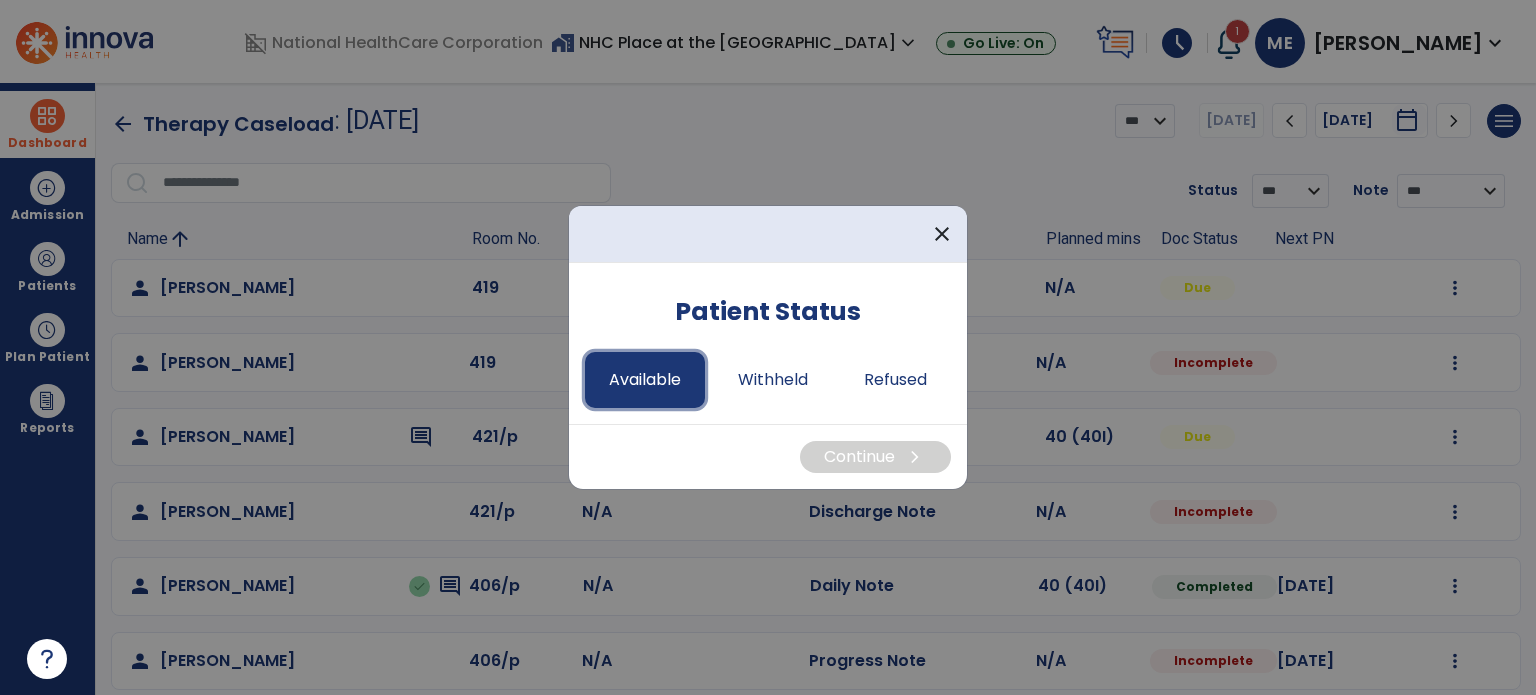 click on "Available" at bounding box center (645, 380) 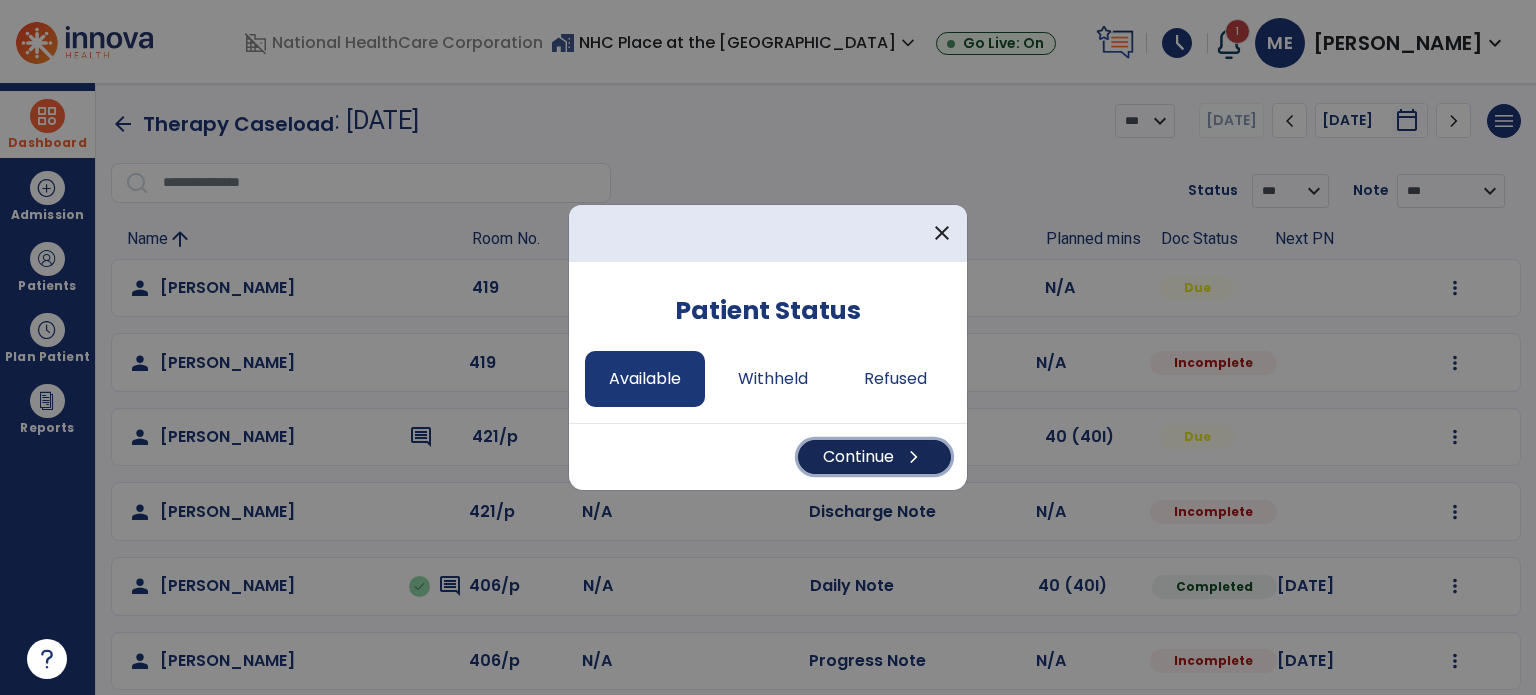 click on "Continue   chevron_right" at bounding box center (874, 457) 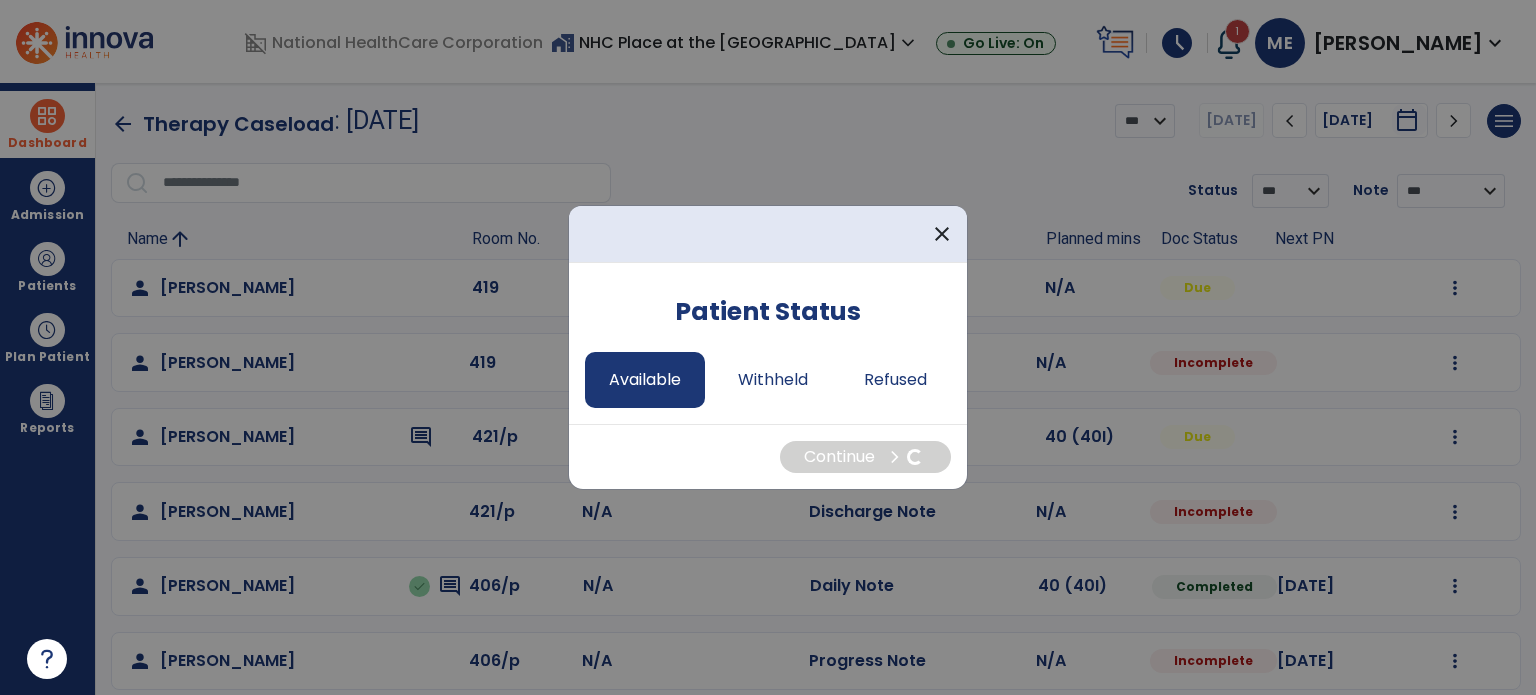 select on "*" 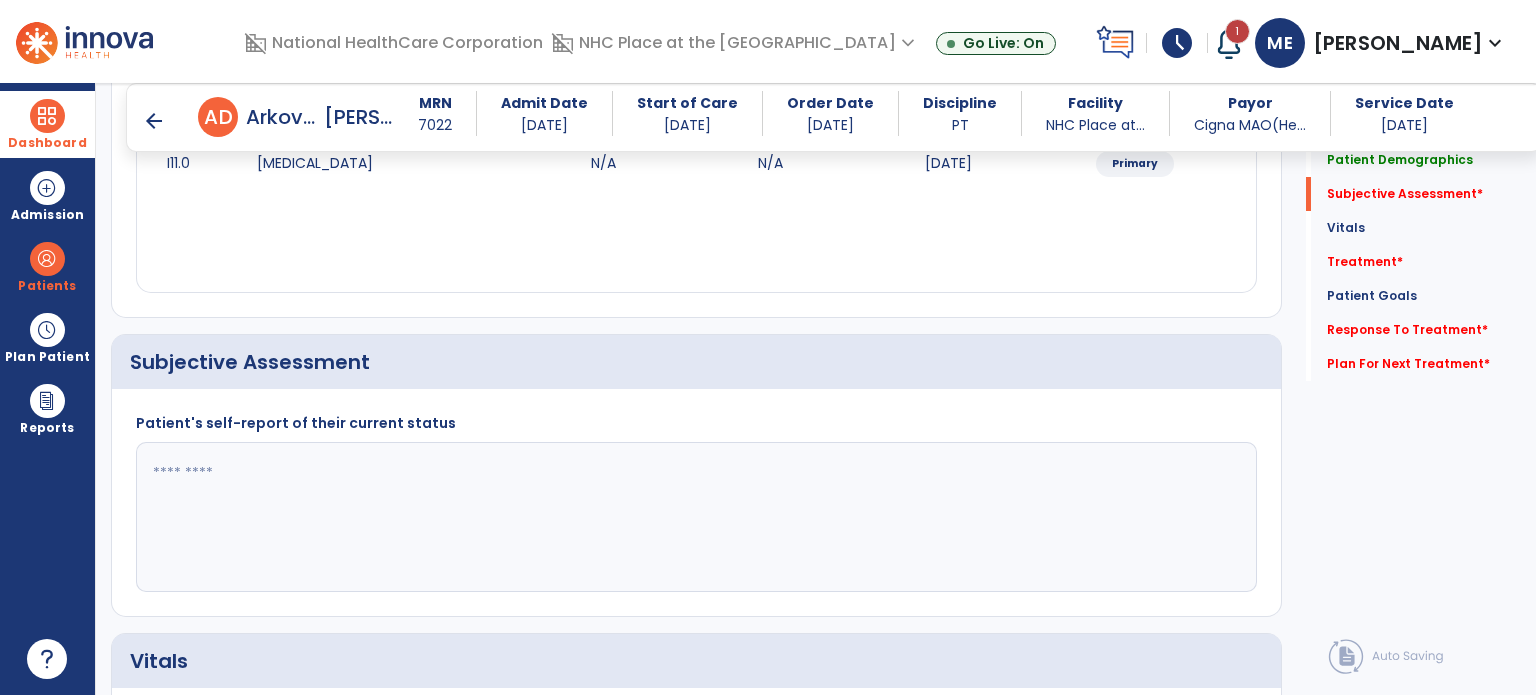 scroll, scrollTop: 305, scrollLeft: 0, axis: vertical 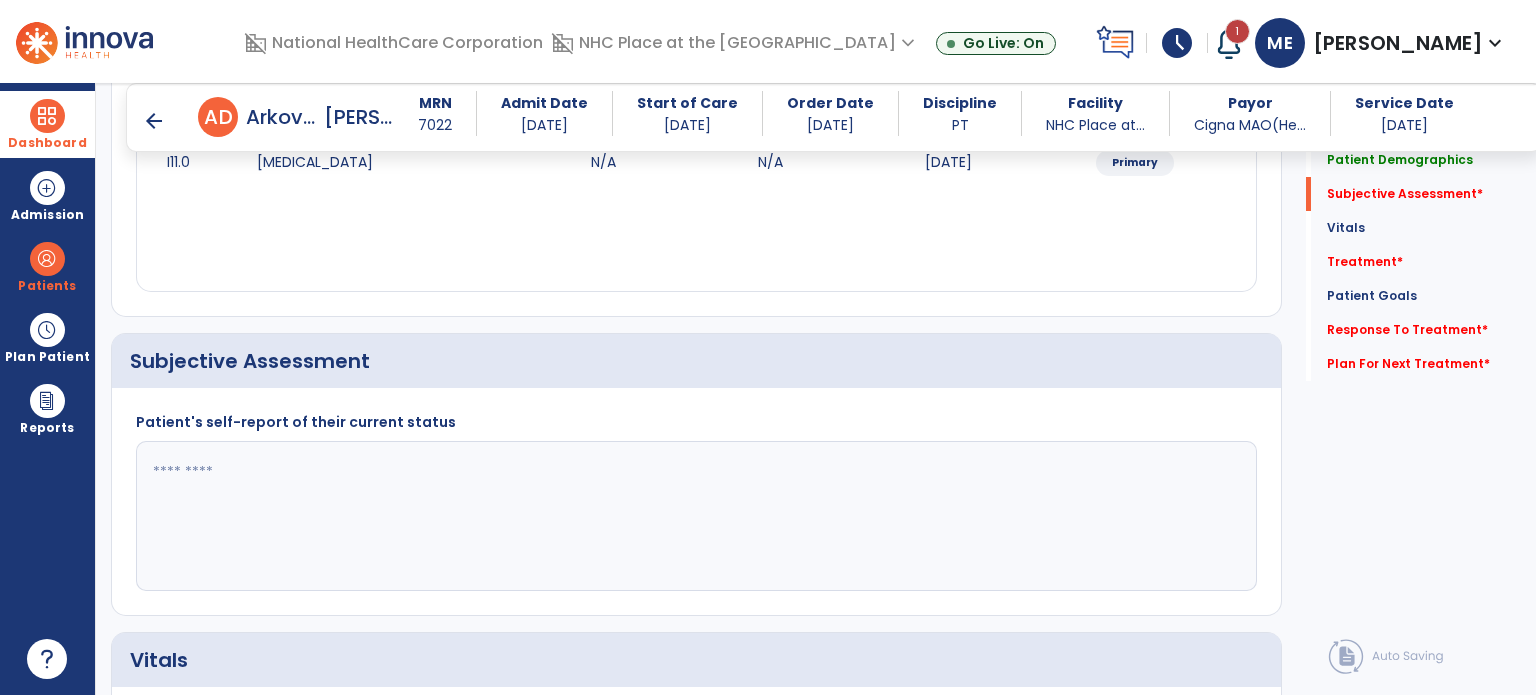click 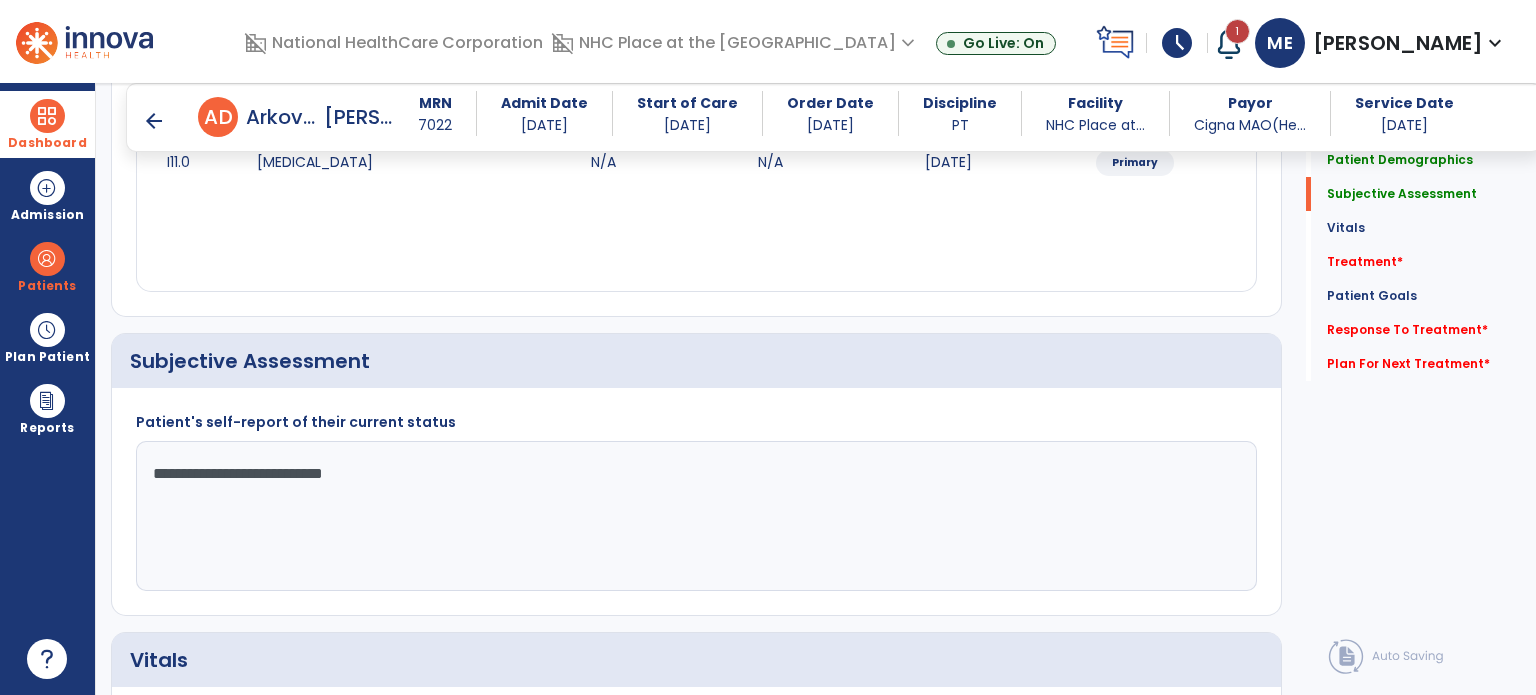 click on "**********" 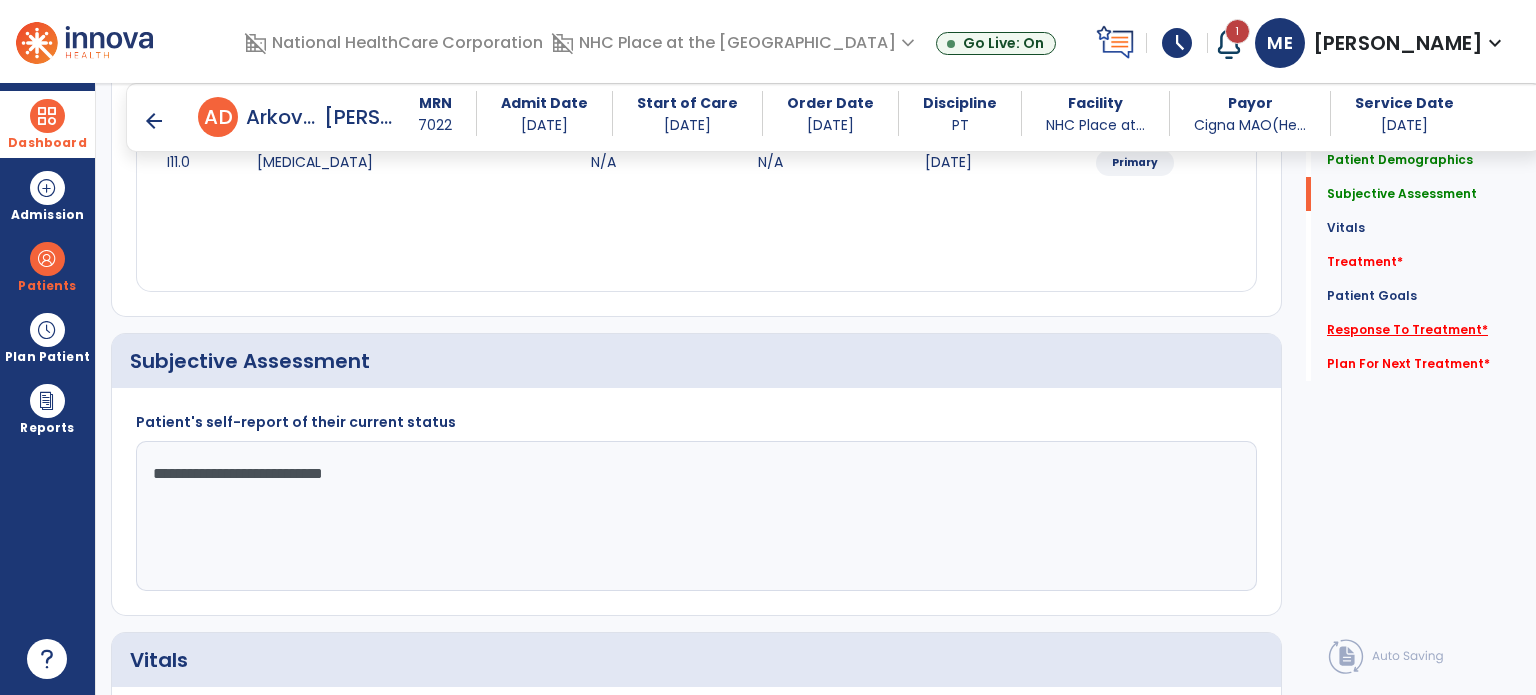 type on "**********" 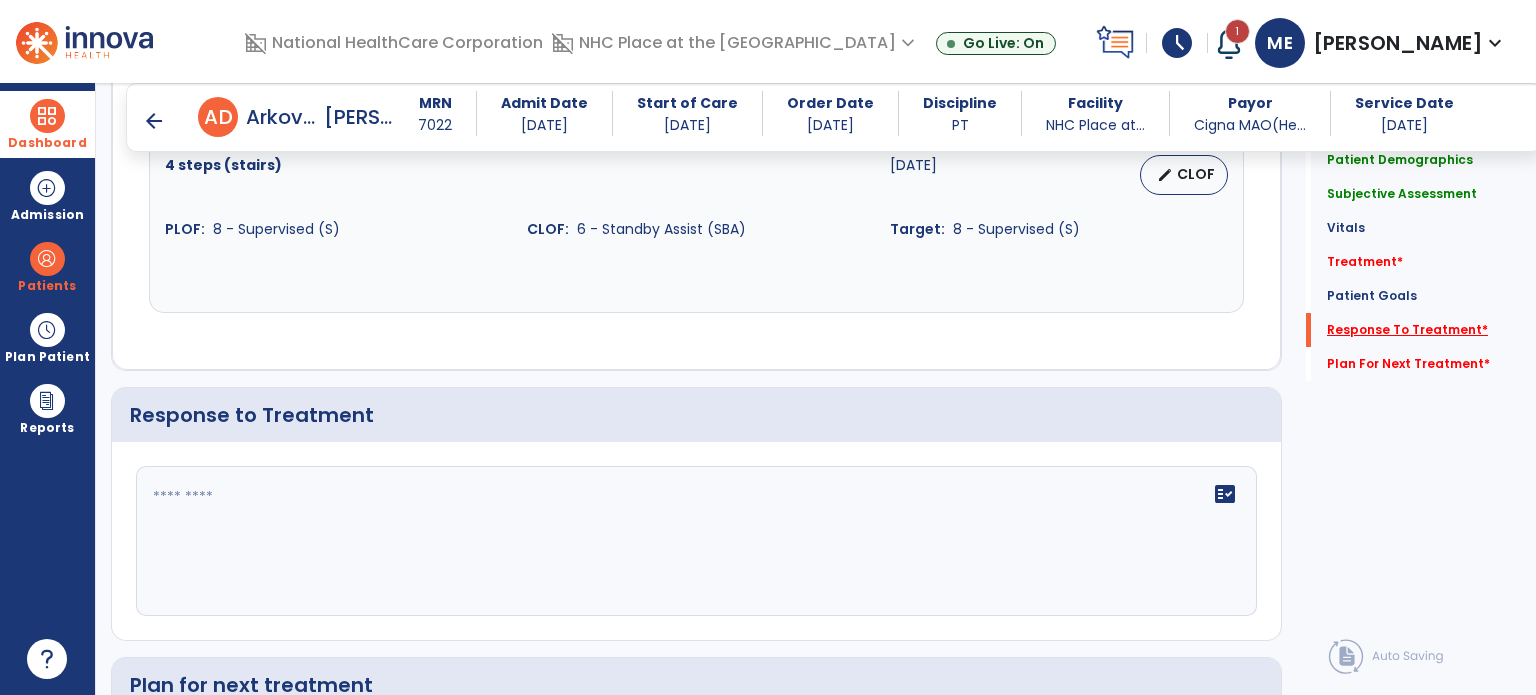 scroll, scrollTop: 2444, scrollLeft: 0, axis: vertical 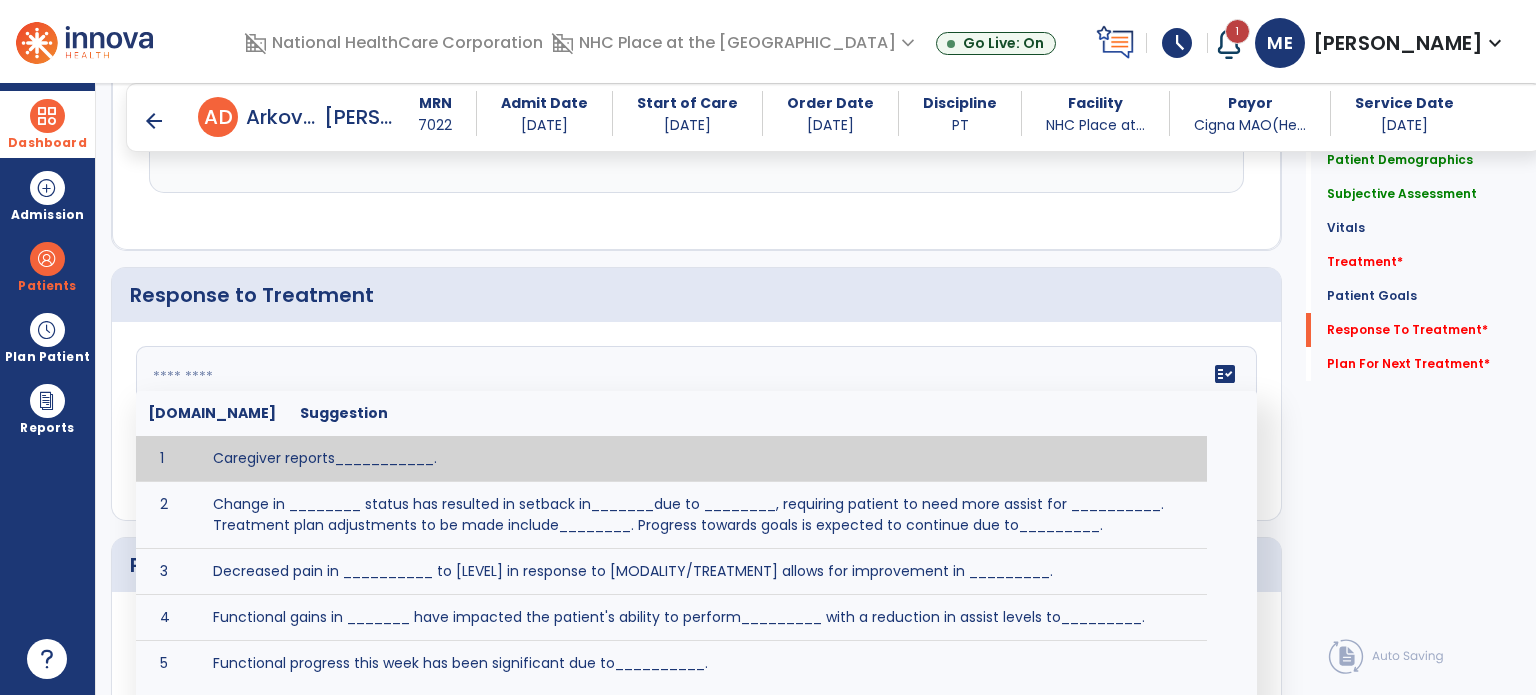 paste on "**********" 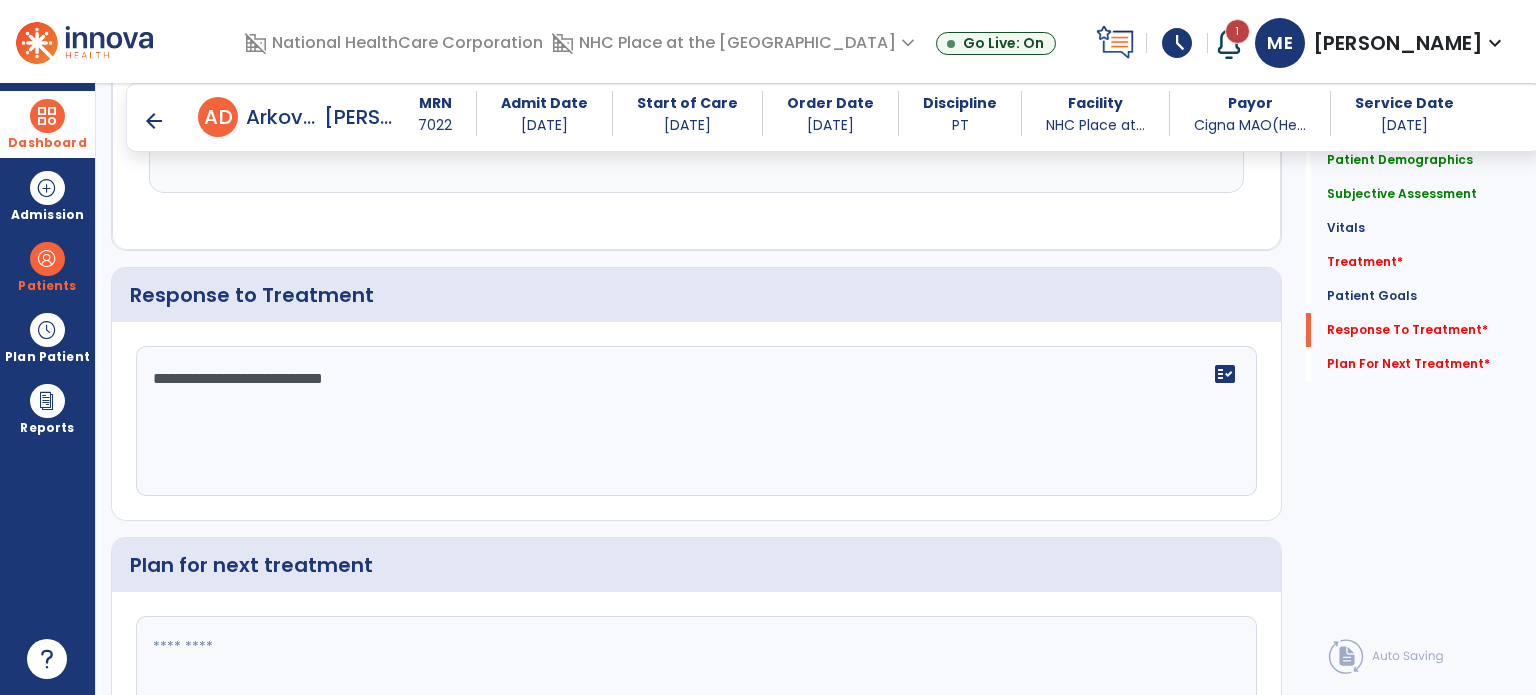 type on "**********" 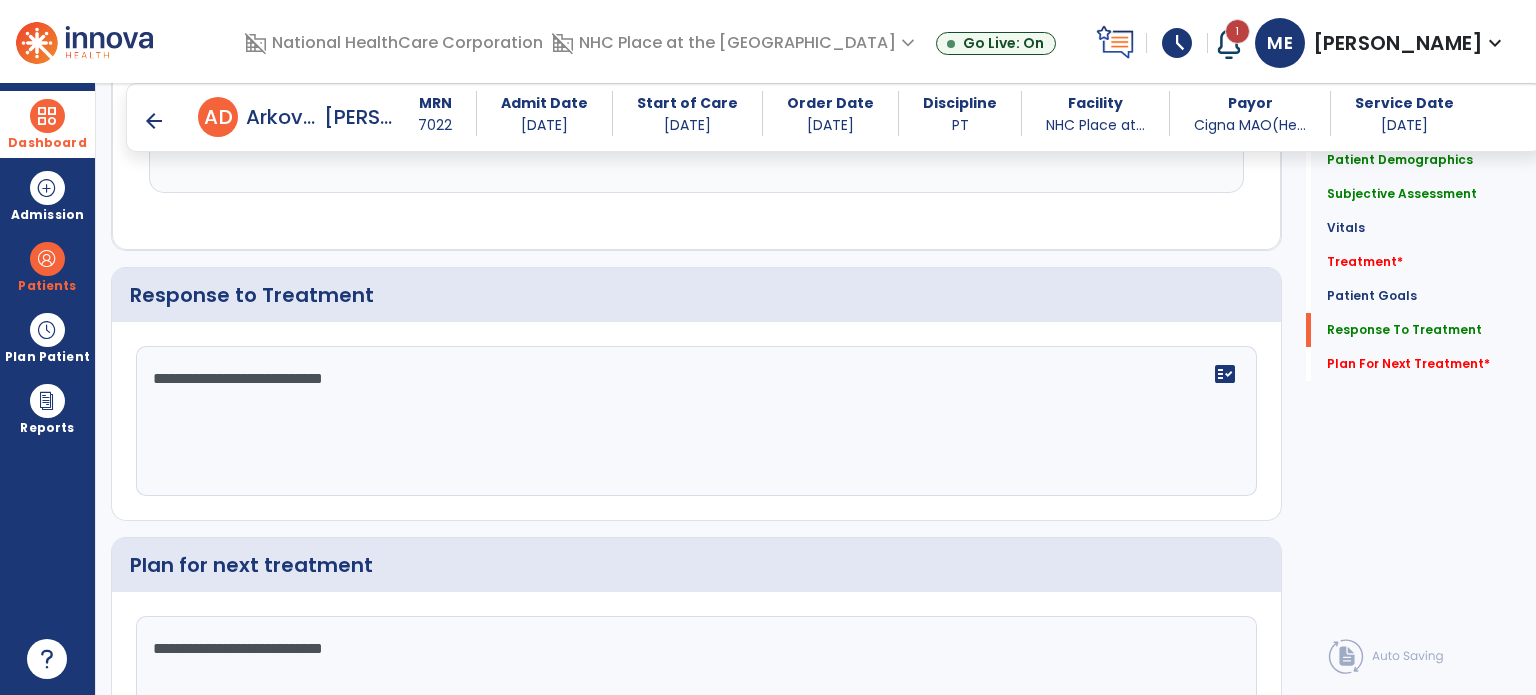 type on "**********" 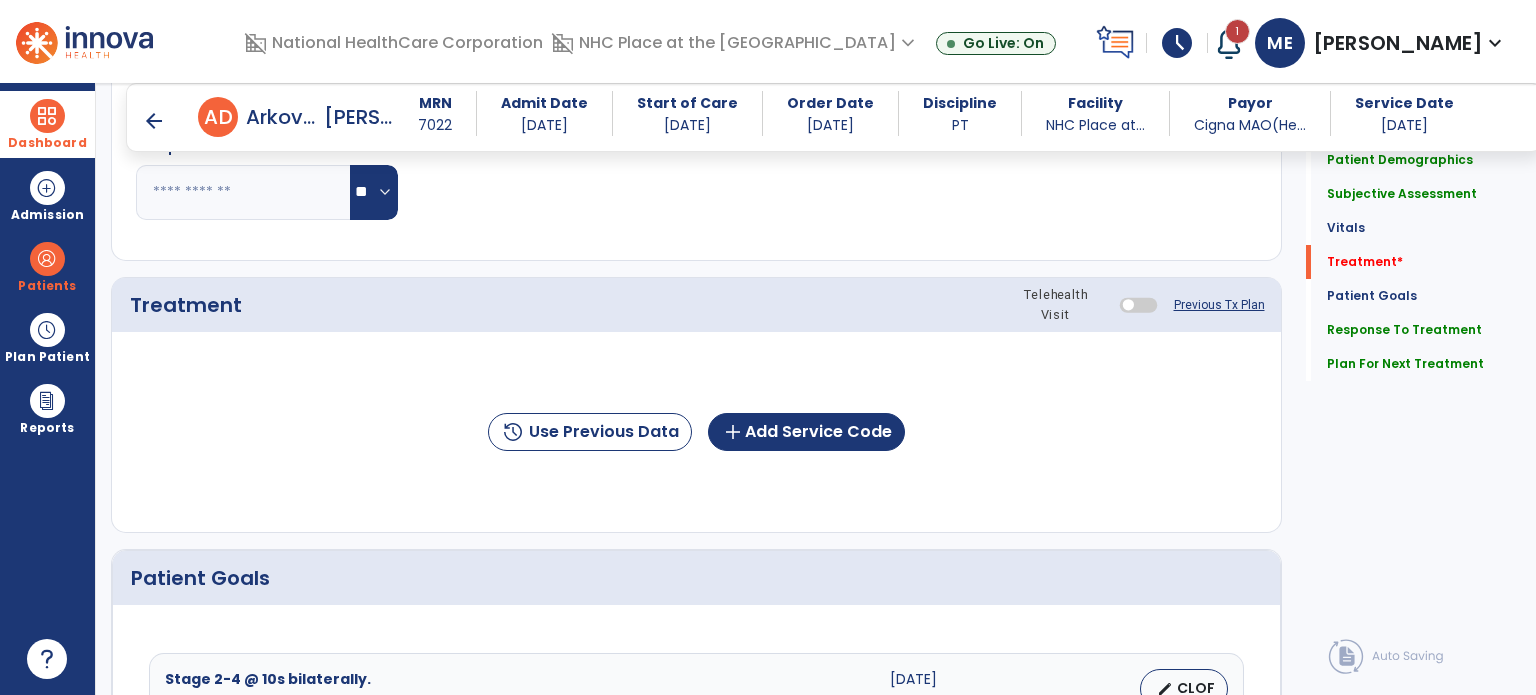 scroll, scrollTop: 1101, scrollLeft: 0, axis: vertical 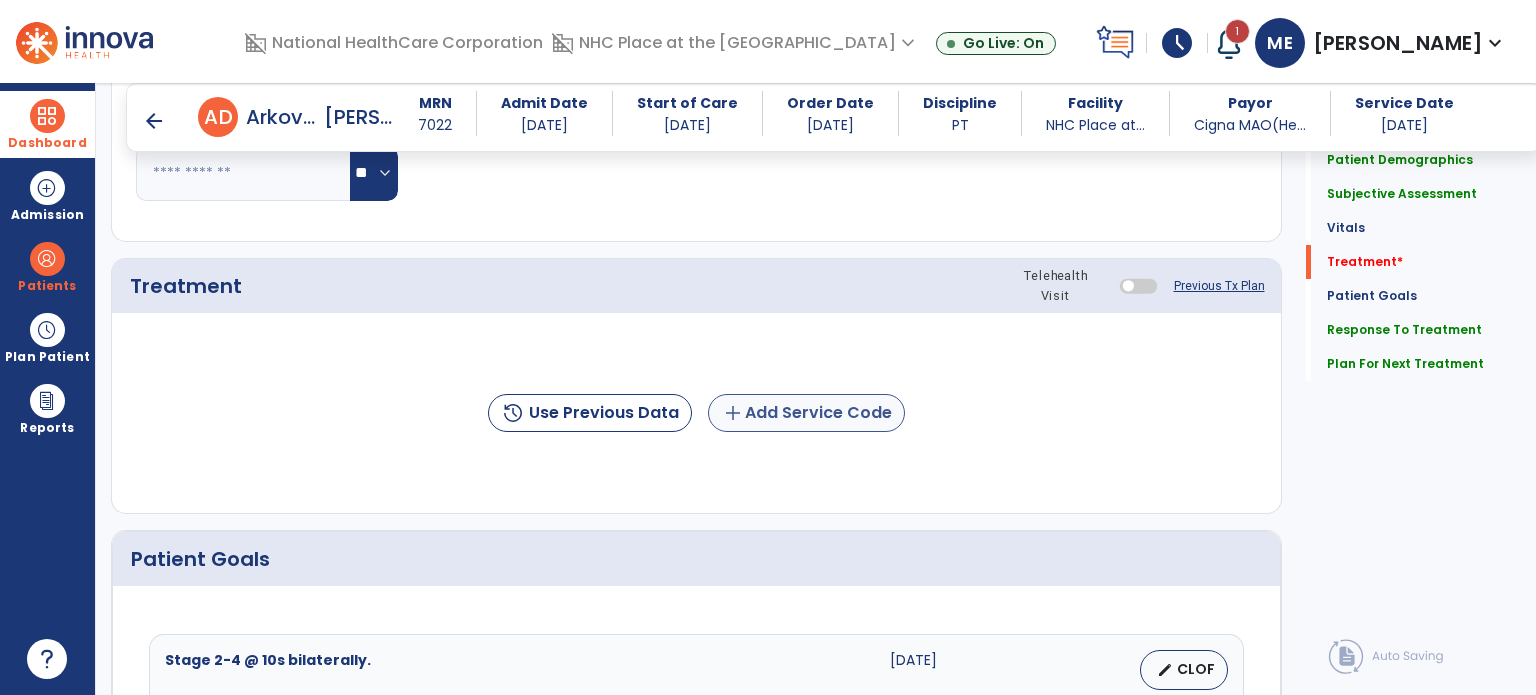 click on "add  Add Service Code" 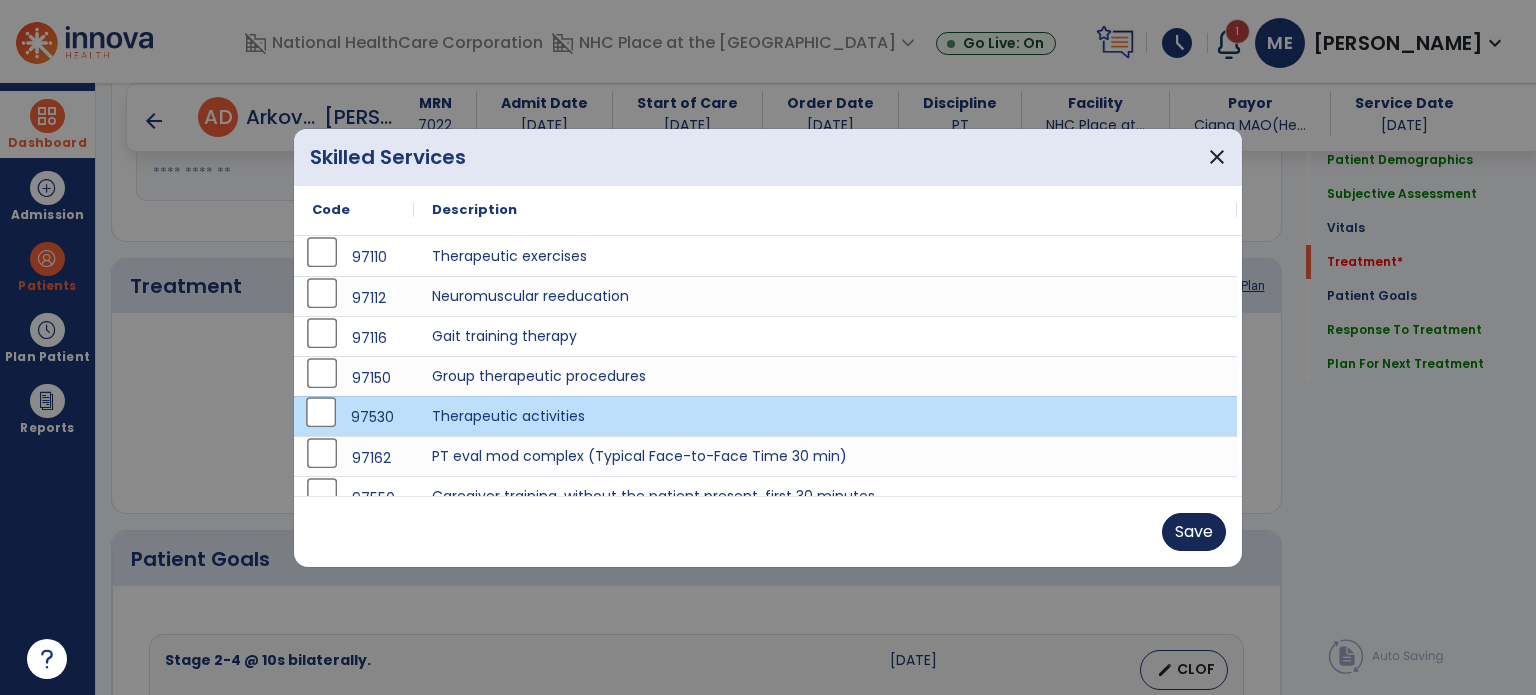 click on "Save" at bounding box center (1194, 532) 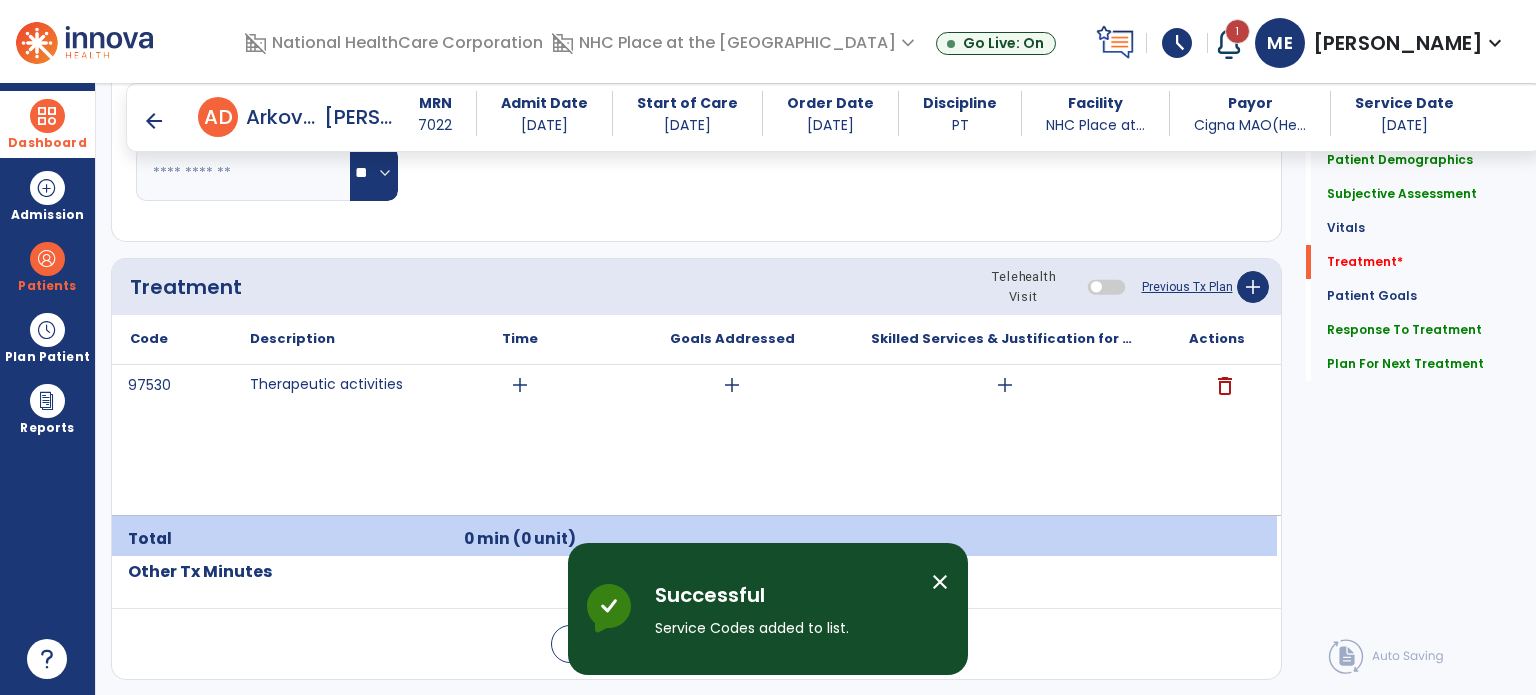 click on "add" at bounding box center (1005, 385) 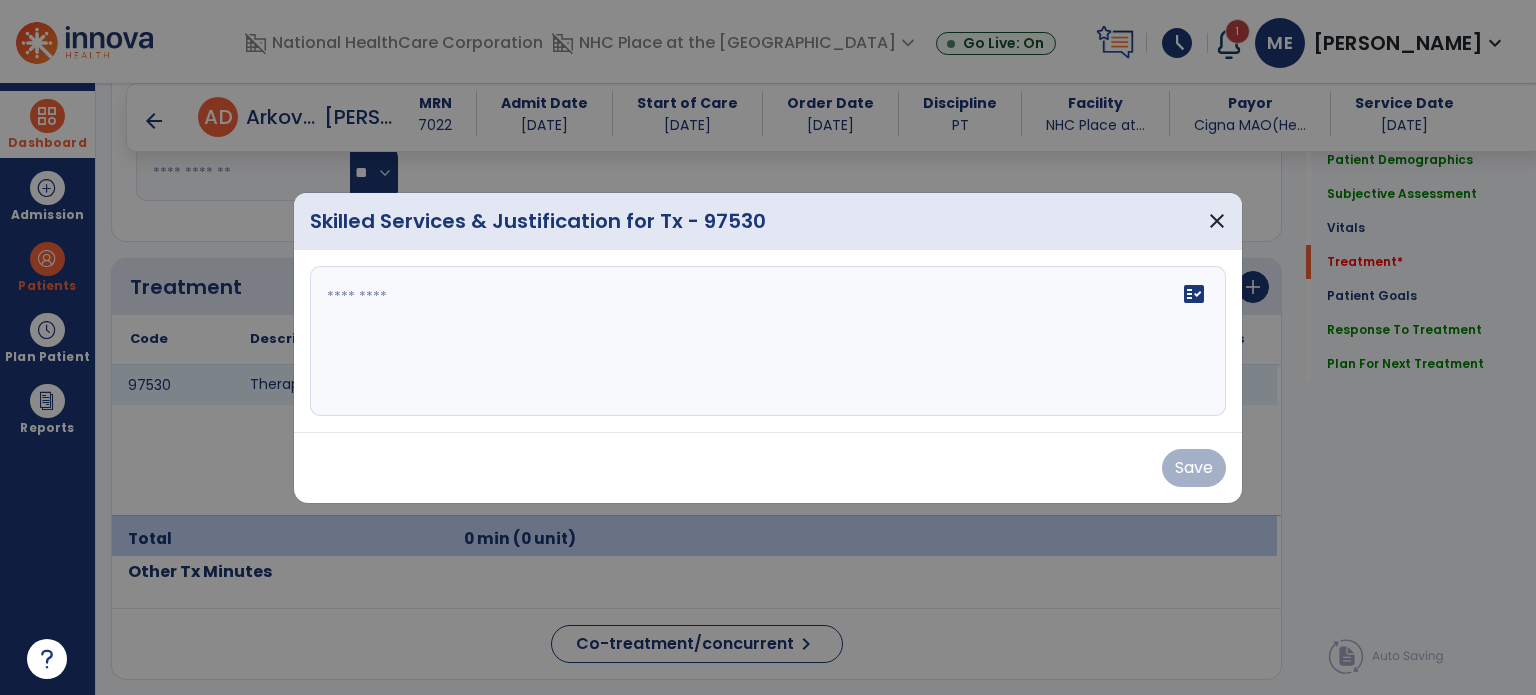 click at bounding box center (768, 341) 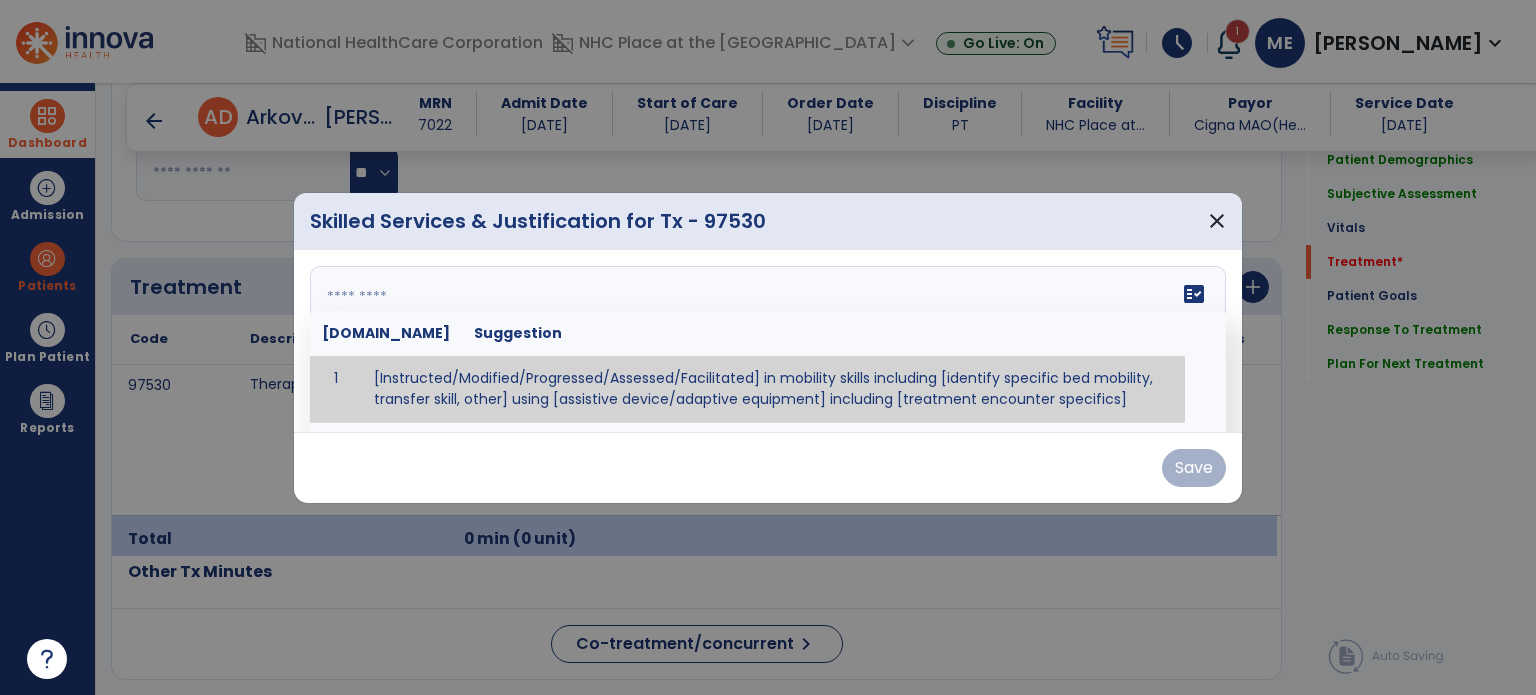 paste on "**********" 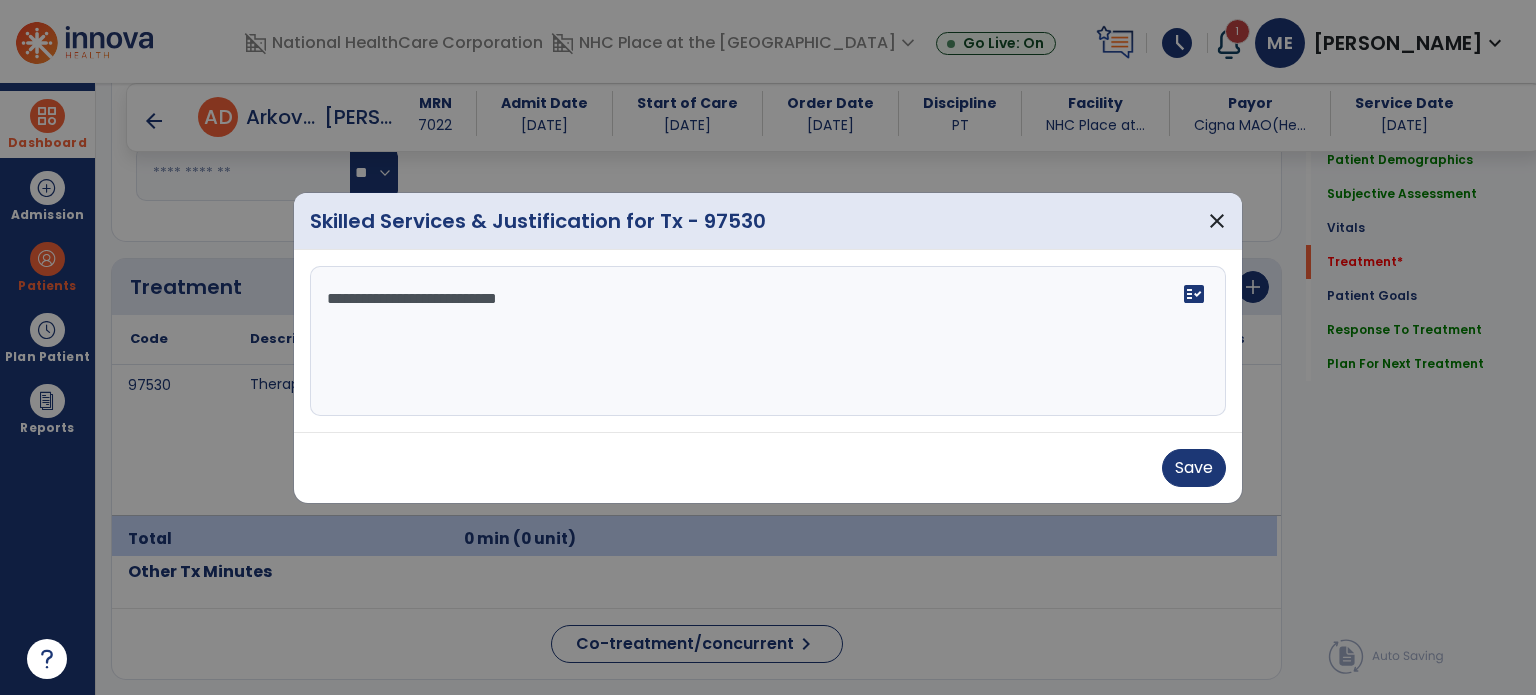 click on "**********" at bounding box center (768, 341) 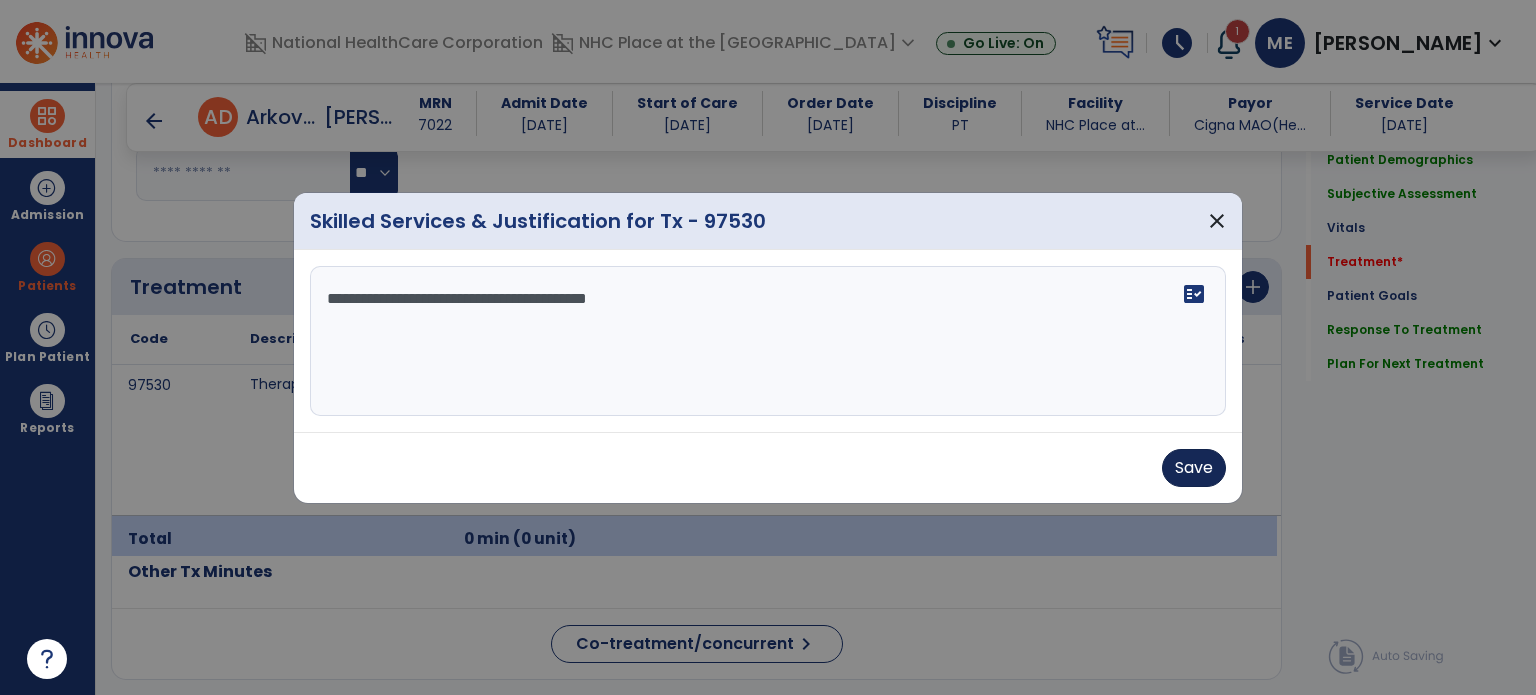 type on "**********" 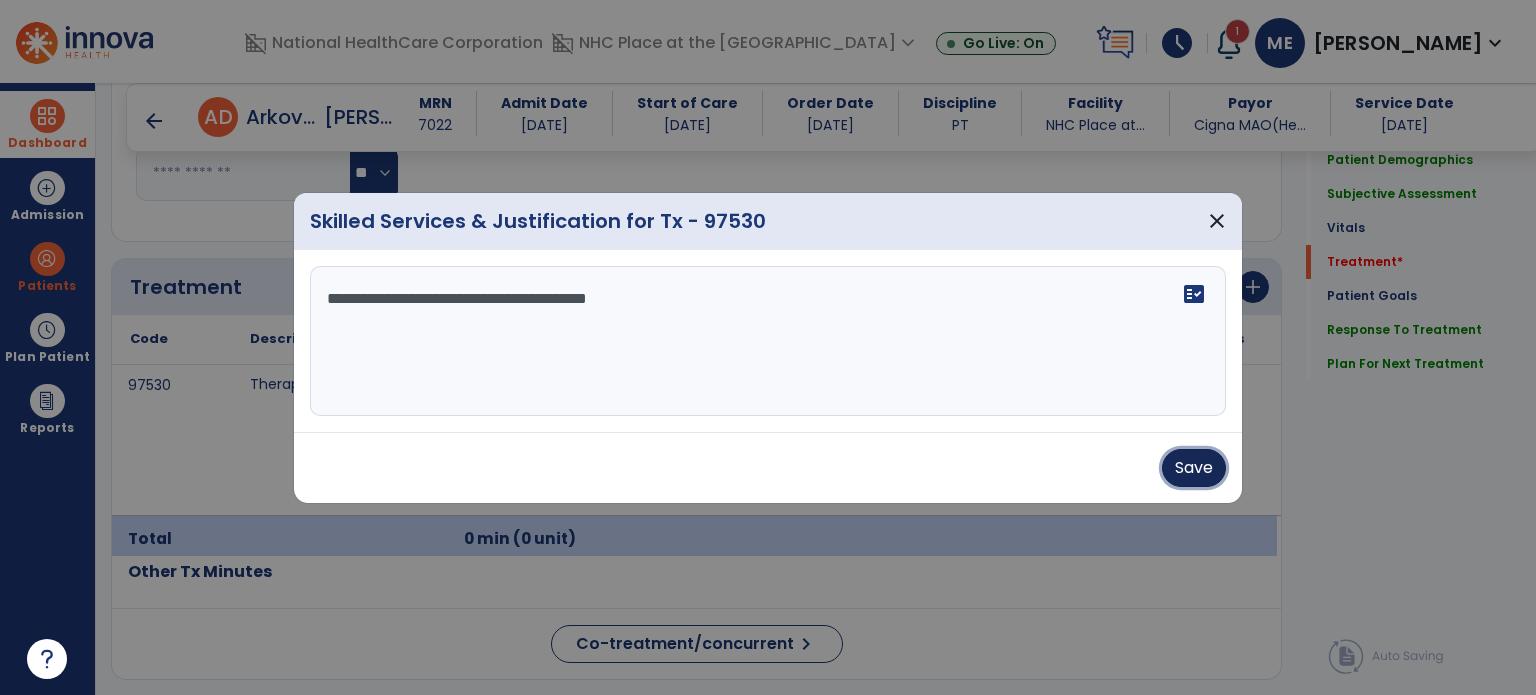 click on "Save" at bounding box center (1194, 468) 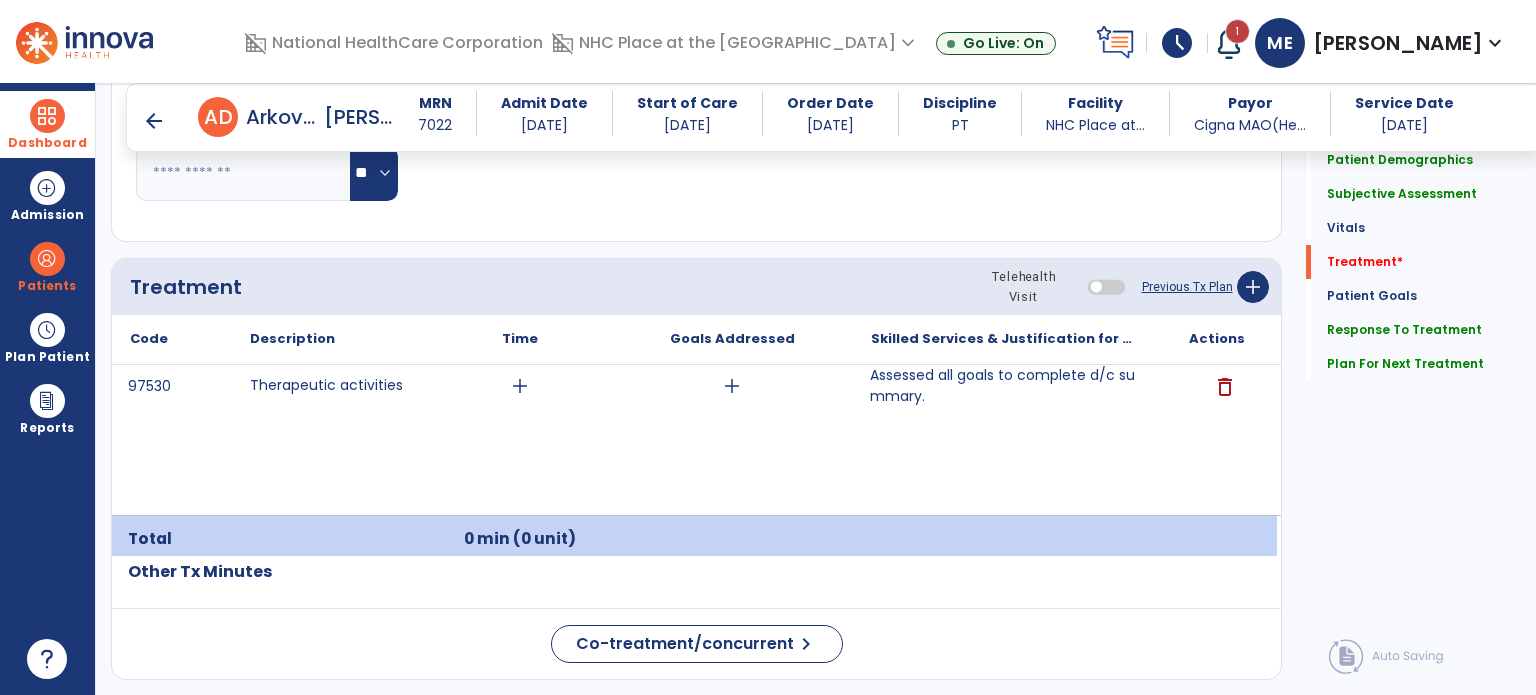 click on "add" at bounding box center [520, 386] 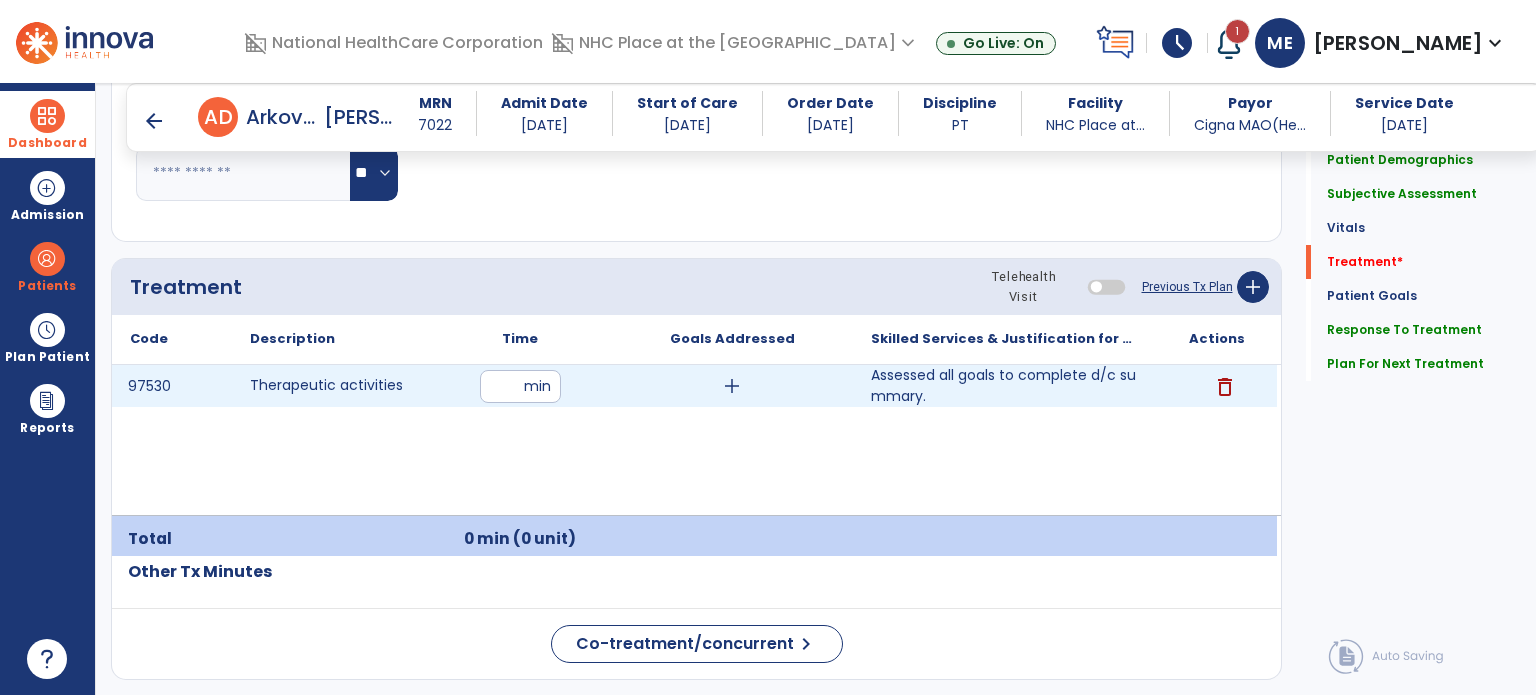 type on "**" 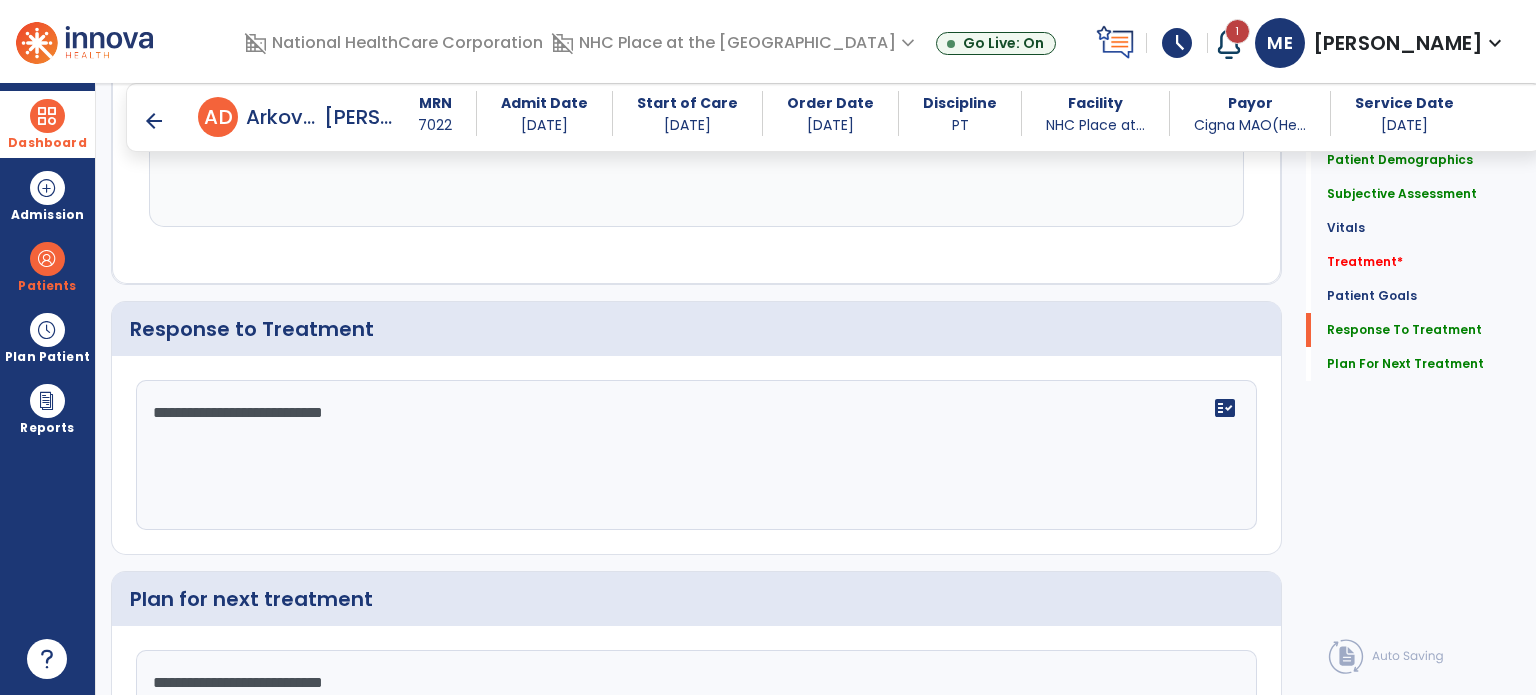 scroll, scrollTop: 2764, scrollLeft: 0, axis: vertical 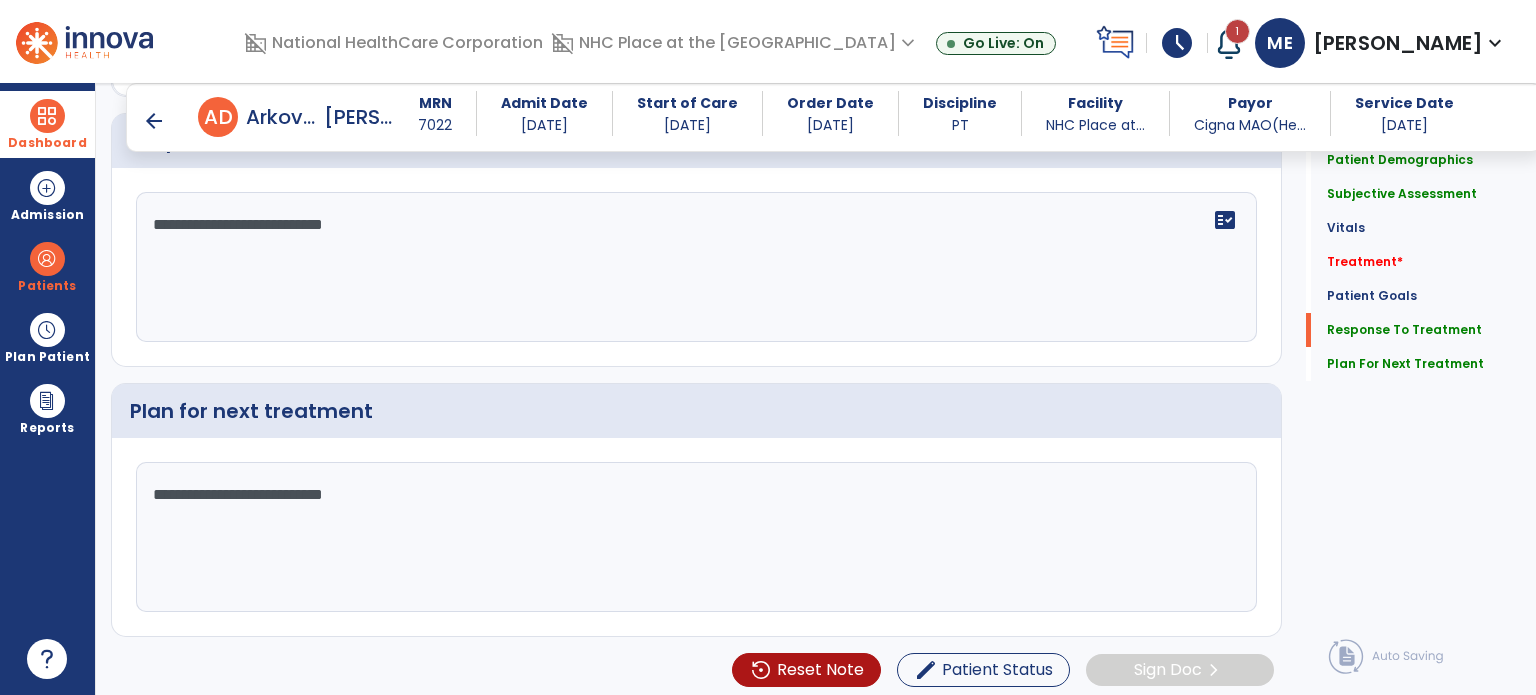 click on "Quick Links  Patient Demographics   Patient Demographics   Subjective Assessment   Subjective Assessment   Vitals   Vitals   Treatment   *  Treatment   *  Patient Goals   Patient Goals   Response To Treatment   Response To Treatment   Plan For Next Treatment   Plan For Next Treatment" 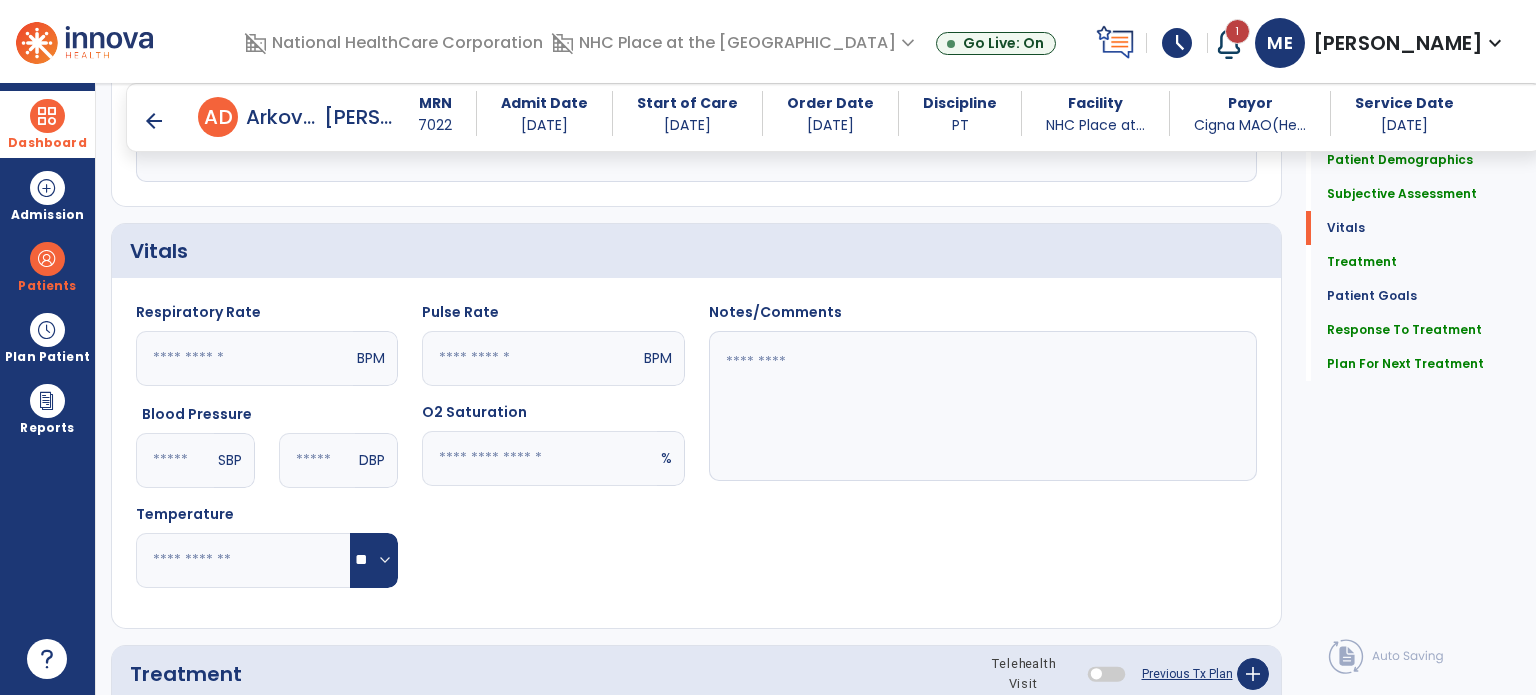 scroll, scrollTop: 698, scrollLeft: 0, axis: vertical 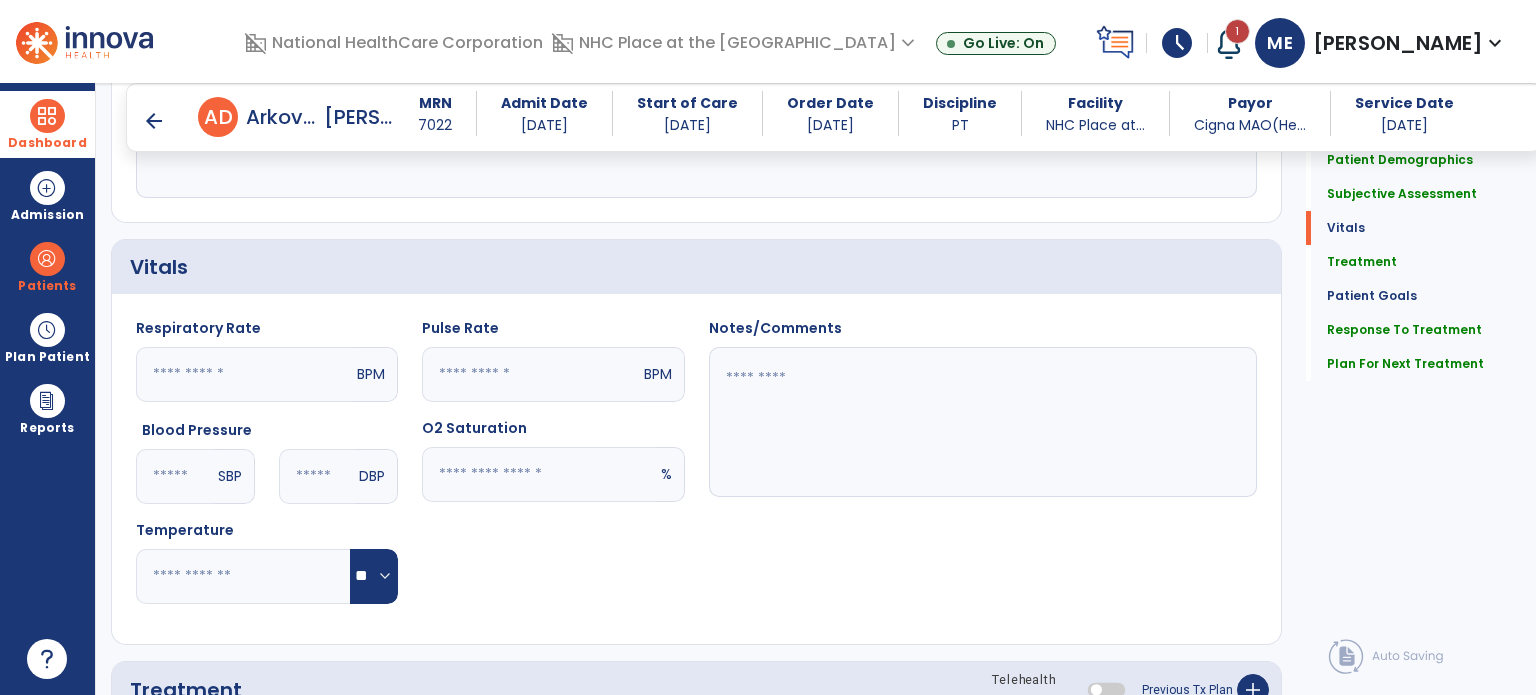 click on "arrow_back" at bounding box center (154, 121) 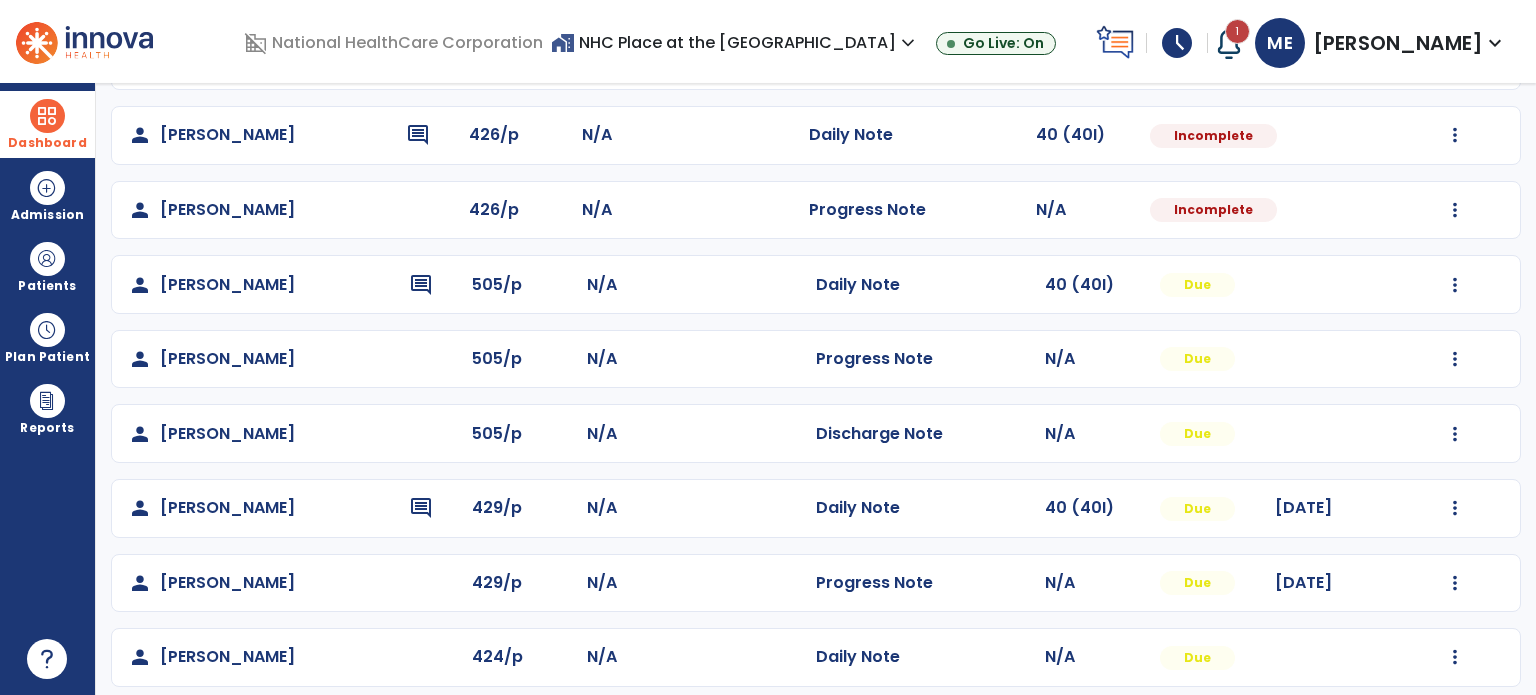 scroll, scrollTop: 749, scrollLeft: 0, axis: vertical 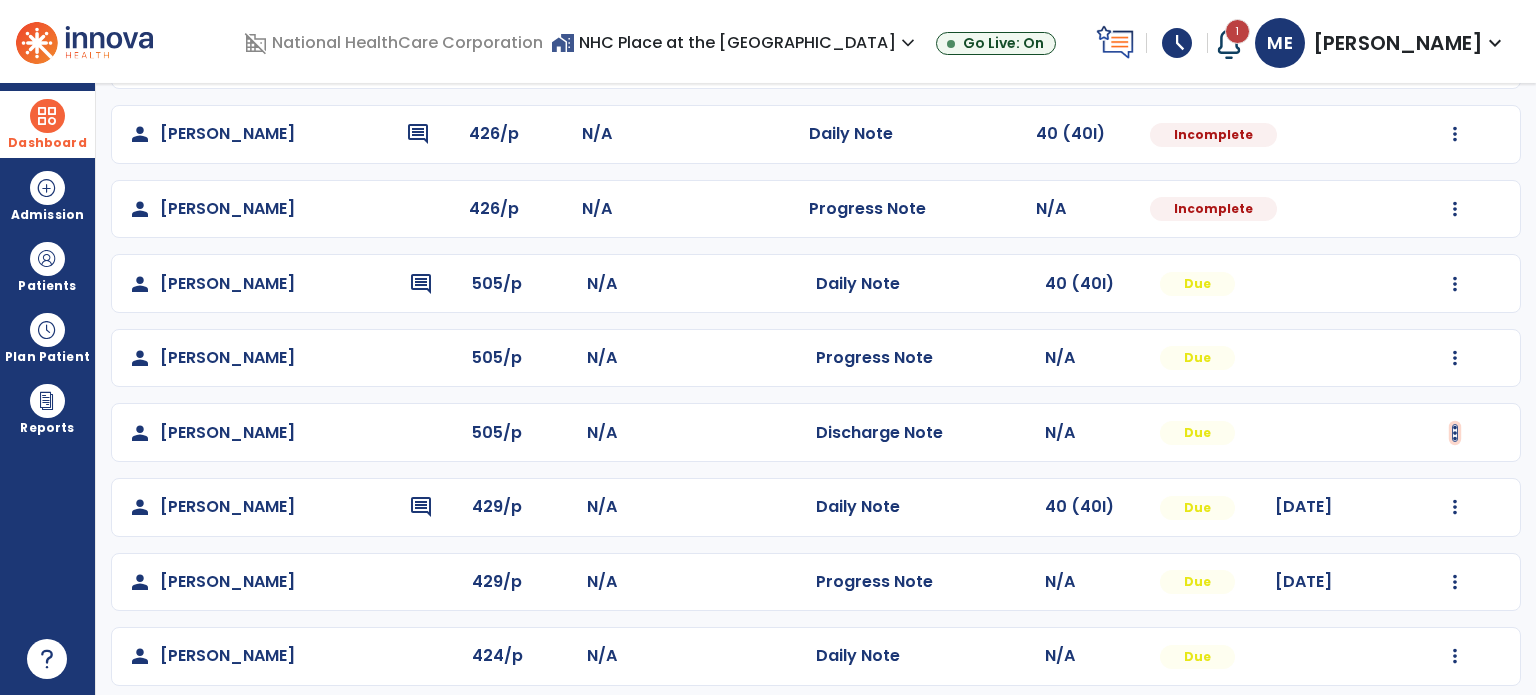 click at bounding box center [1455, -461] 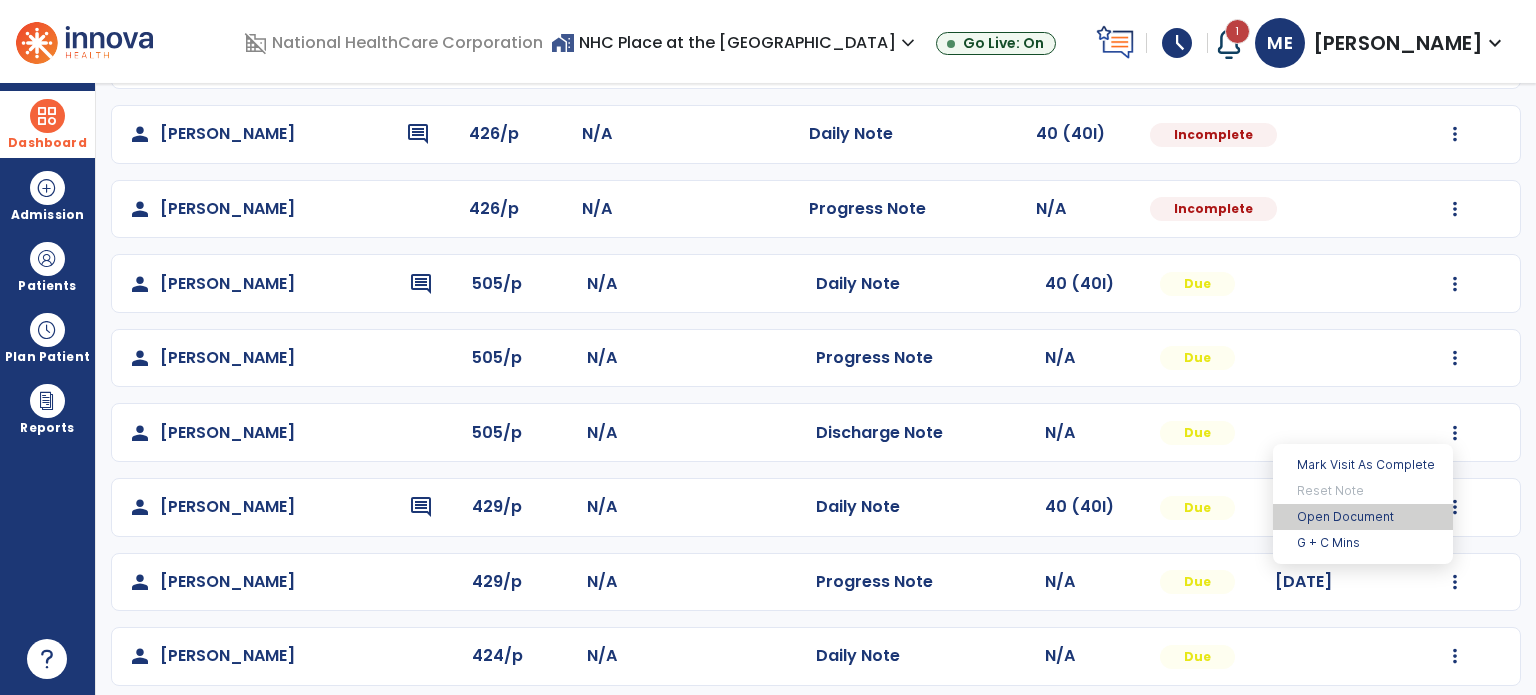 click on "Open Document" at bounding box center (1363, 517) 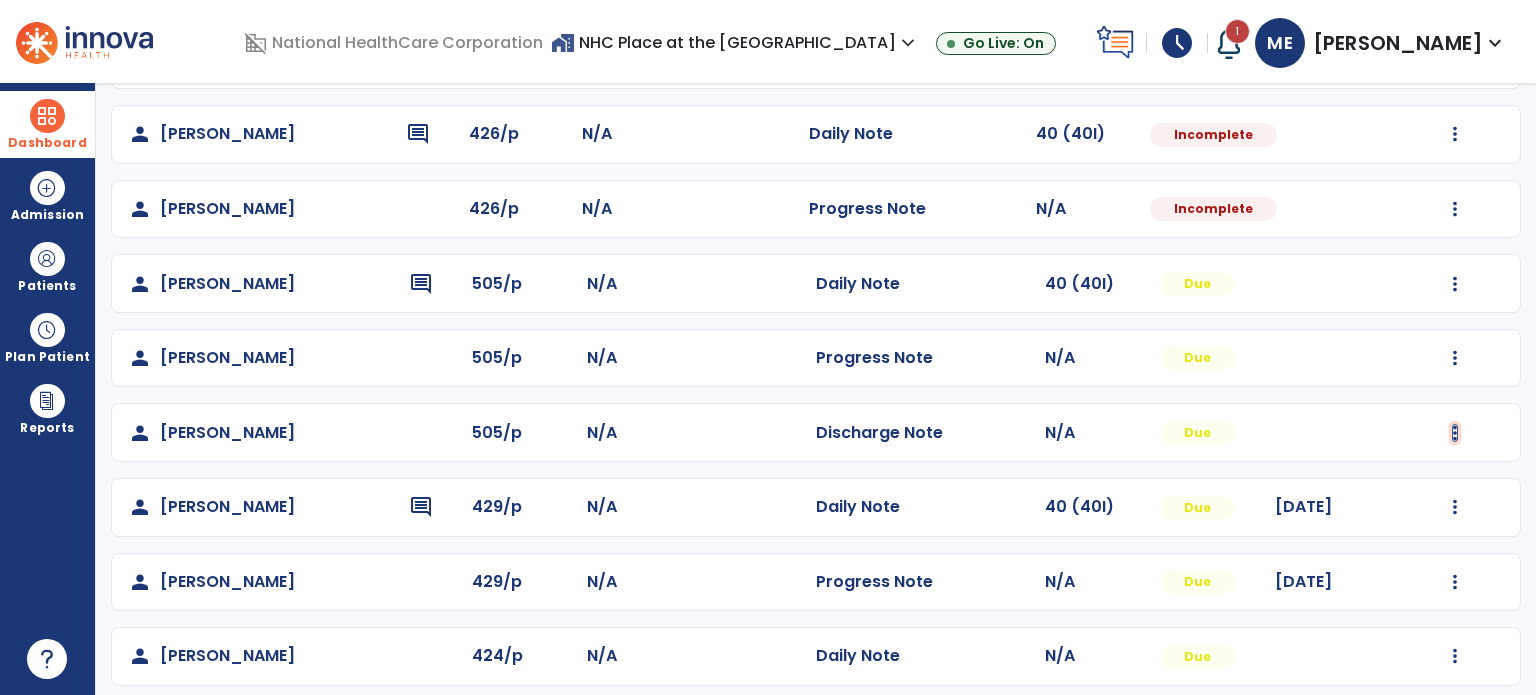 click at bounding box center (1455, -461) 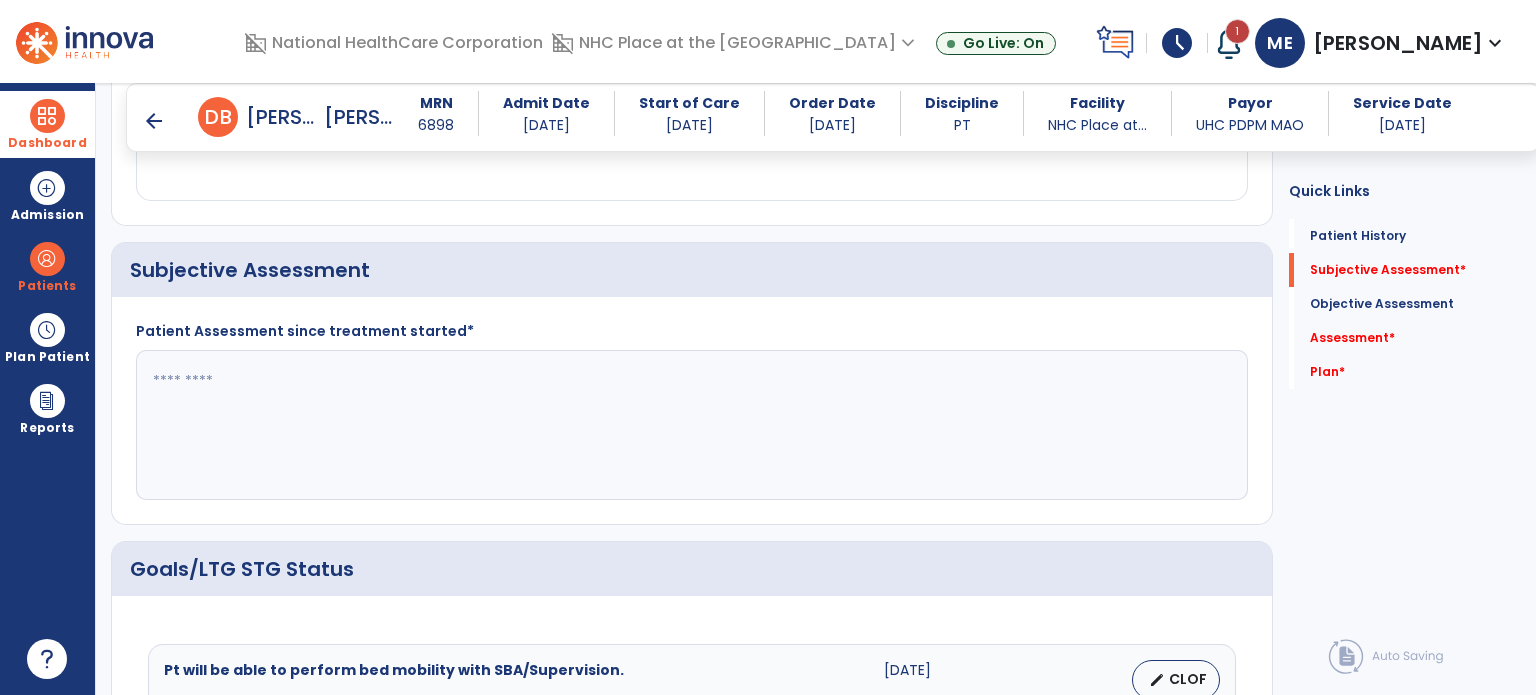 scroll, scrollTop: 396, scrollLeft: 0, axis: vertical 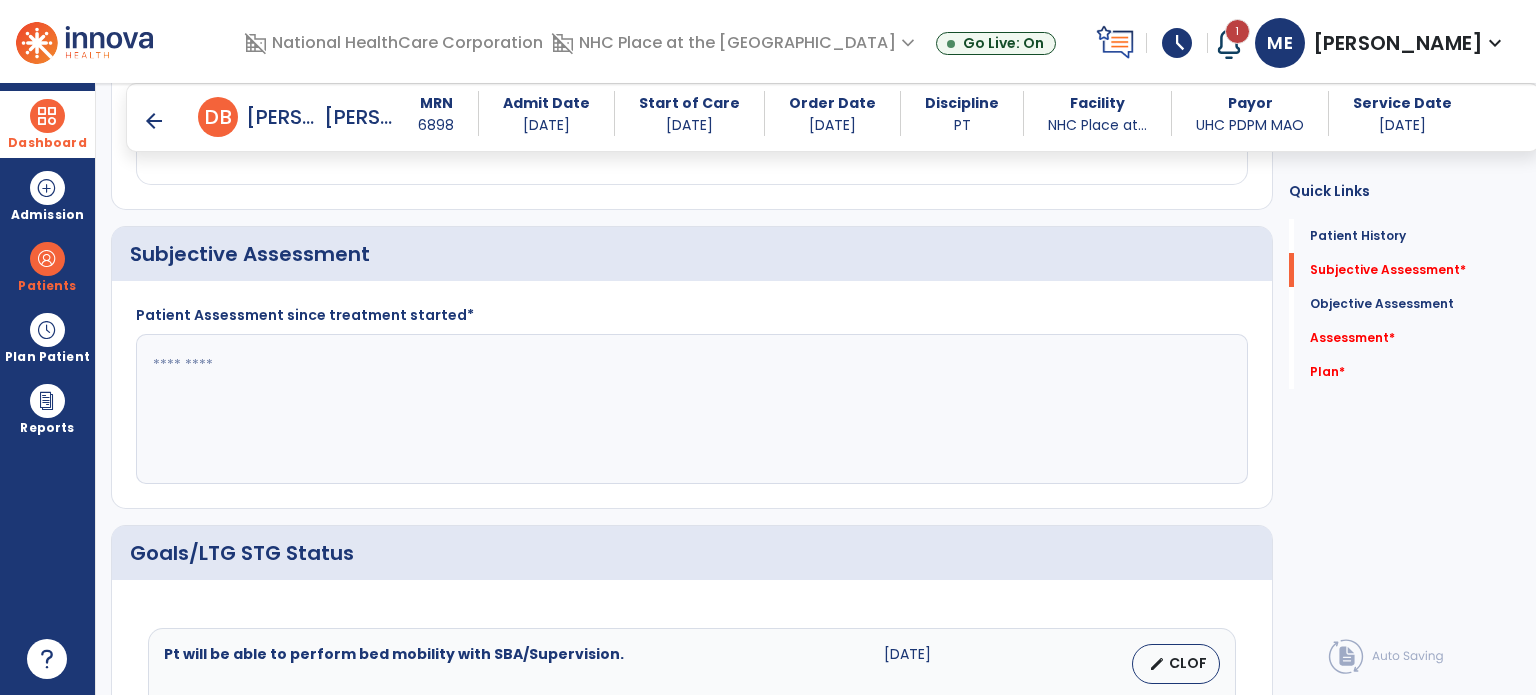 click 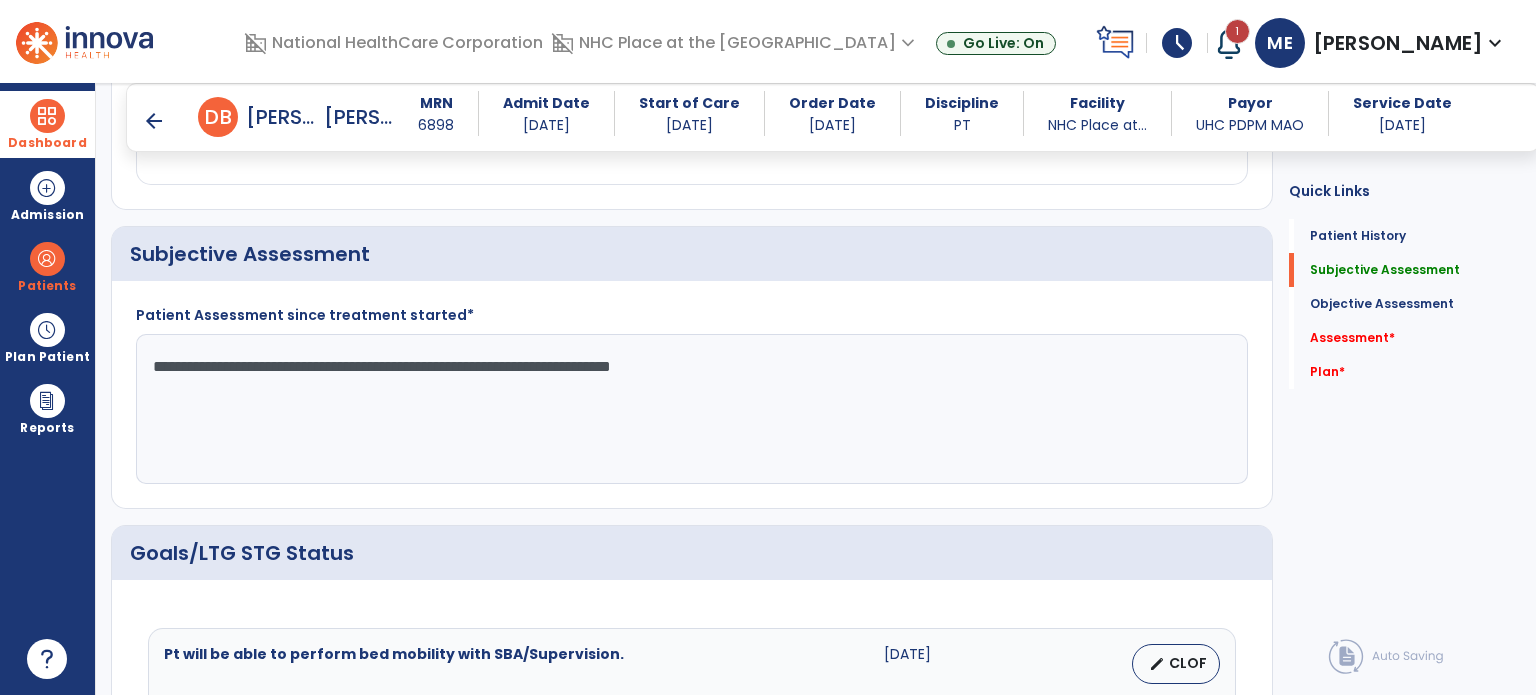 click on "**********" 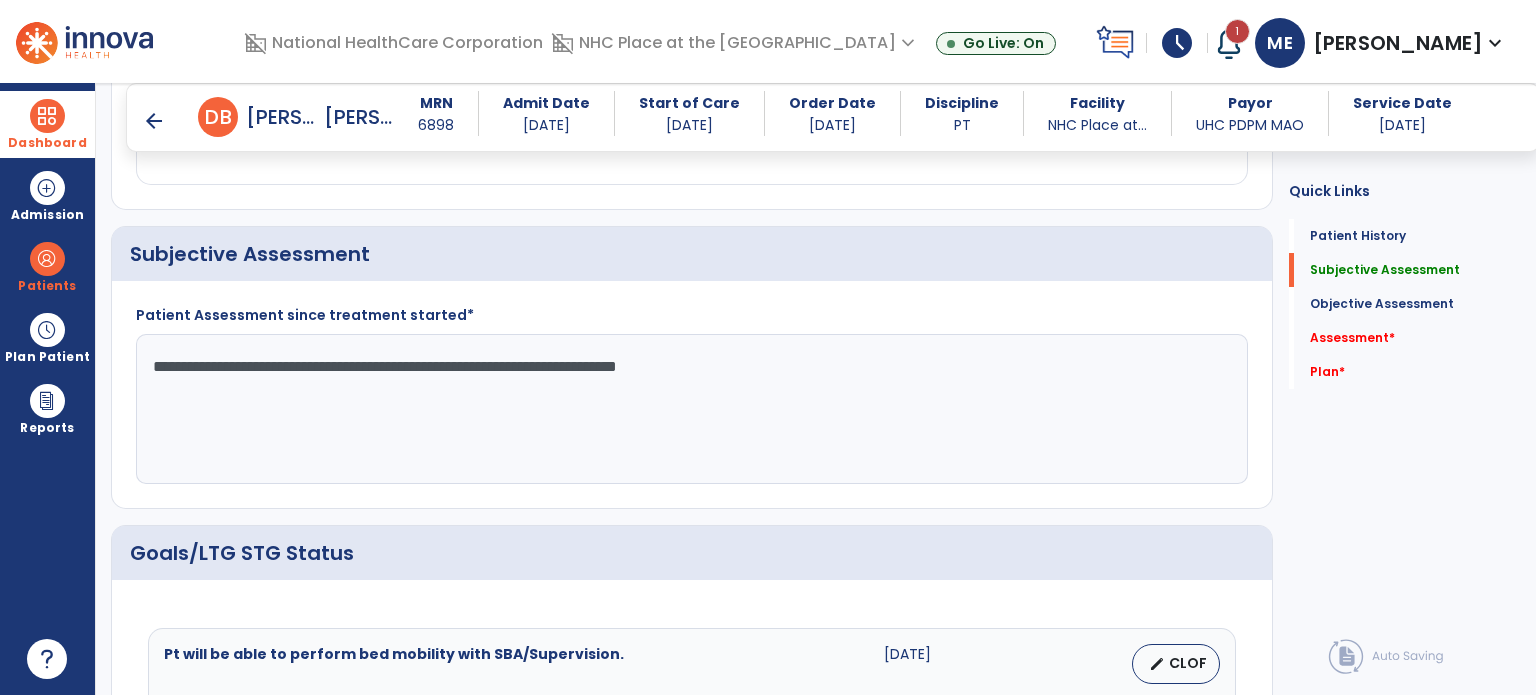 click on "**********" 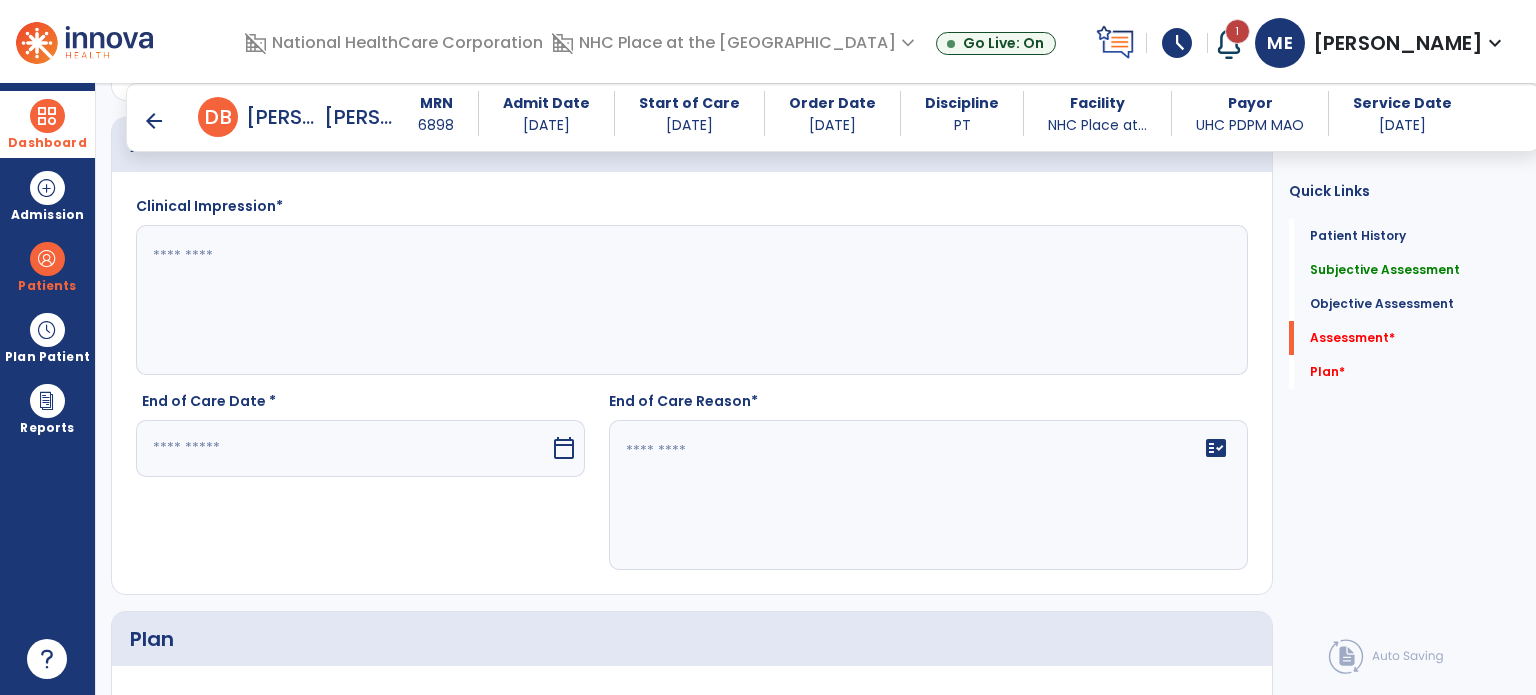scroll, scrollTop: 2027, scrollLeft: 0, axis: vertical 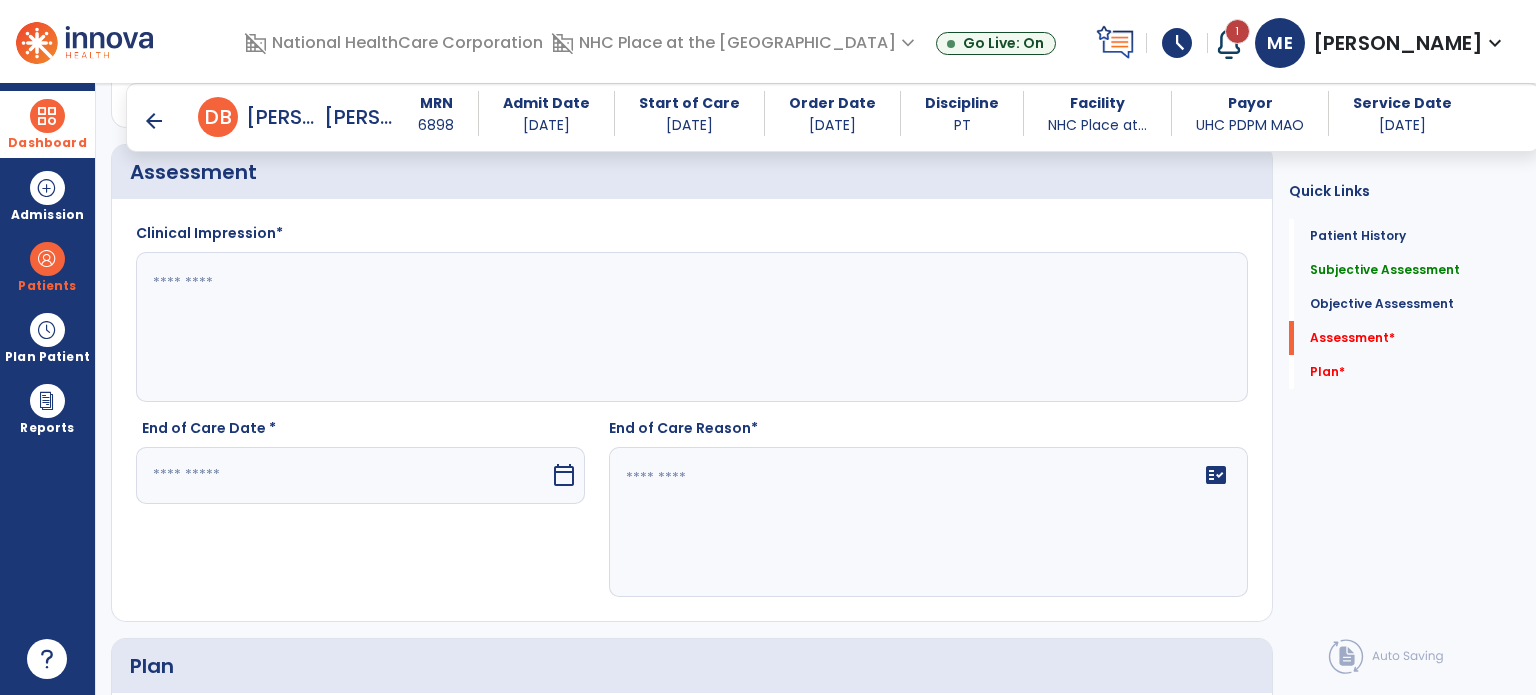 type on "**********" 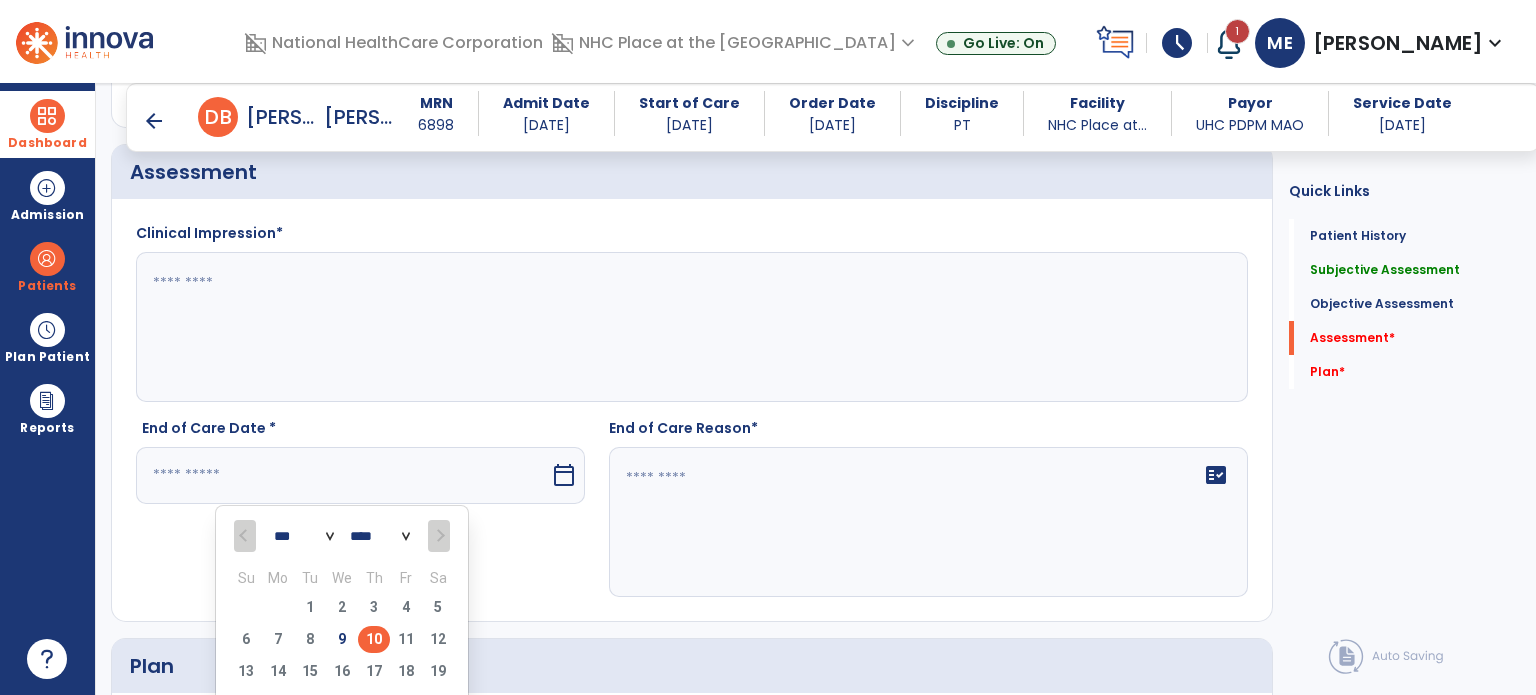 click on "10" at bounding box center (374, 639) 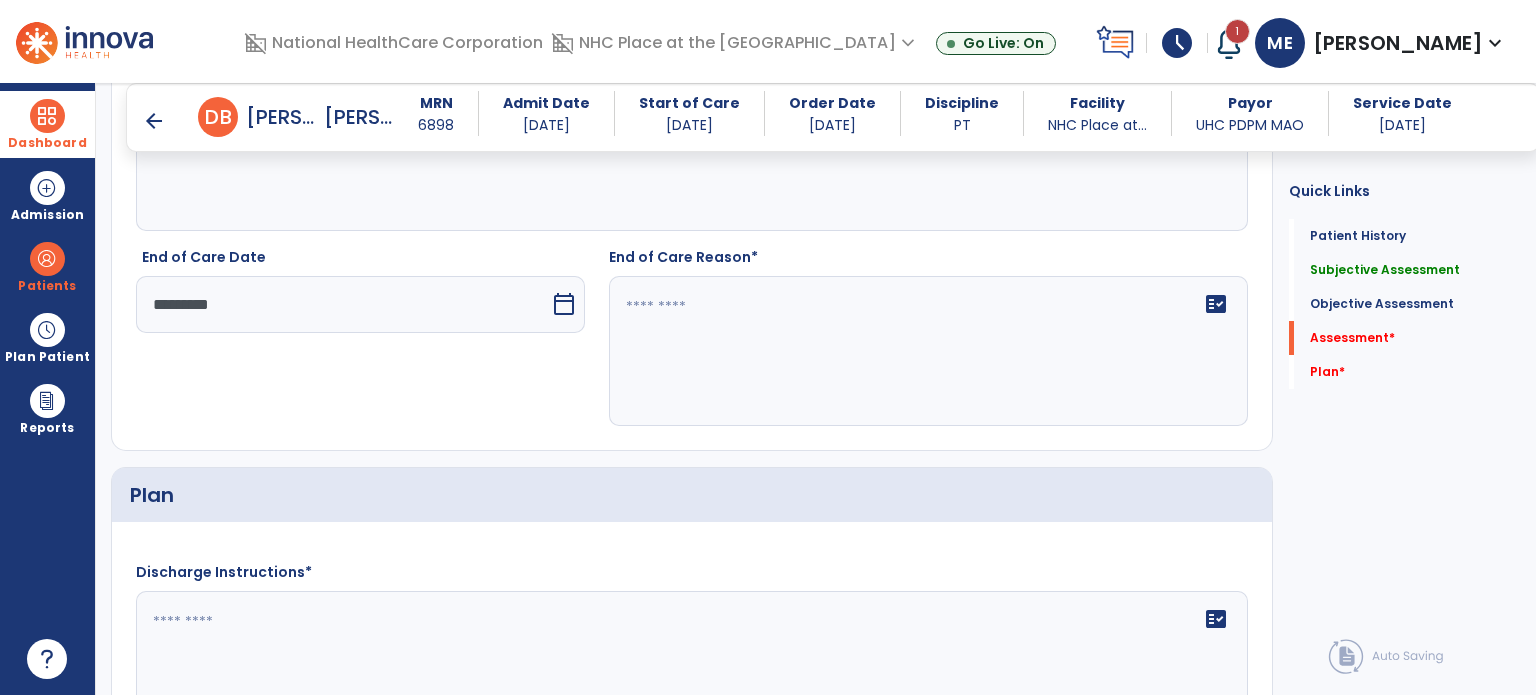 scroll, scrollTop: 2209, scrollLeft: 0, axis: vertical 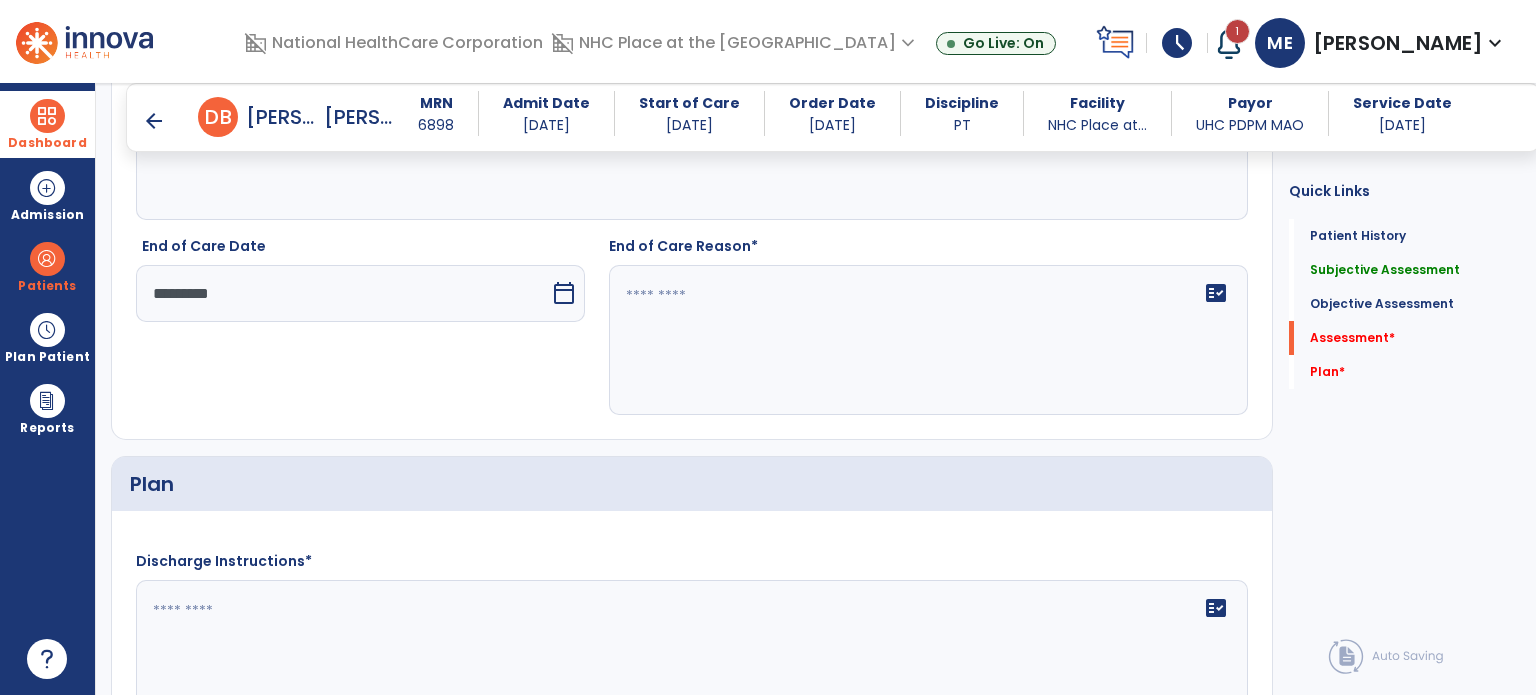 click on "fact_check" 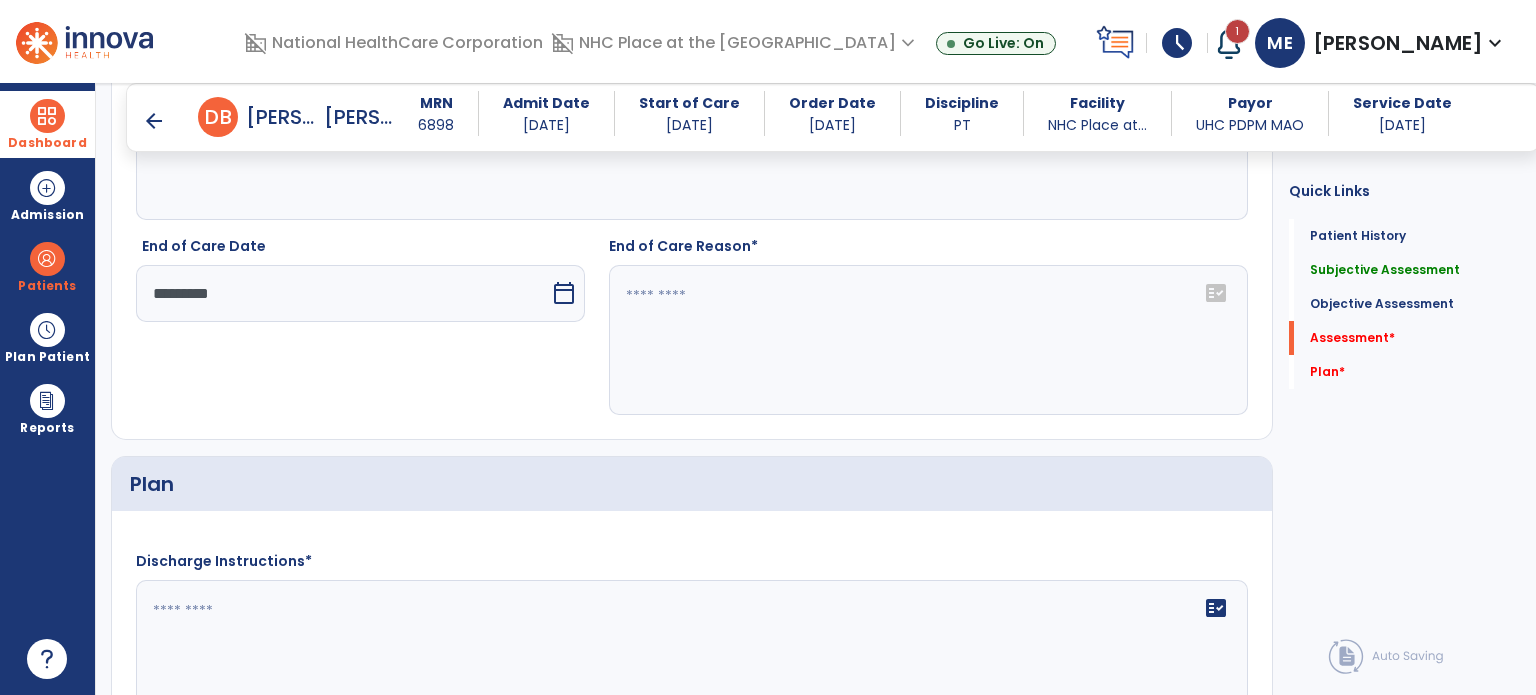 click on "fact_check" 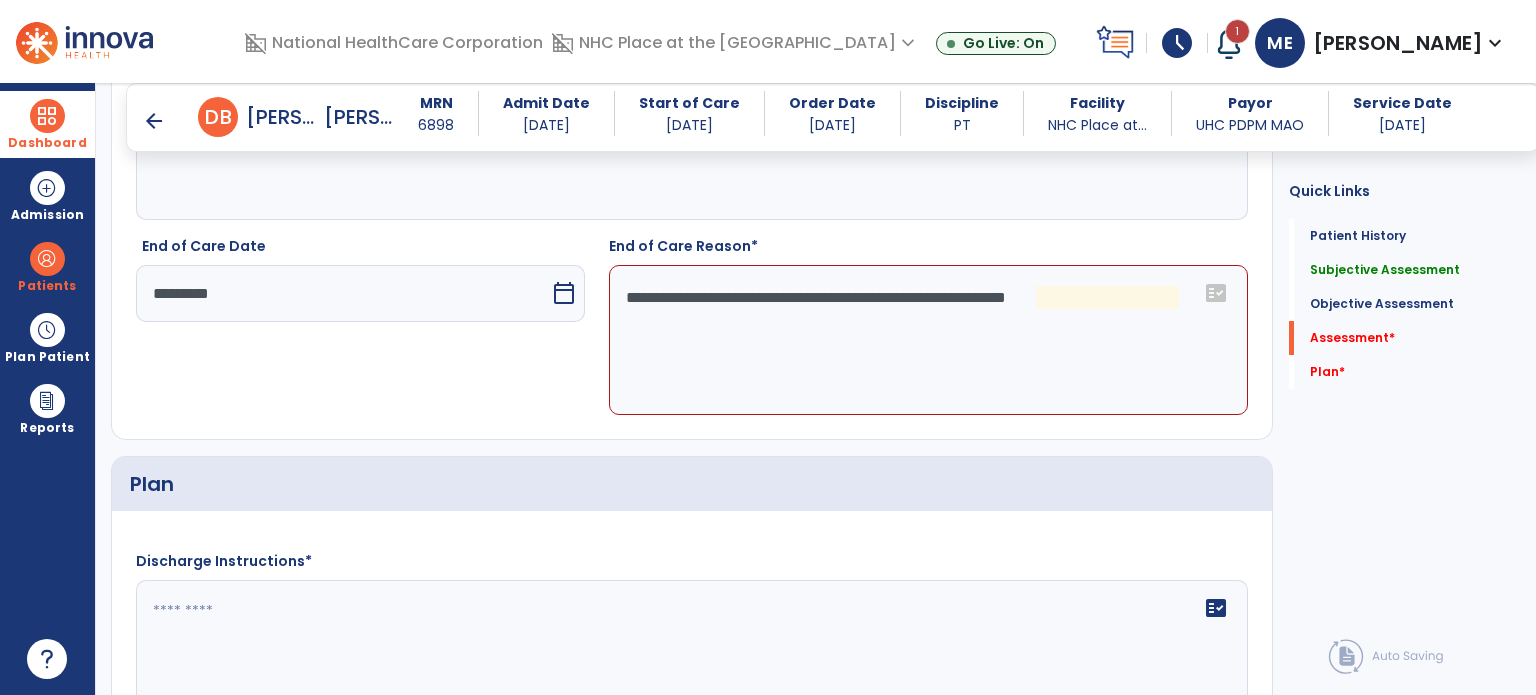 click on "**********" 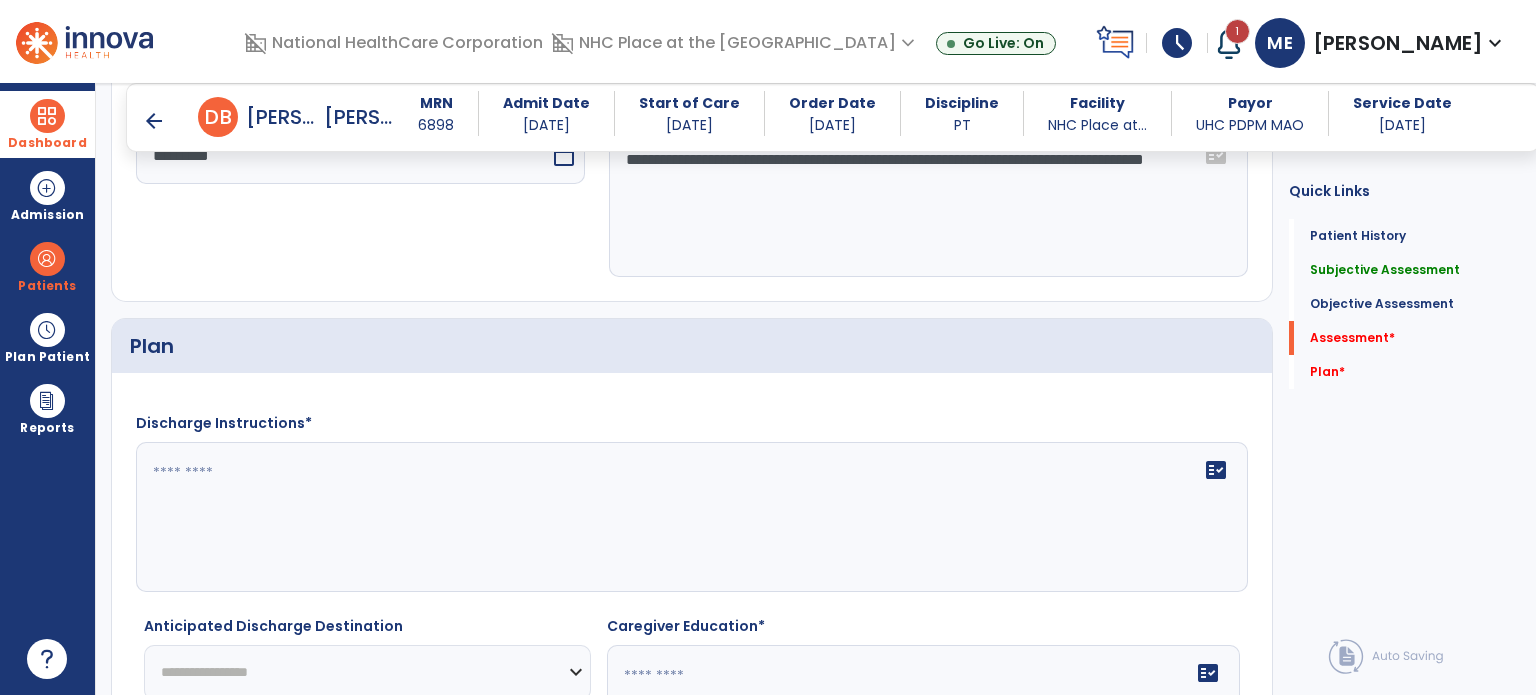 scroll, scrollTop: 2350, scrollLeft: 0, axis: vertical 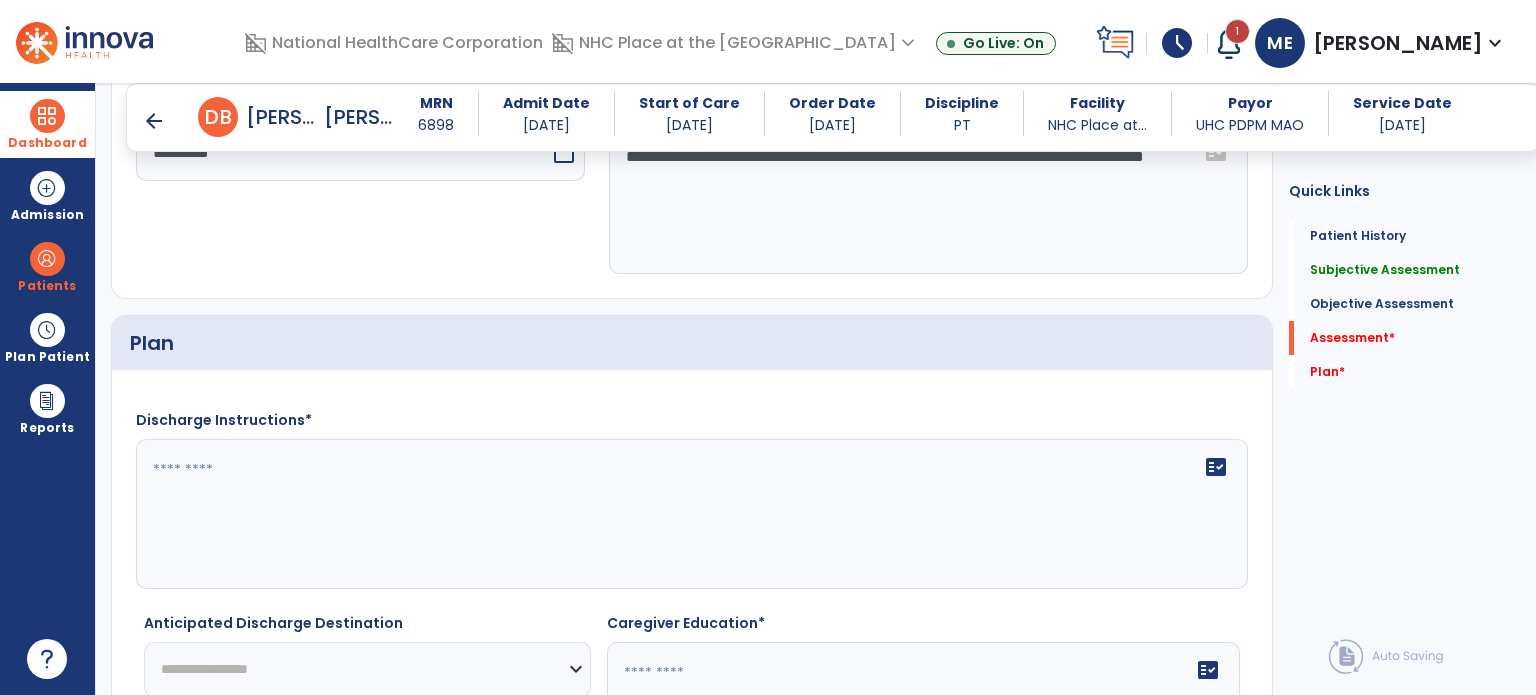 type on "**********" 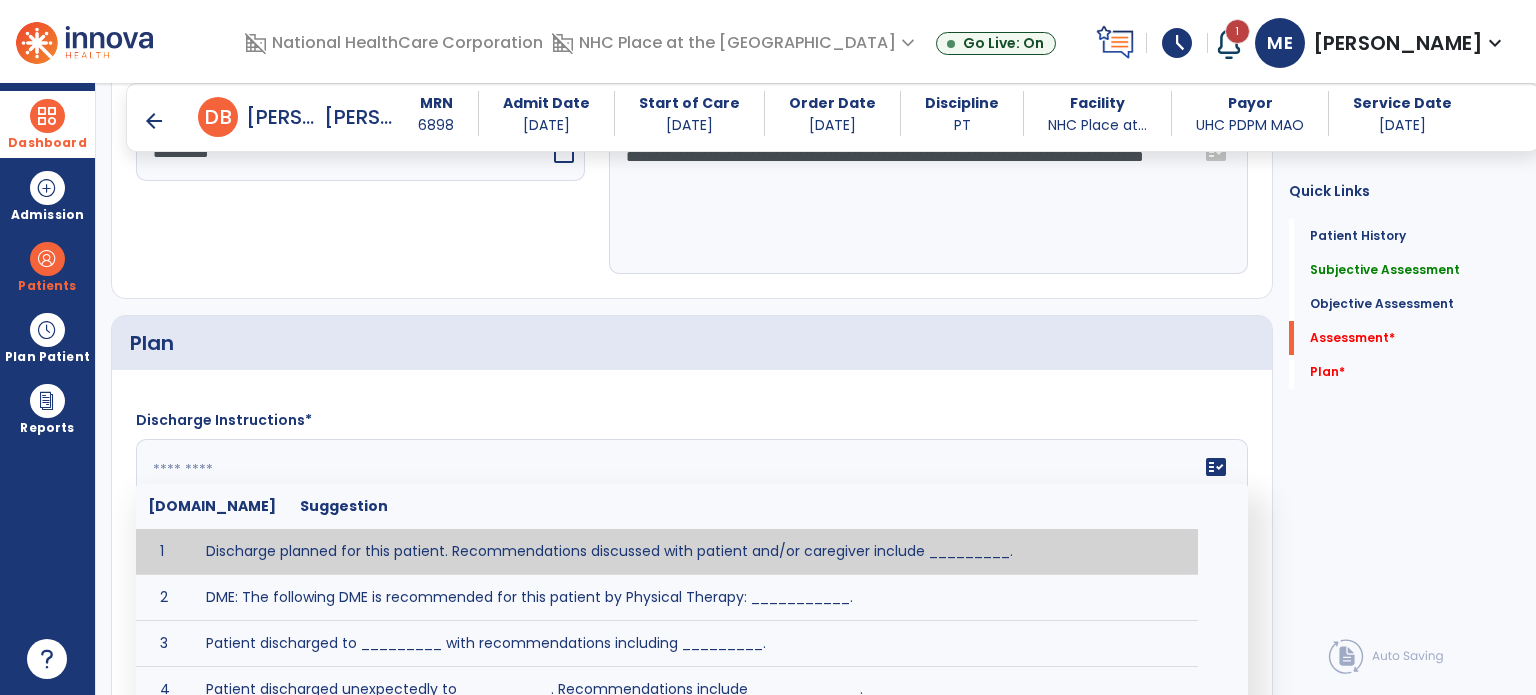click on "fact_check" 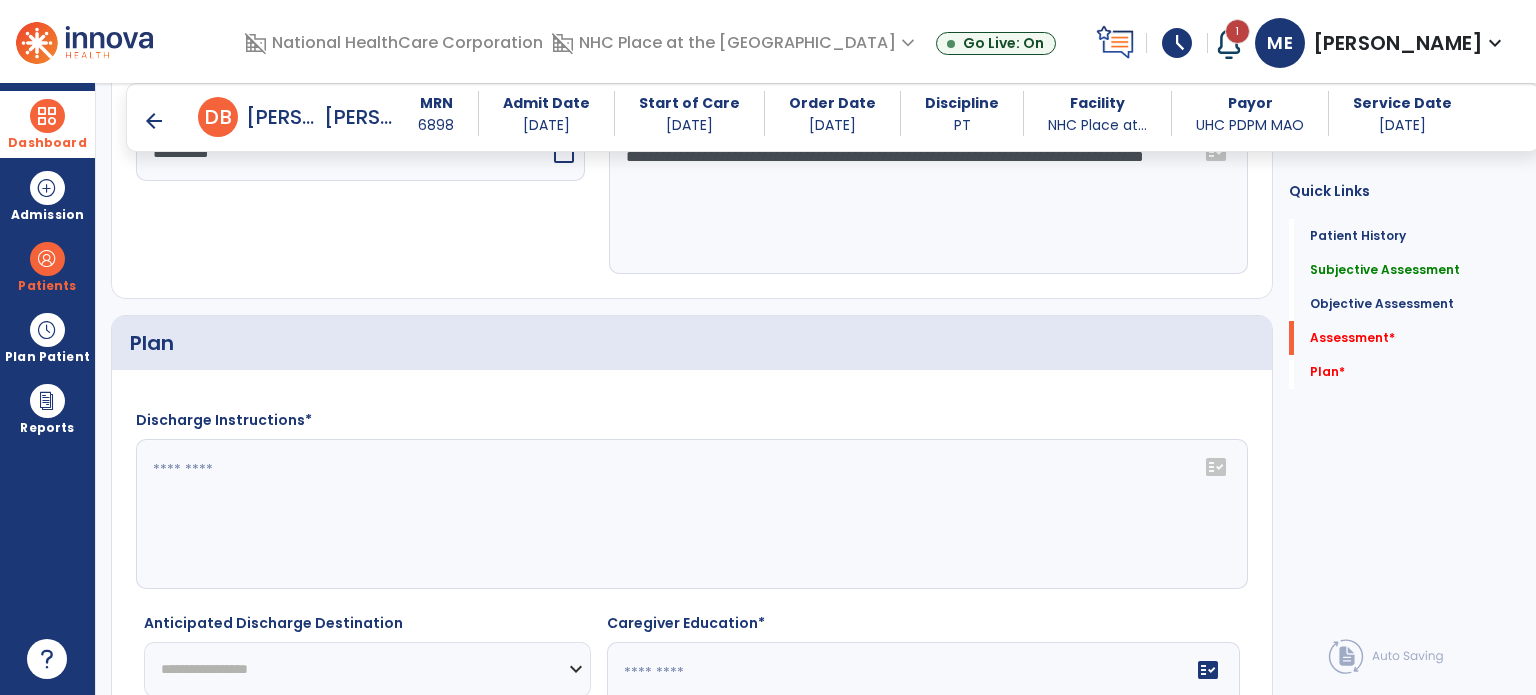 click on "fact_check" 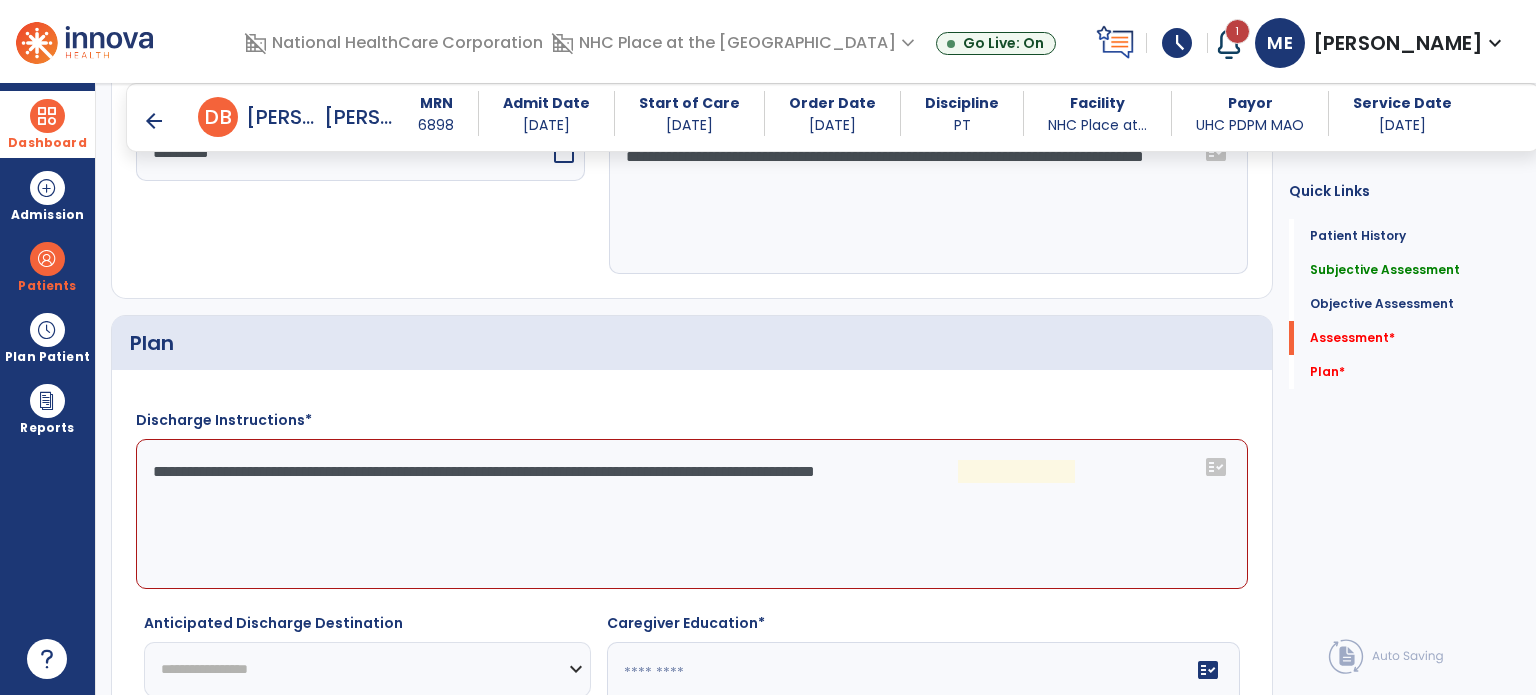 click on "**********" 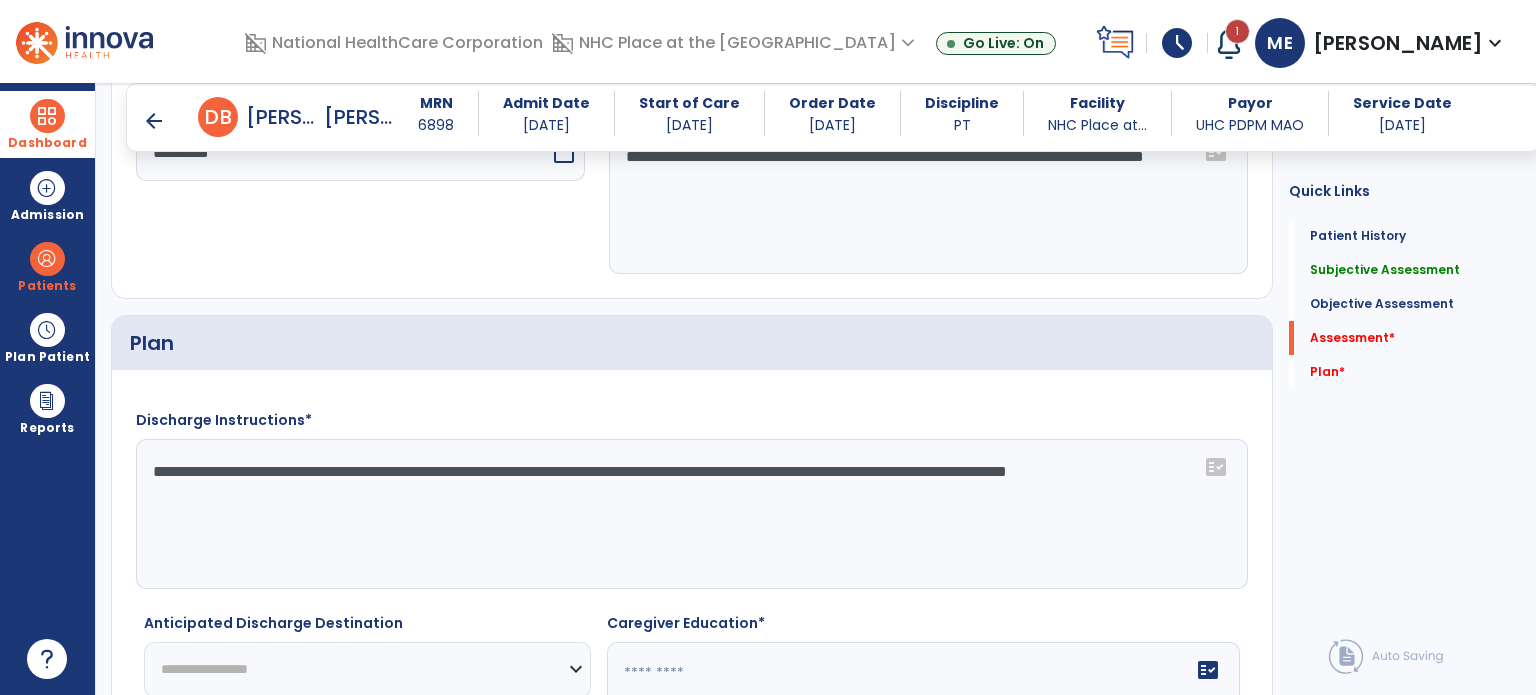 scroll, scrollTop: 2544, scrollLeft: 0, axis: vertical 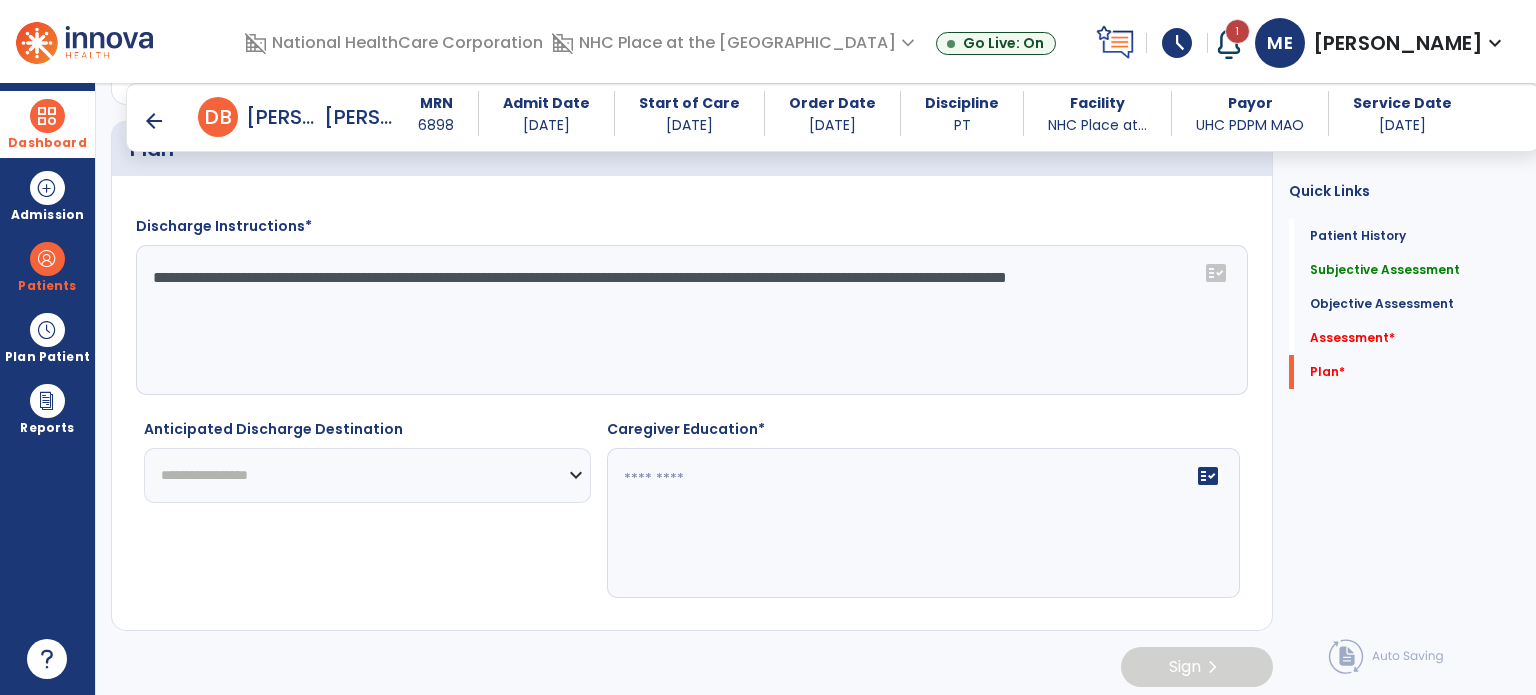 type on "**********" 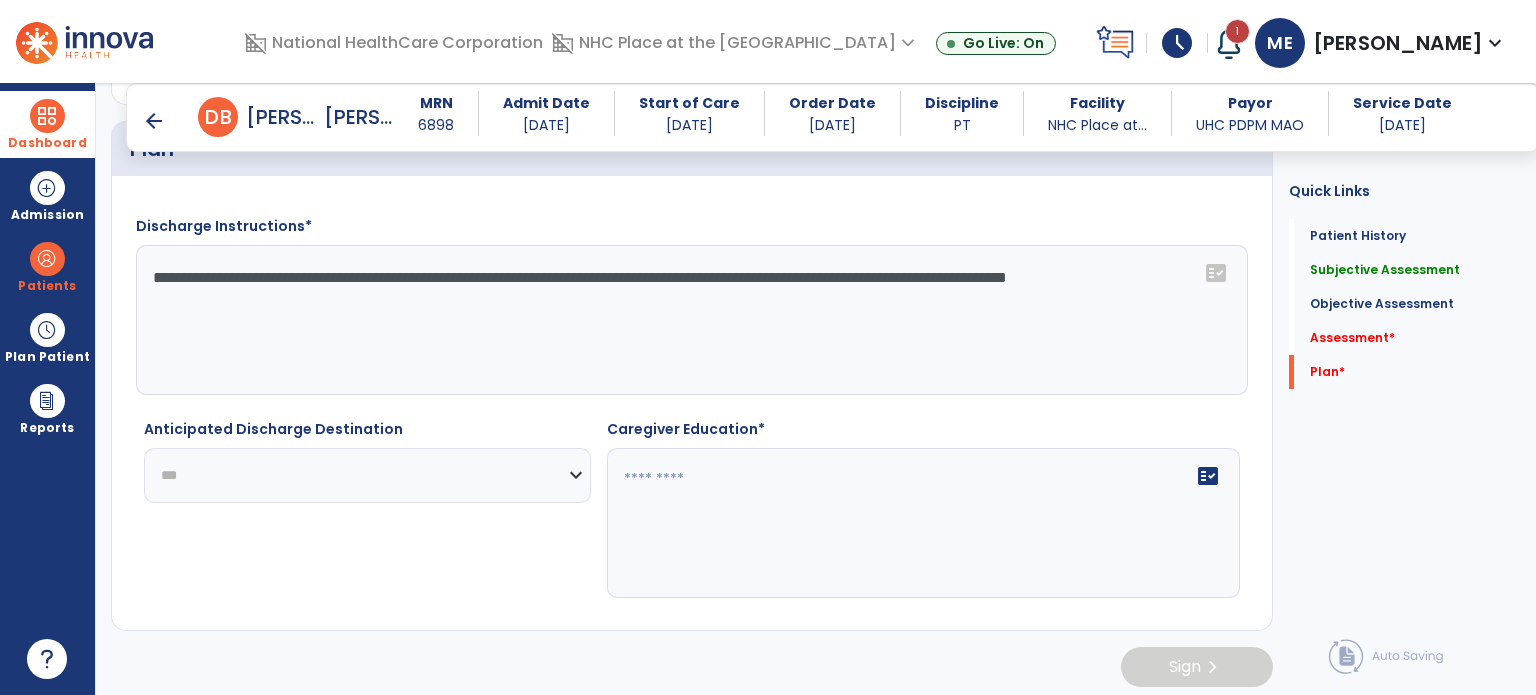 click on "**********" 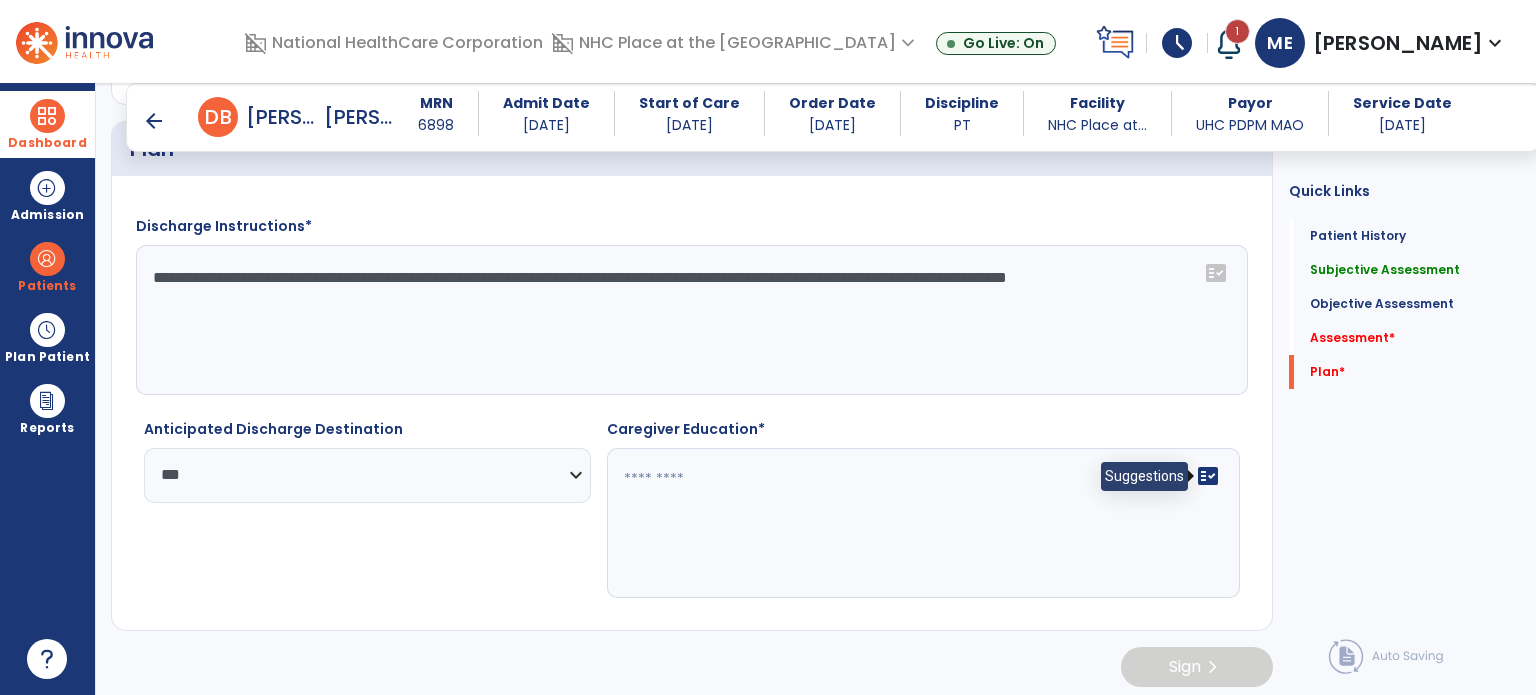 click on "fact_check" 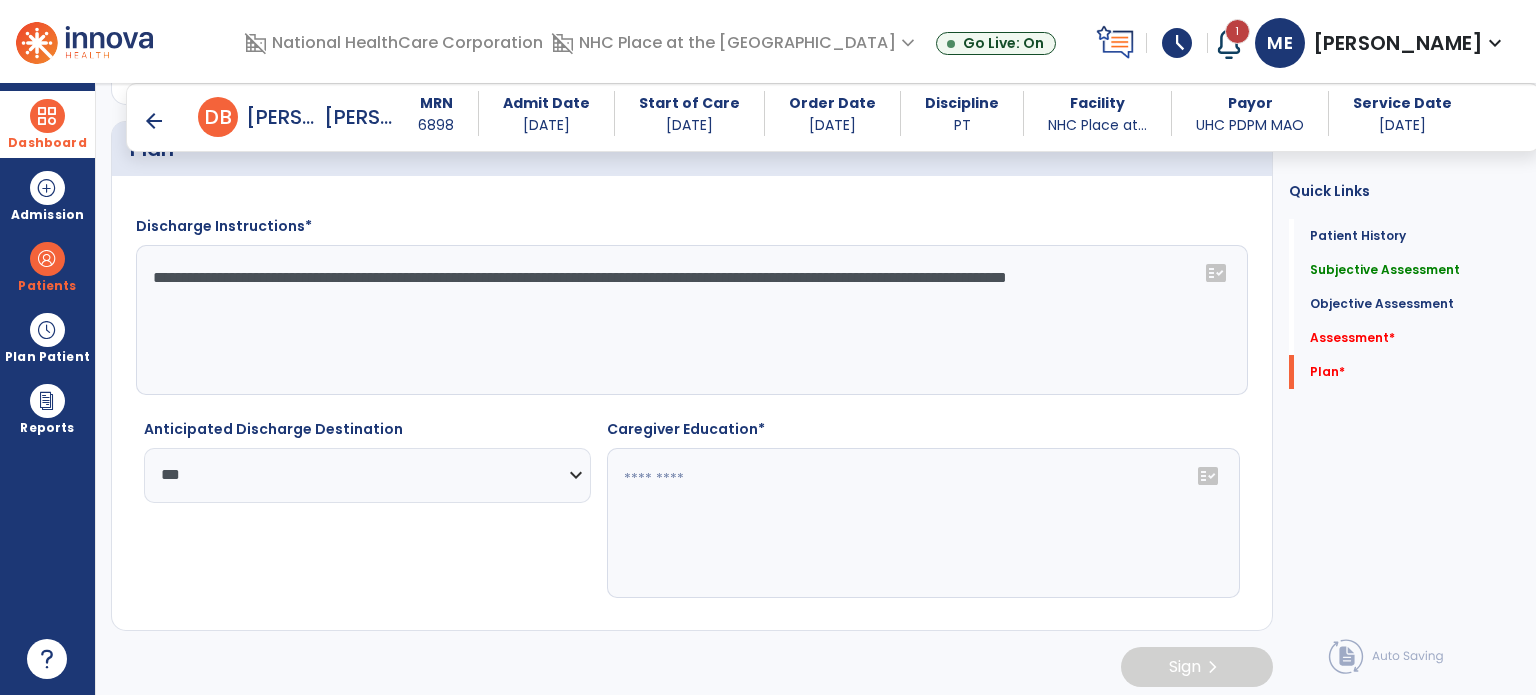 click on "fact_check" 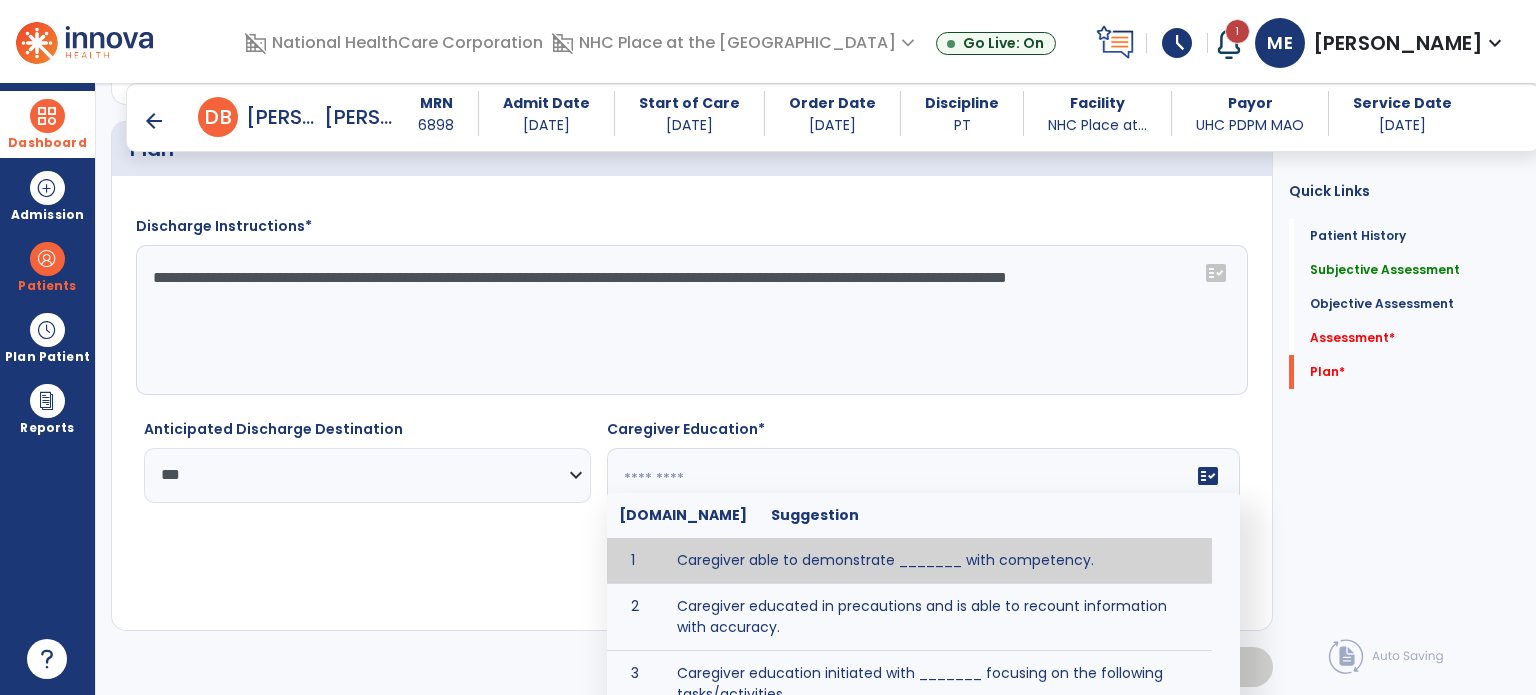 click on "Quick Links  Patient History   Patient History   Subjective Assessment   Subjective Assessment   Objective Assessment   Objective Assessment   Assessment   *  Assessment   *  Plan   *  Plan   *" 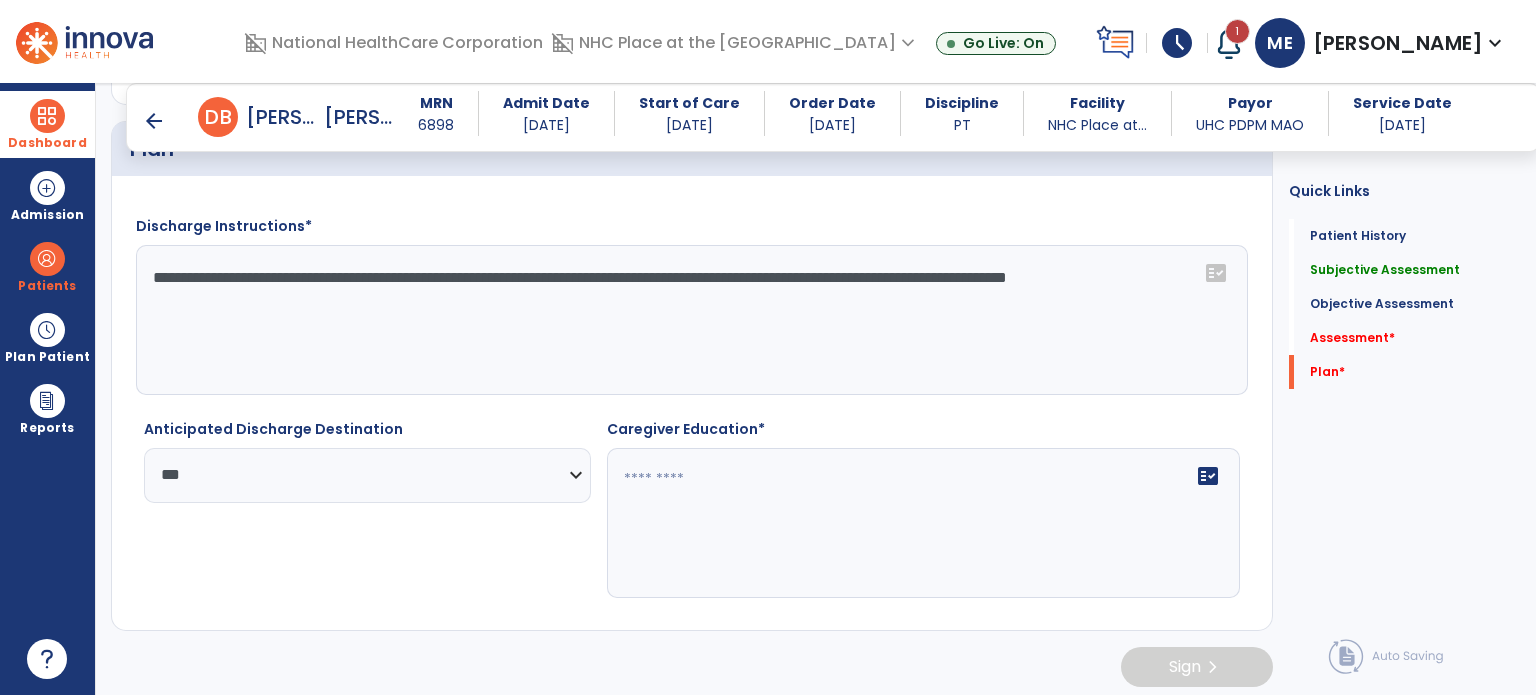 click on "arrow_back" at bounding box center (154, 121) 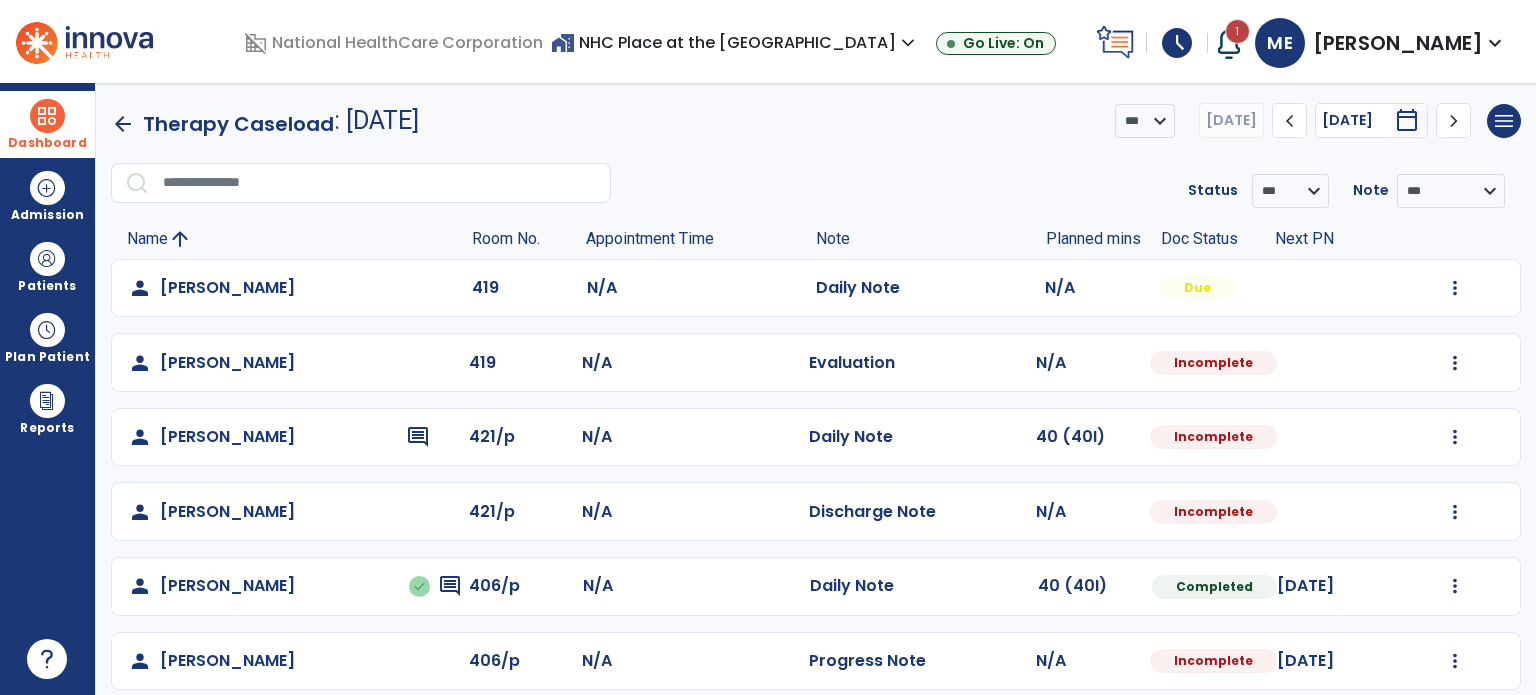 click on "Espejo, Maria Teresa" at bounding box center [1398, 43] 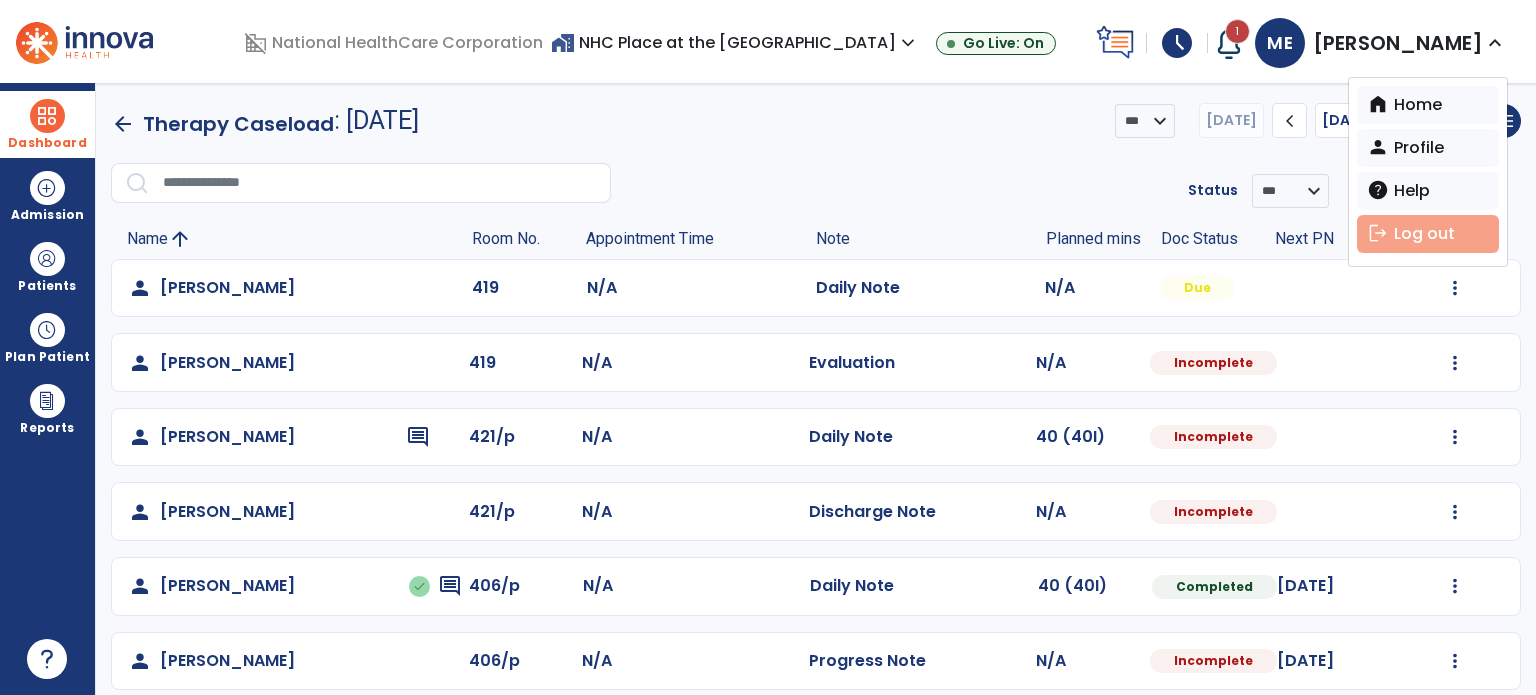 click on "logout   Log out" at bounding box center [1428, 234] 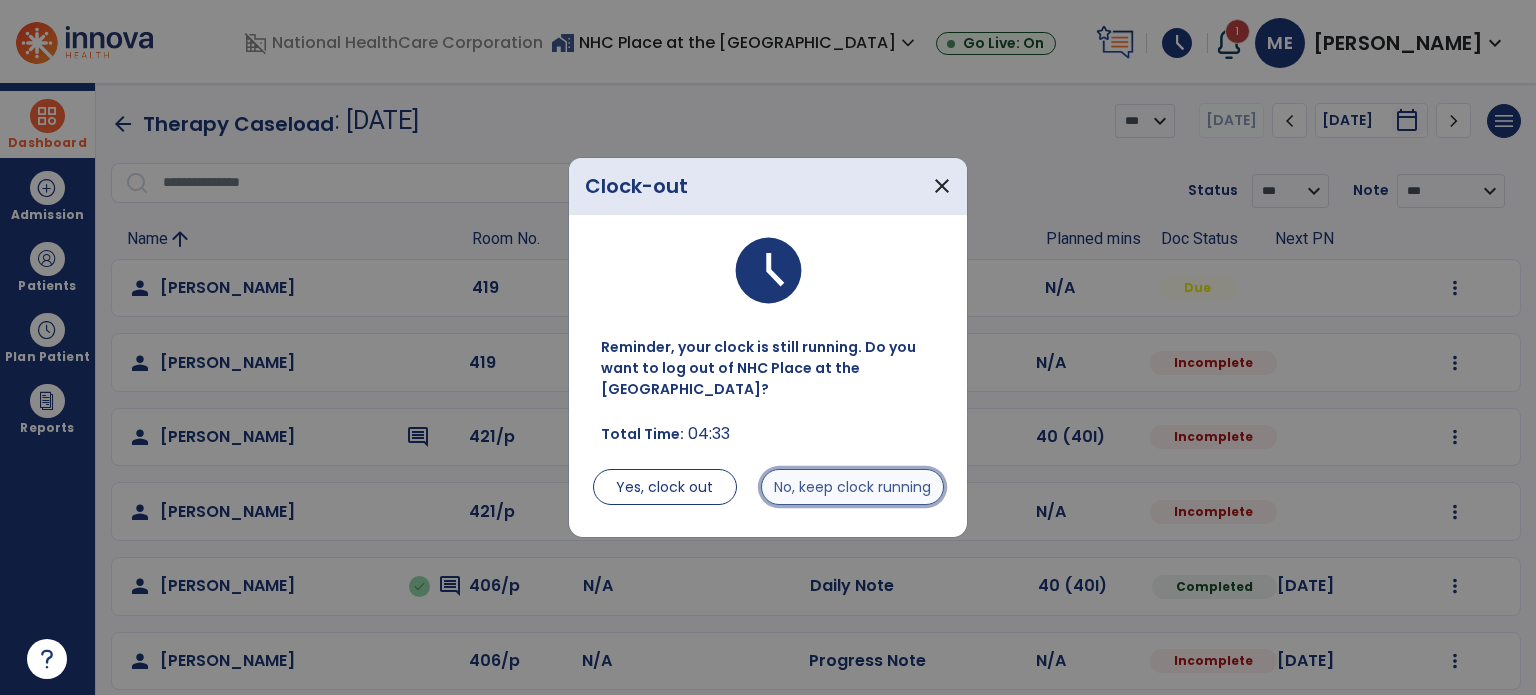 click on "No, keep clock running" at bounding box center (852, 487) 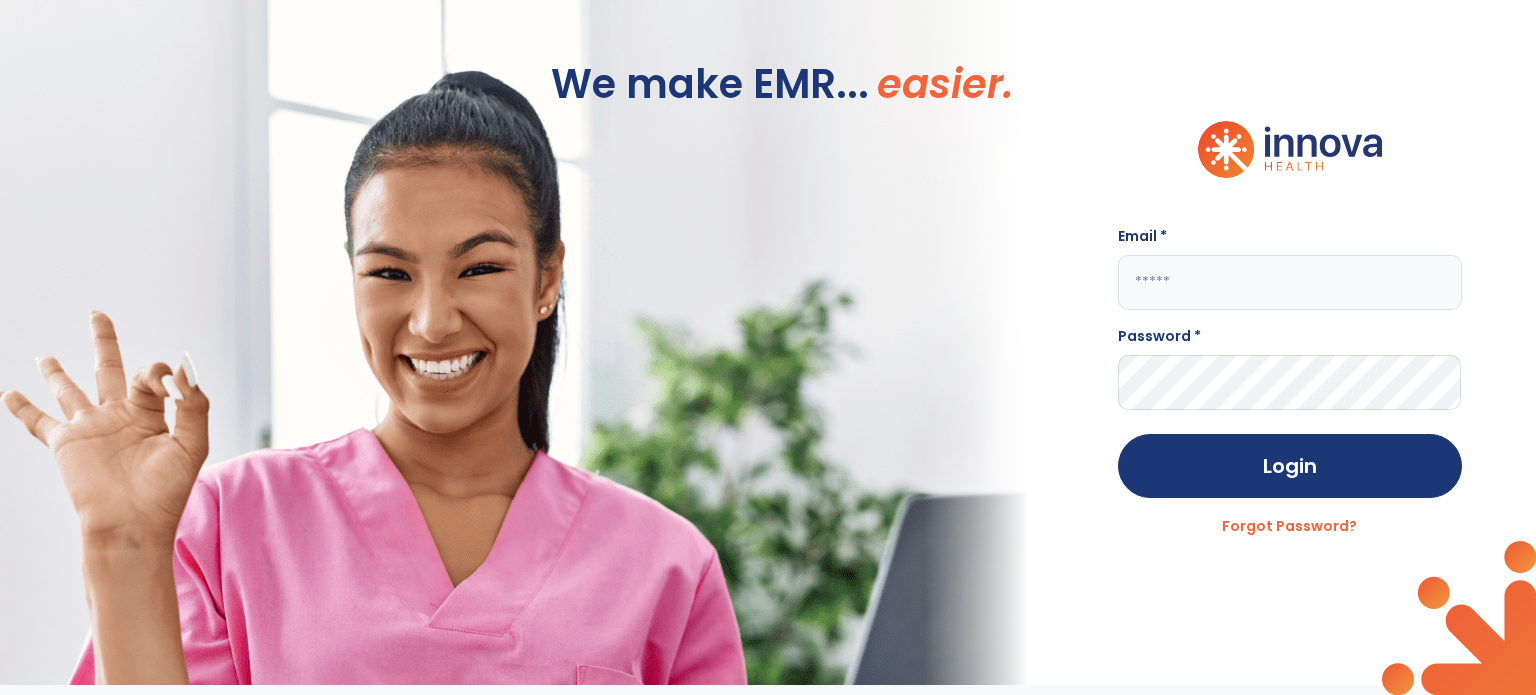 click 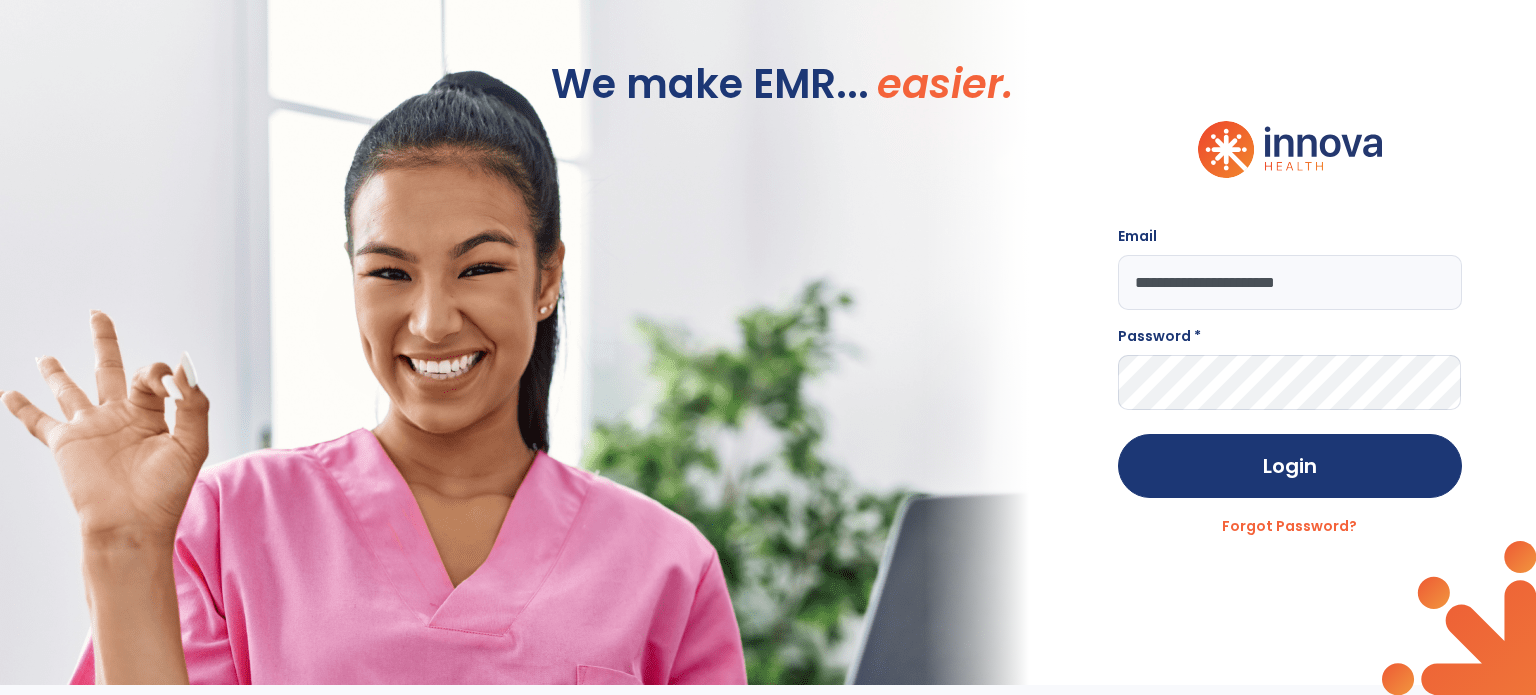type on "**********" 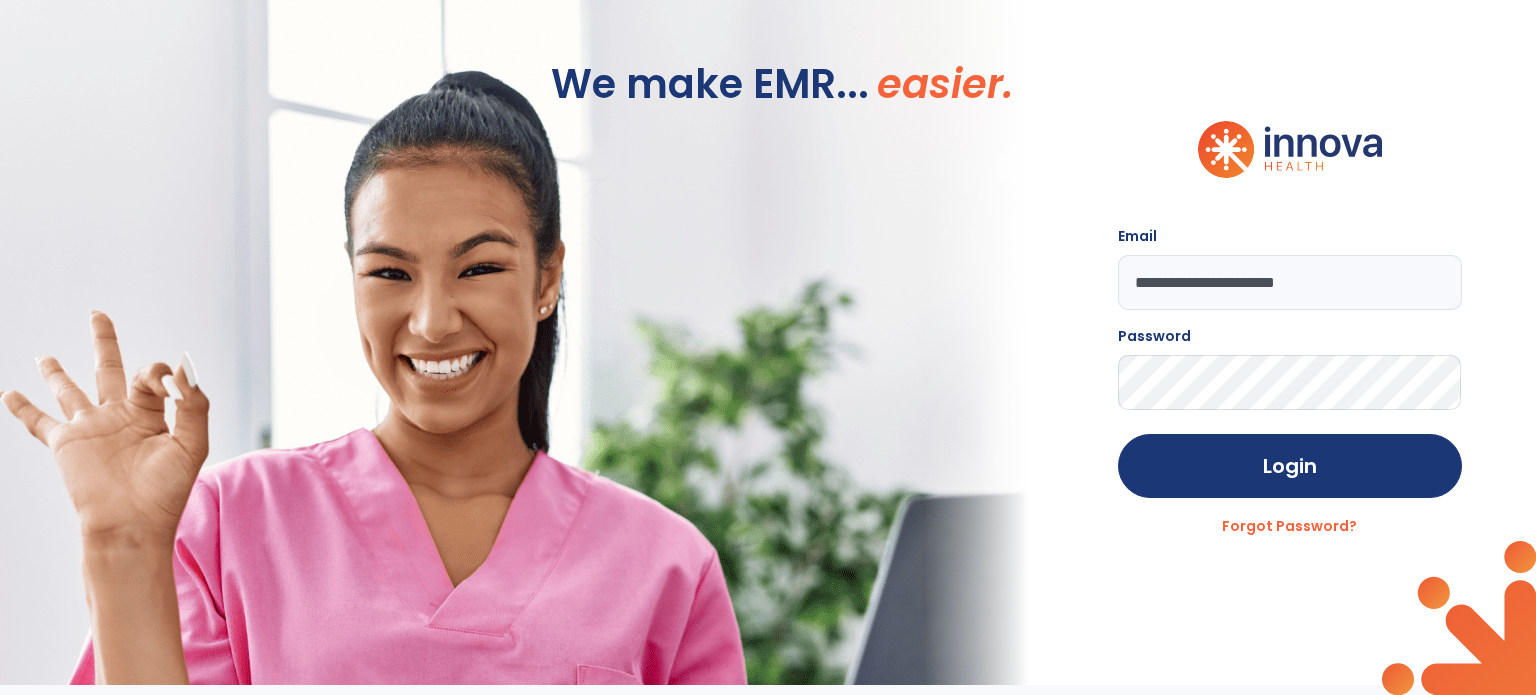 click on "Login" 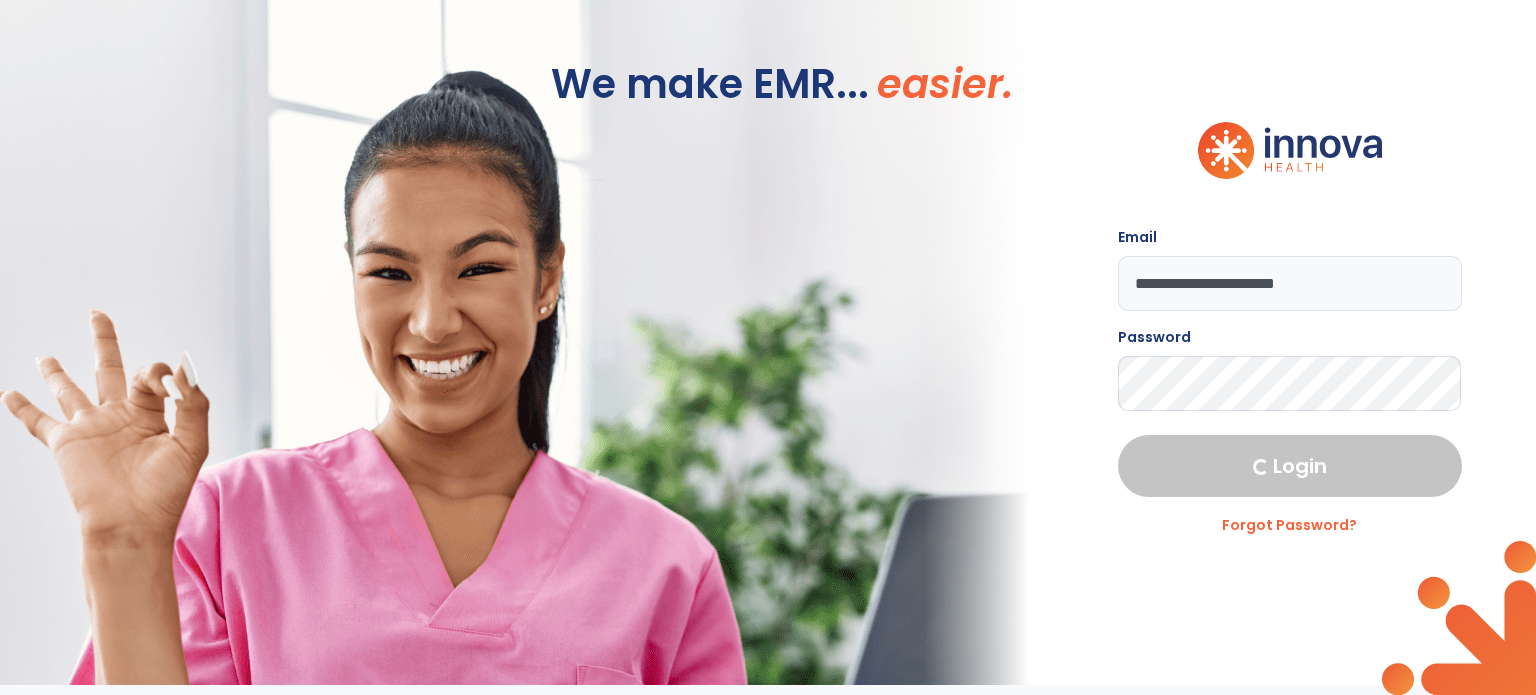 select on "****" 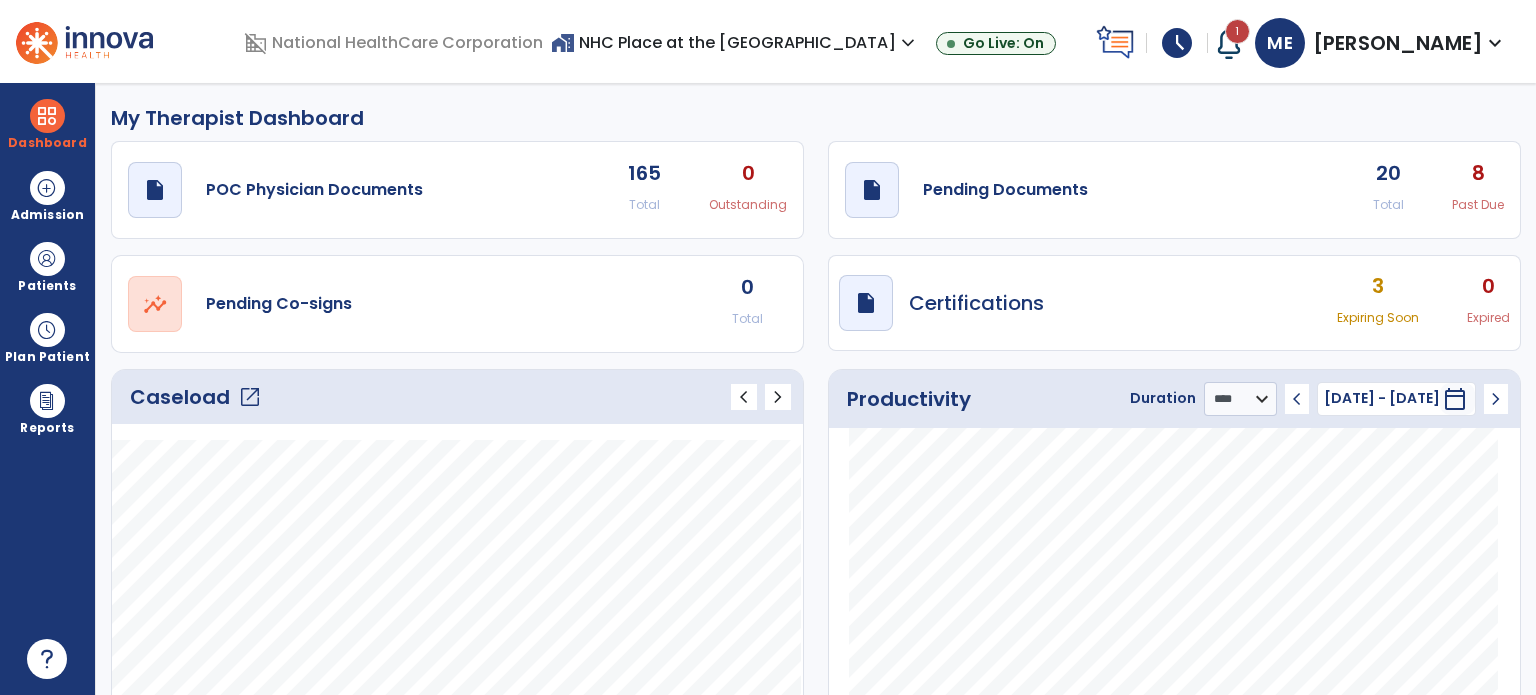 click on "open_in_new" 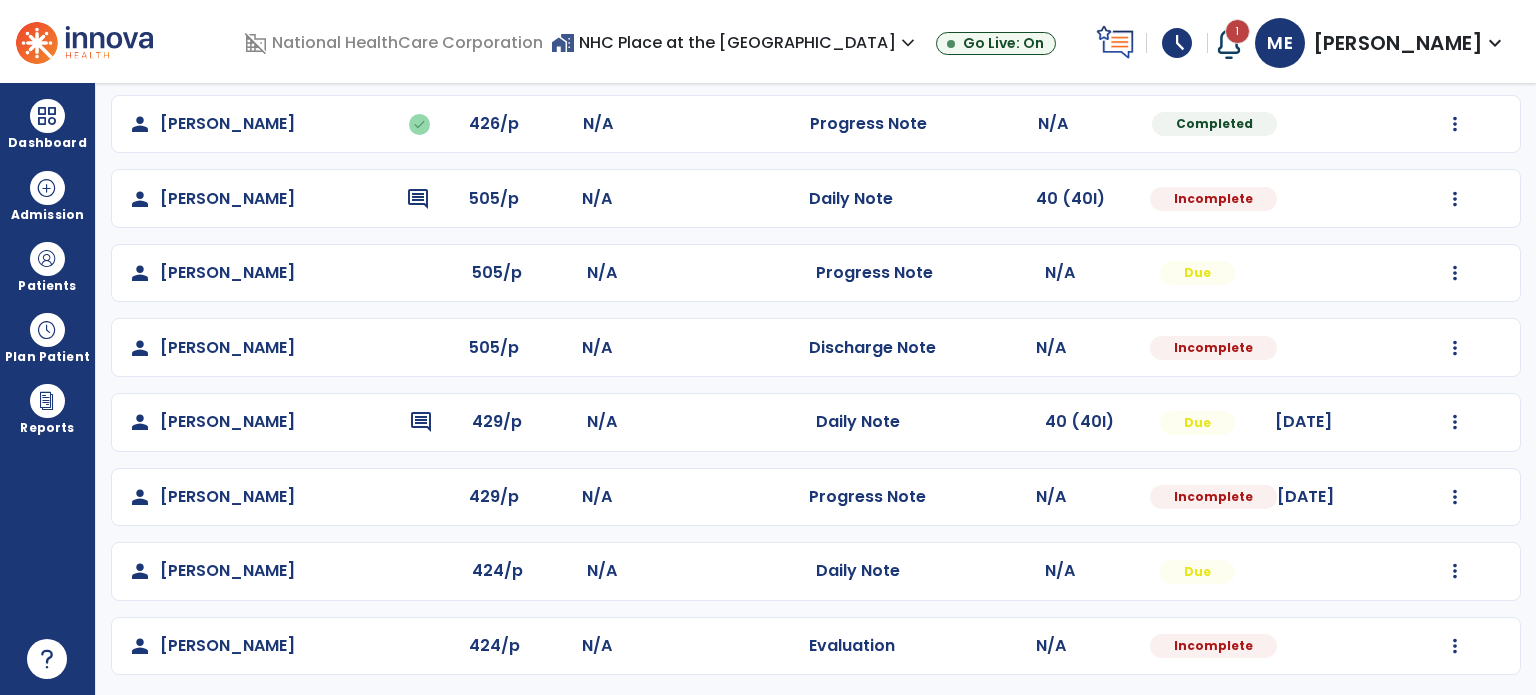 scroll, scrollTop: 840, scrollLeft: 0, axis: vertical 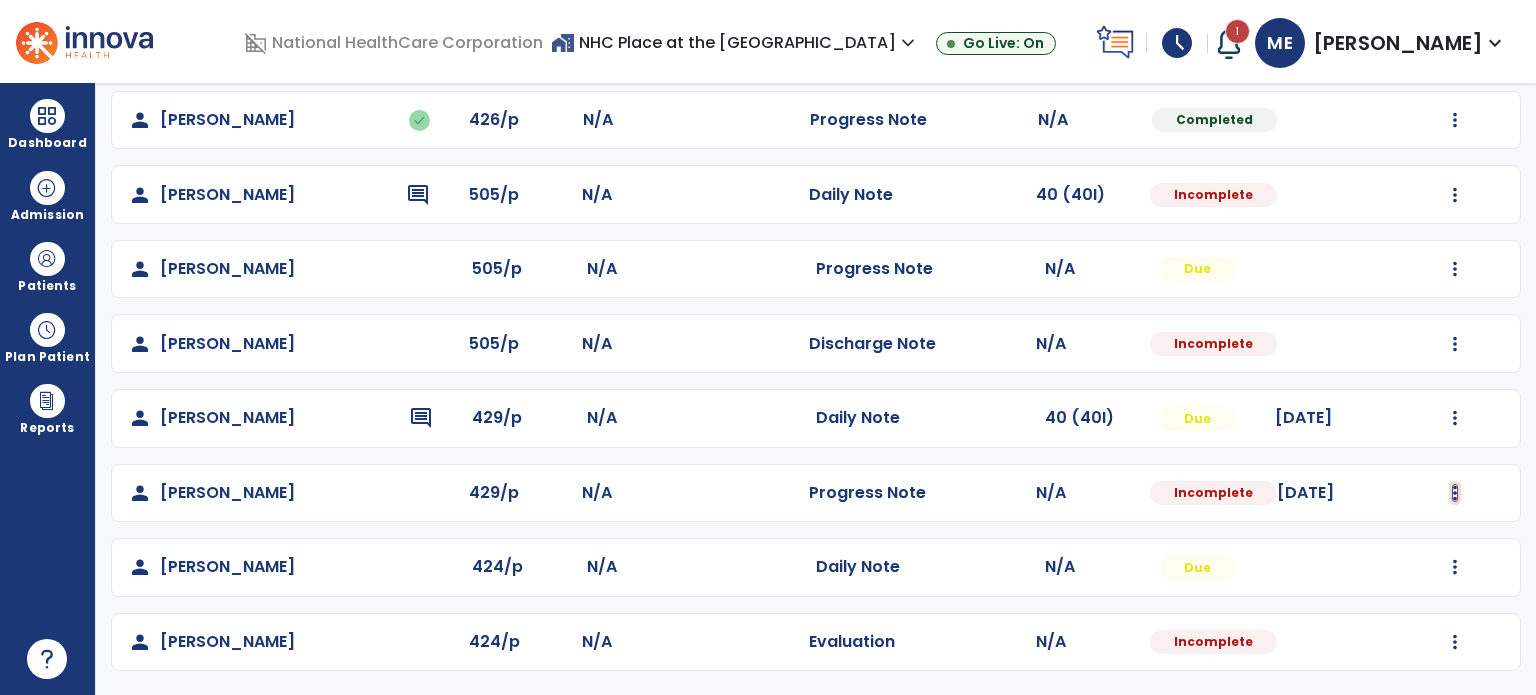 click at bounding box center [1455, -550] 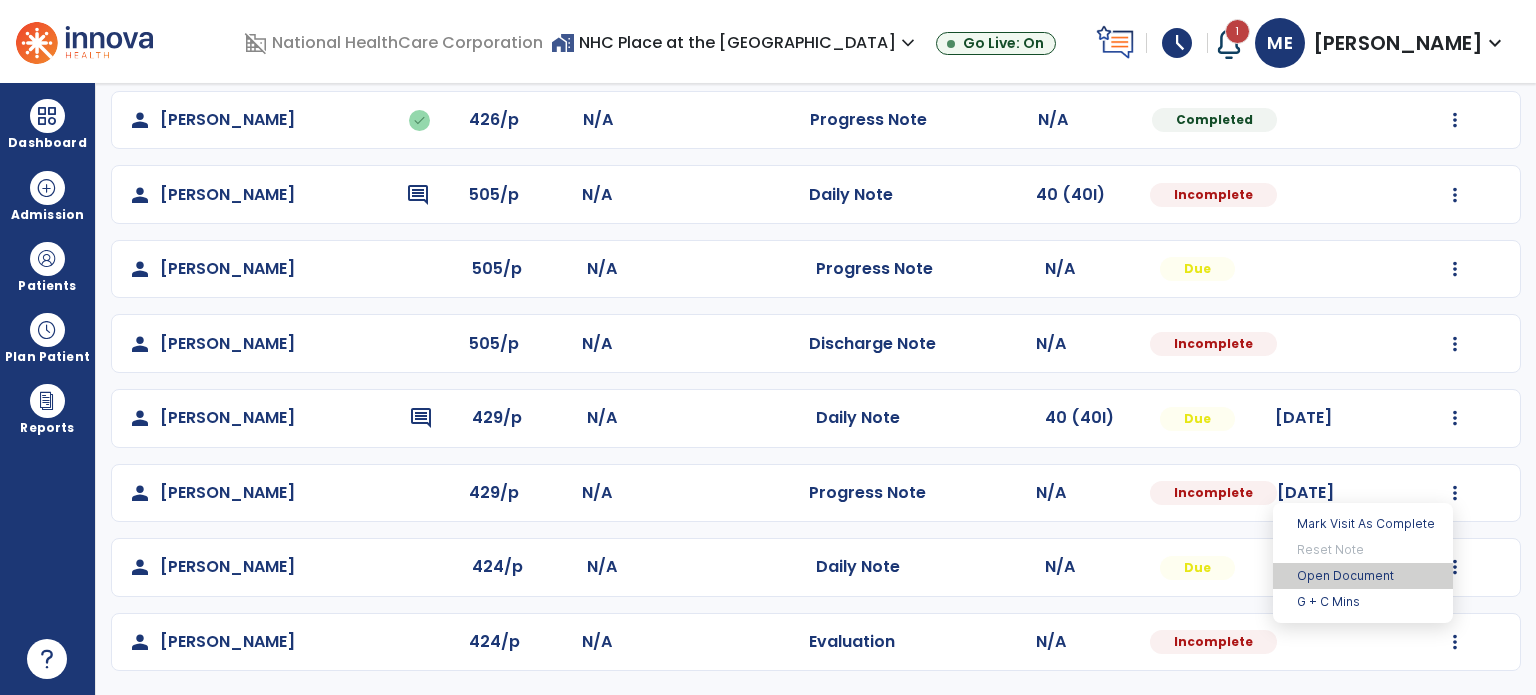 click on "Open Document" at bounding box center (1363, 576) 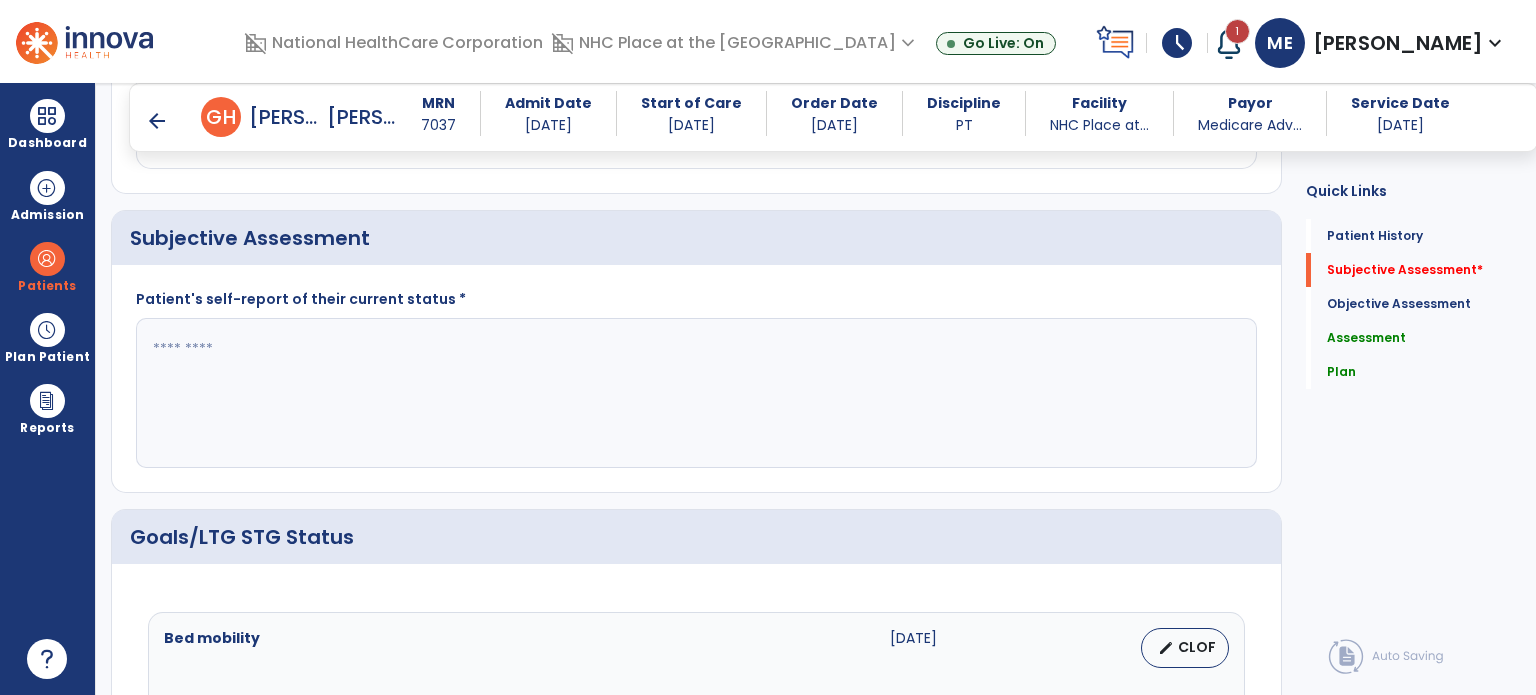 scroll, scrollTop: 431, scrollLeft: 0, axis: vertical 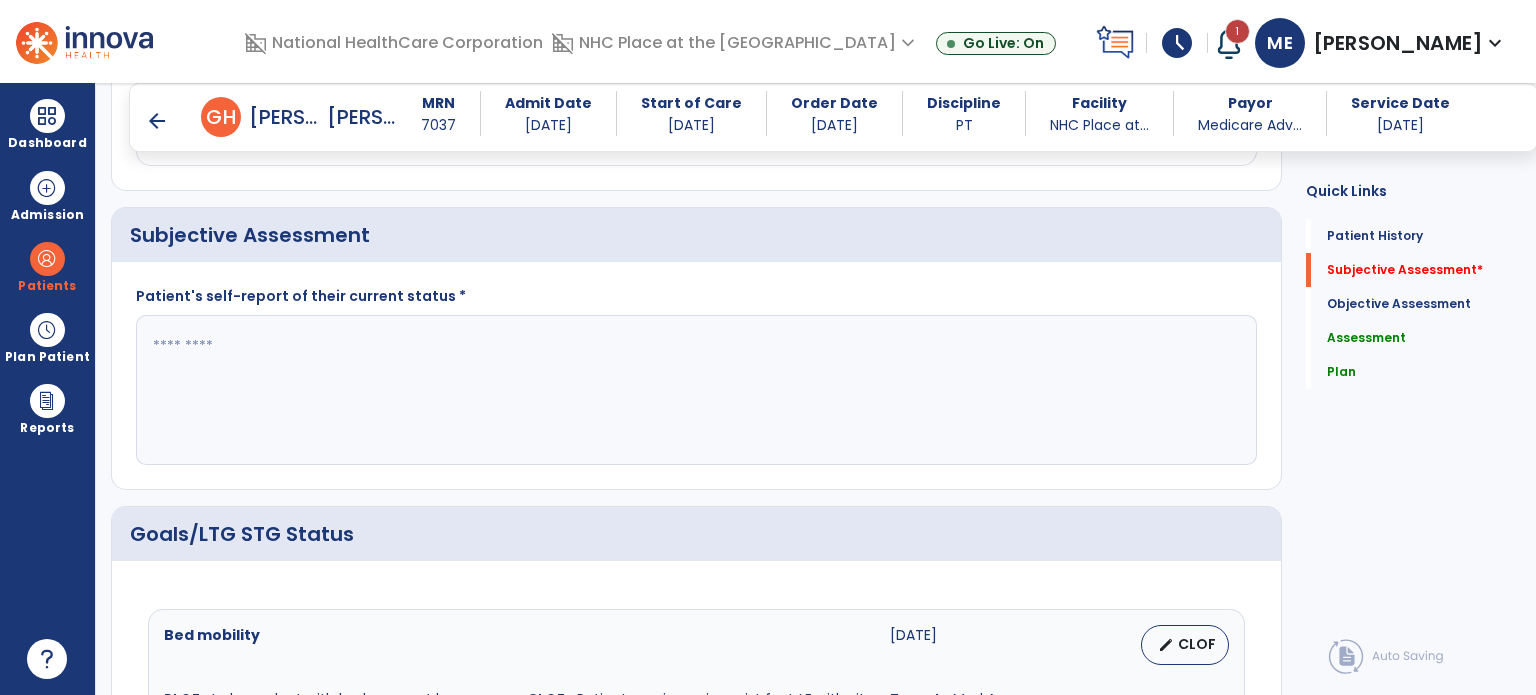 click 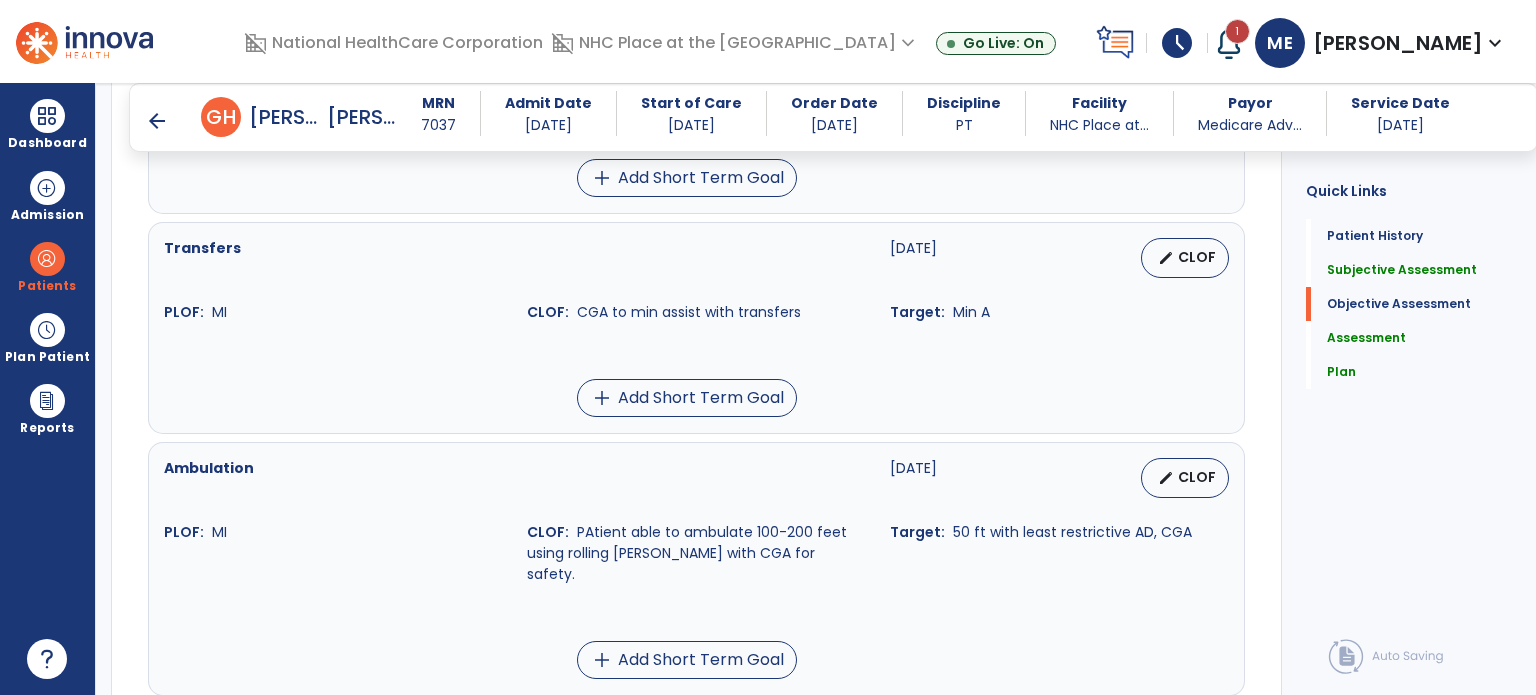 scroll, scrollTop: 1099, scrollLeft: 0, axis: vertical 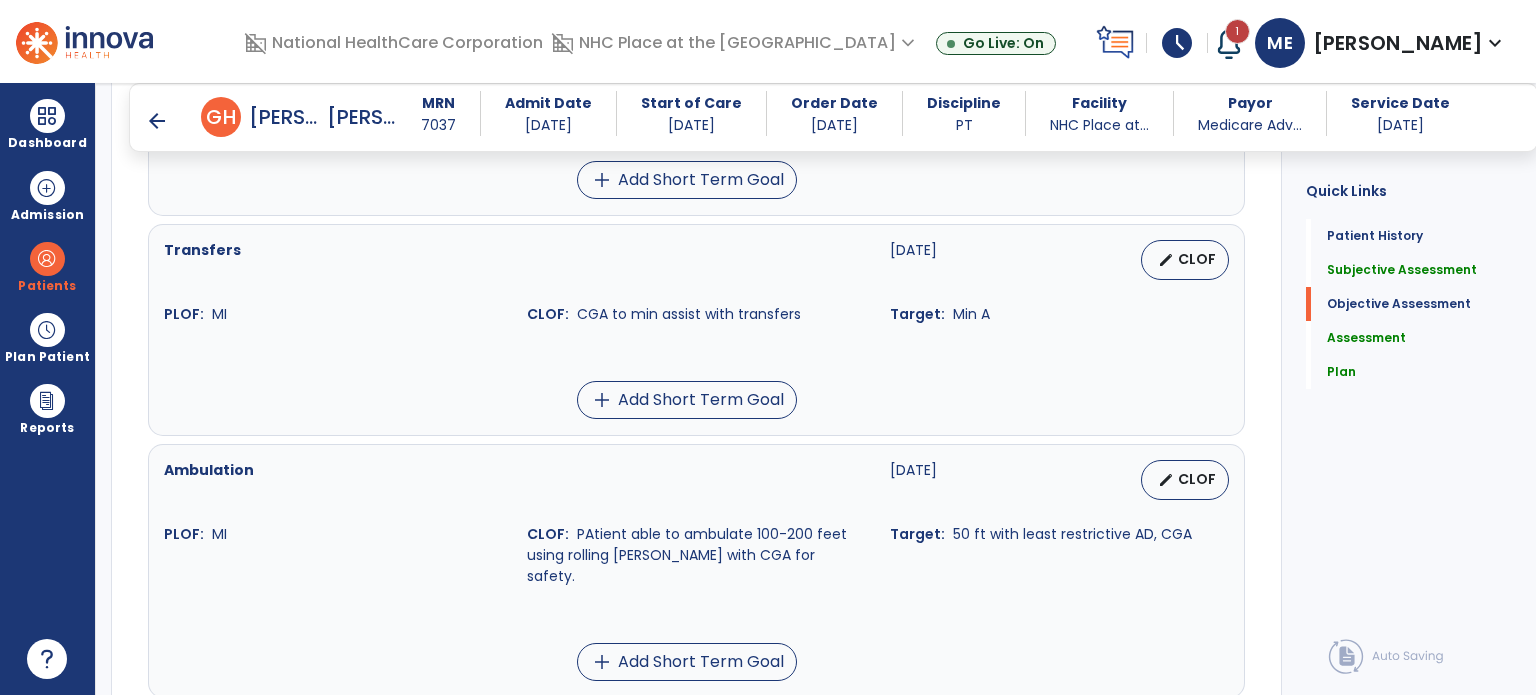 type on "**********" 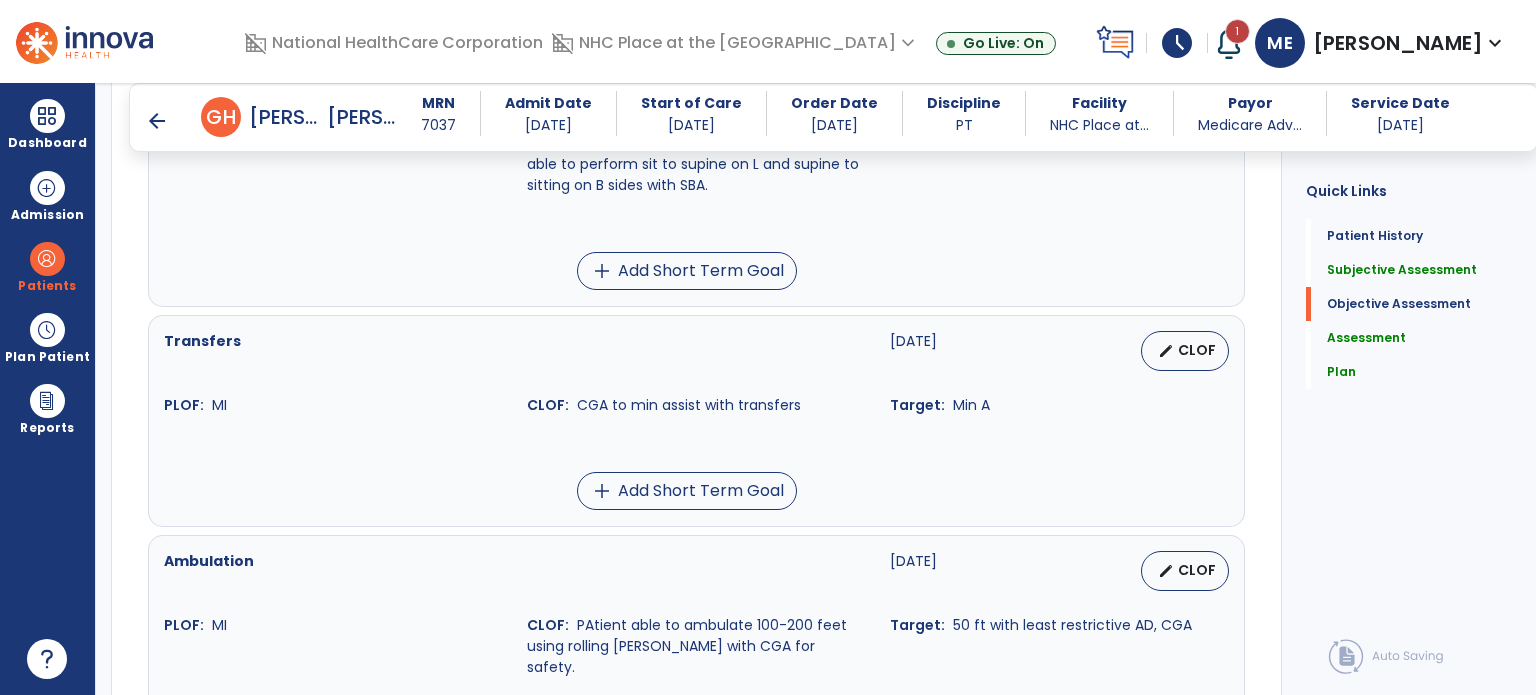 scroll, scrollTop: 1001, scrollLeft: 0, axis: vertical 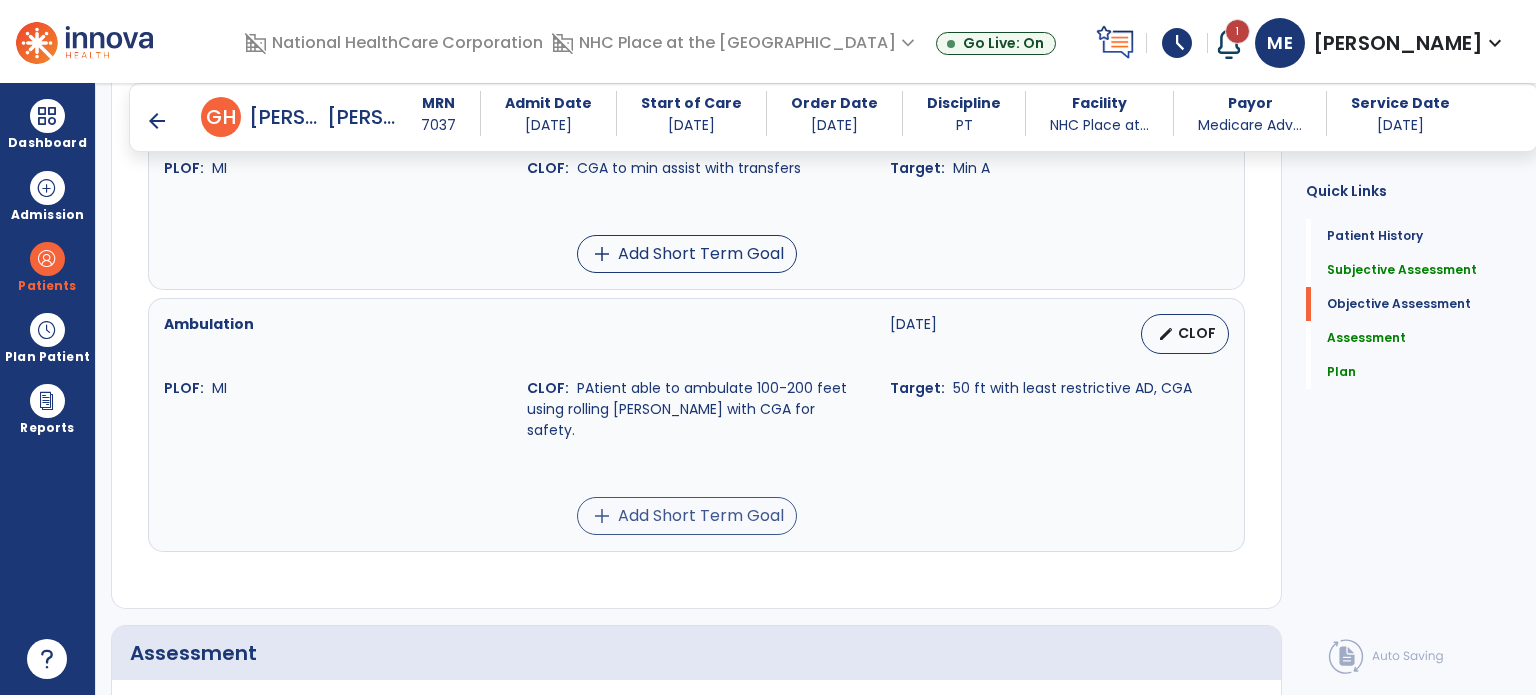 click on "add  Add Short Term Goal" at bounding box center (687, 516) 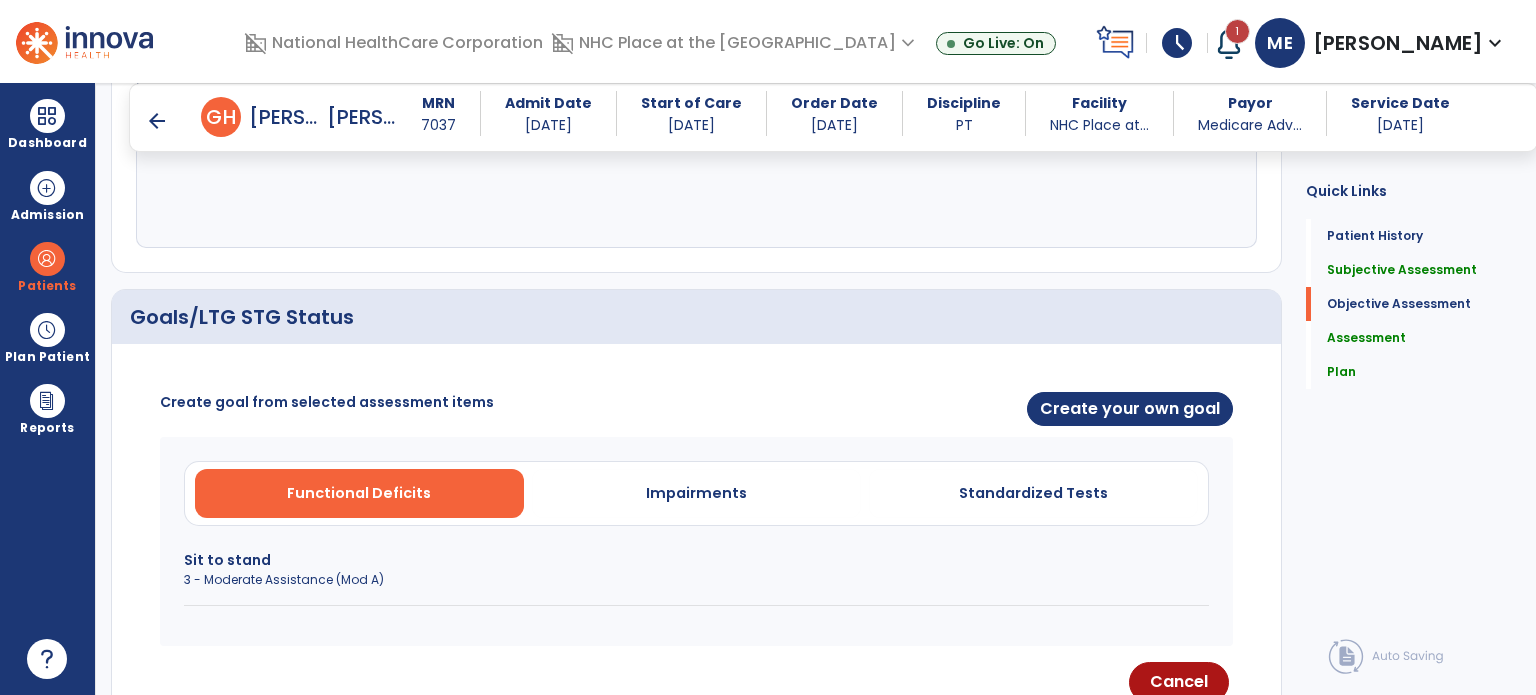 scroll, scrollTop: 648, scrollLeft: 0, axis: vertical 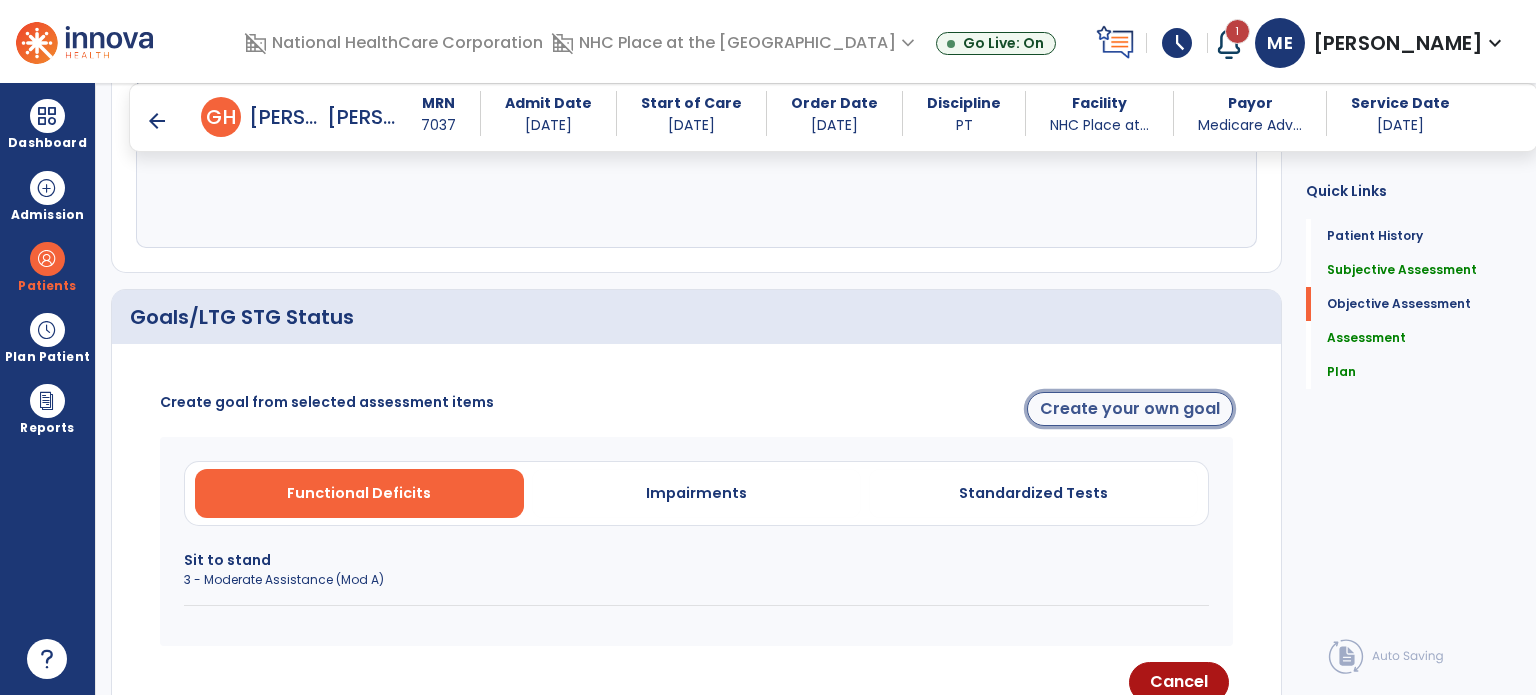 click on "Create your own goal" 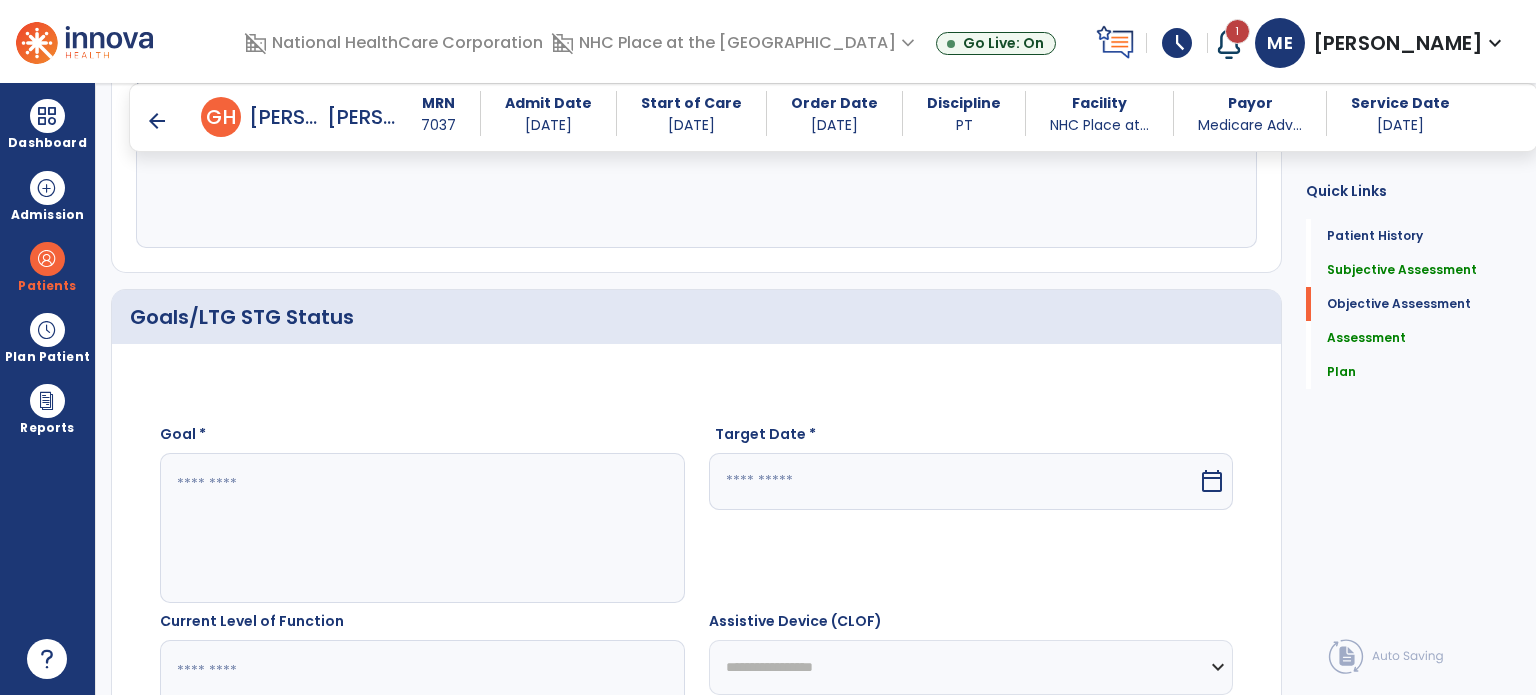 click at bounding box center (954, 481) 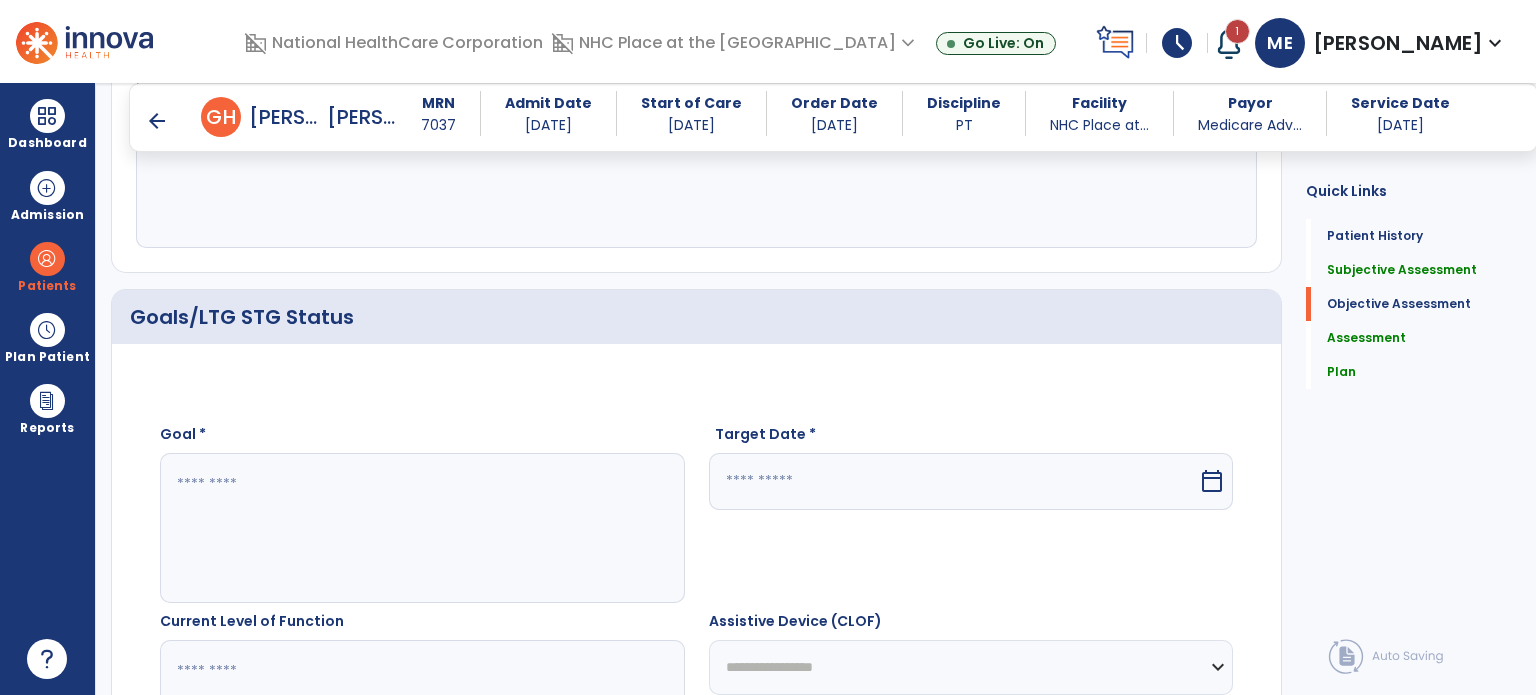select on "*" 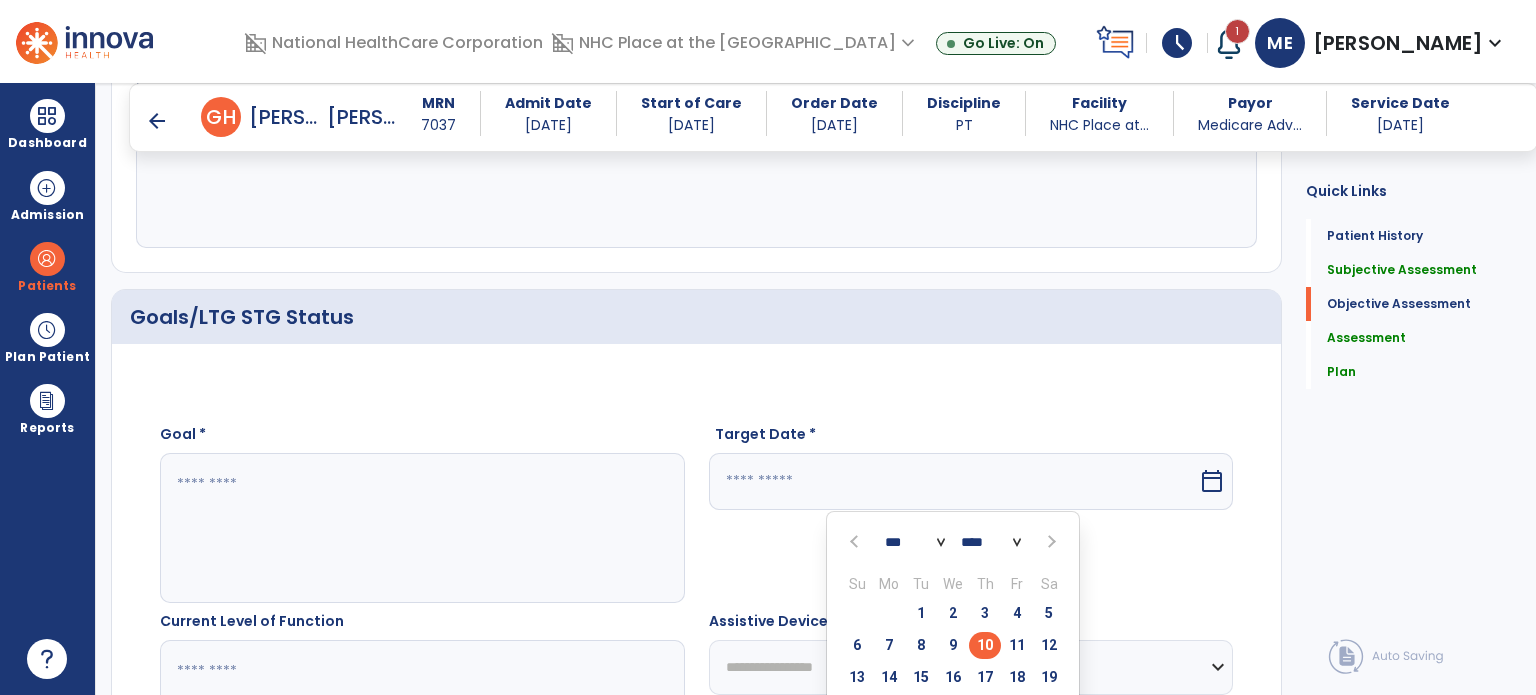 click at bounding box center [1049, 541] 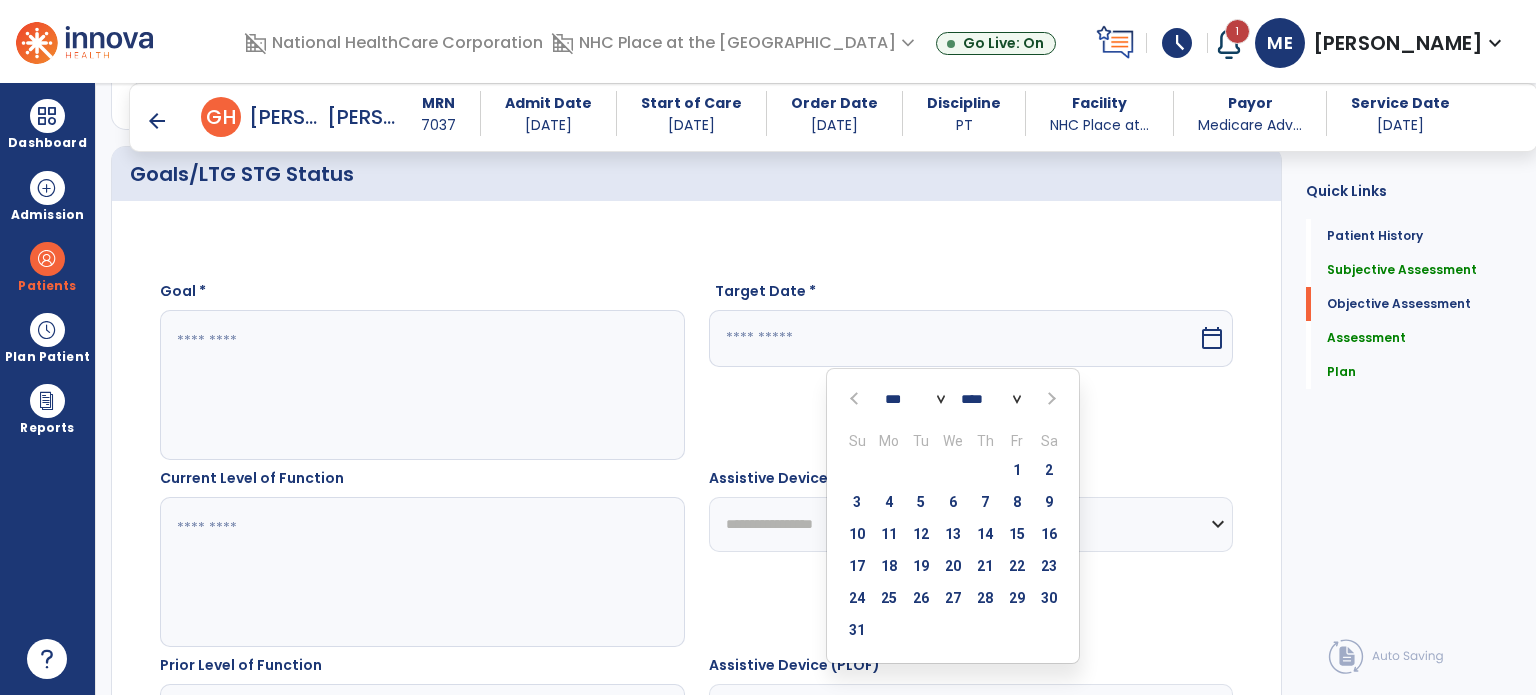 scroll, scrollTop: 798, scrollLeft: 0, axis: vertical 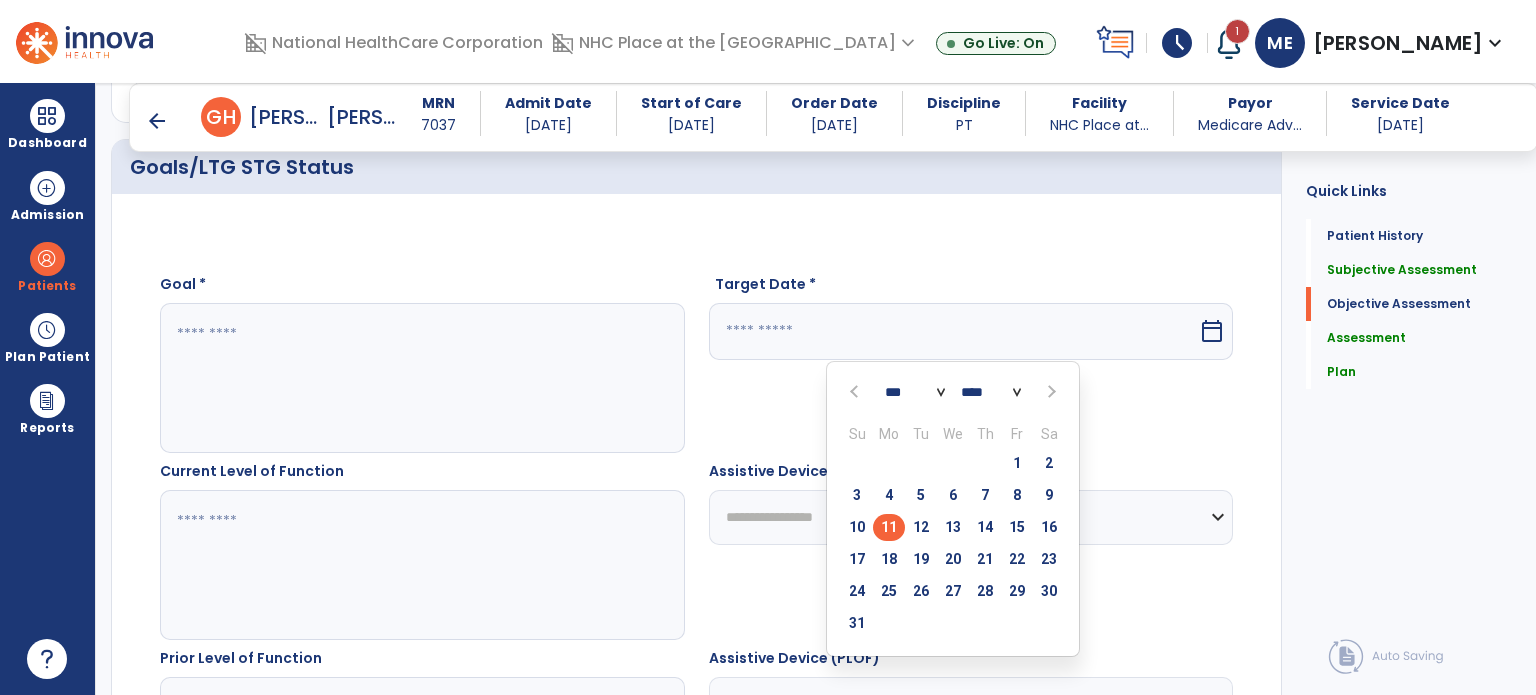 click on "11" at bounding box center (889, 527) 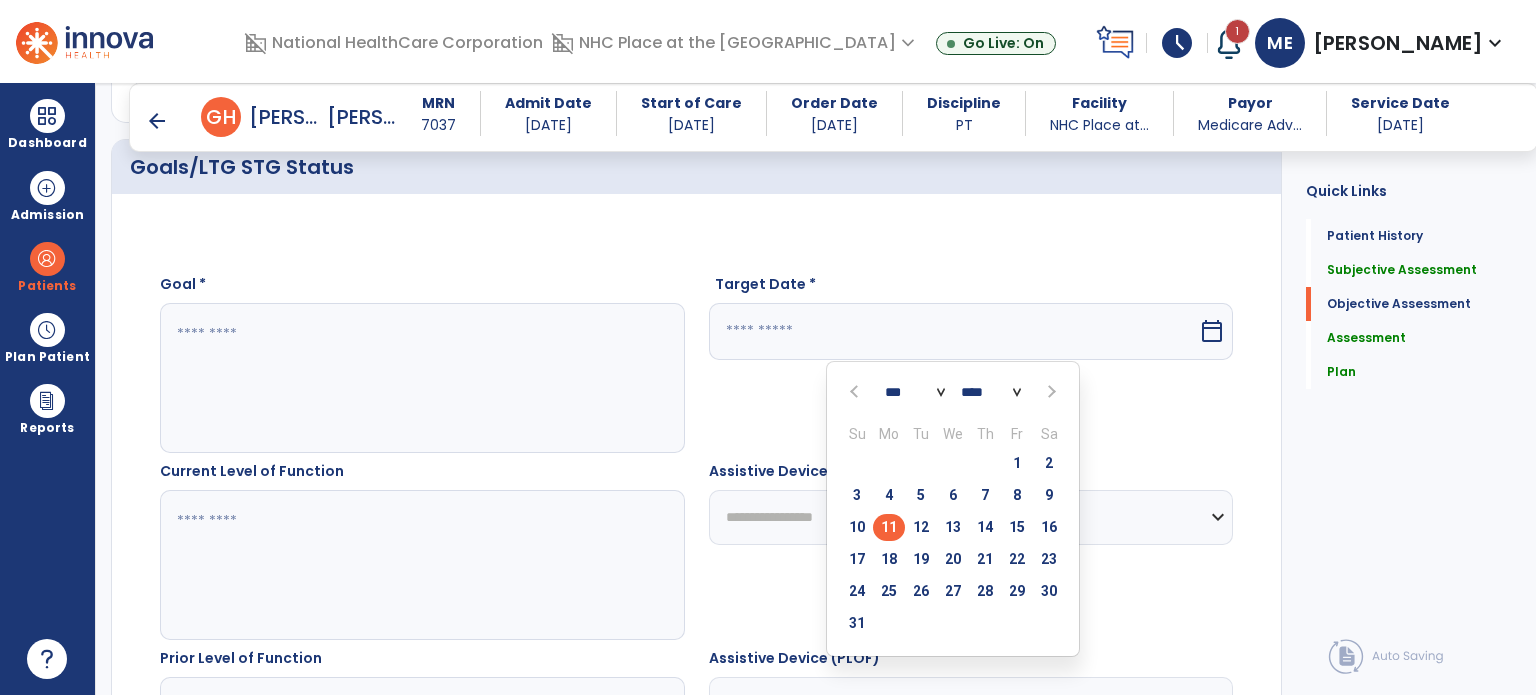 type on "*********" 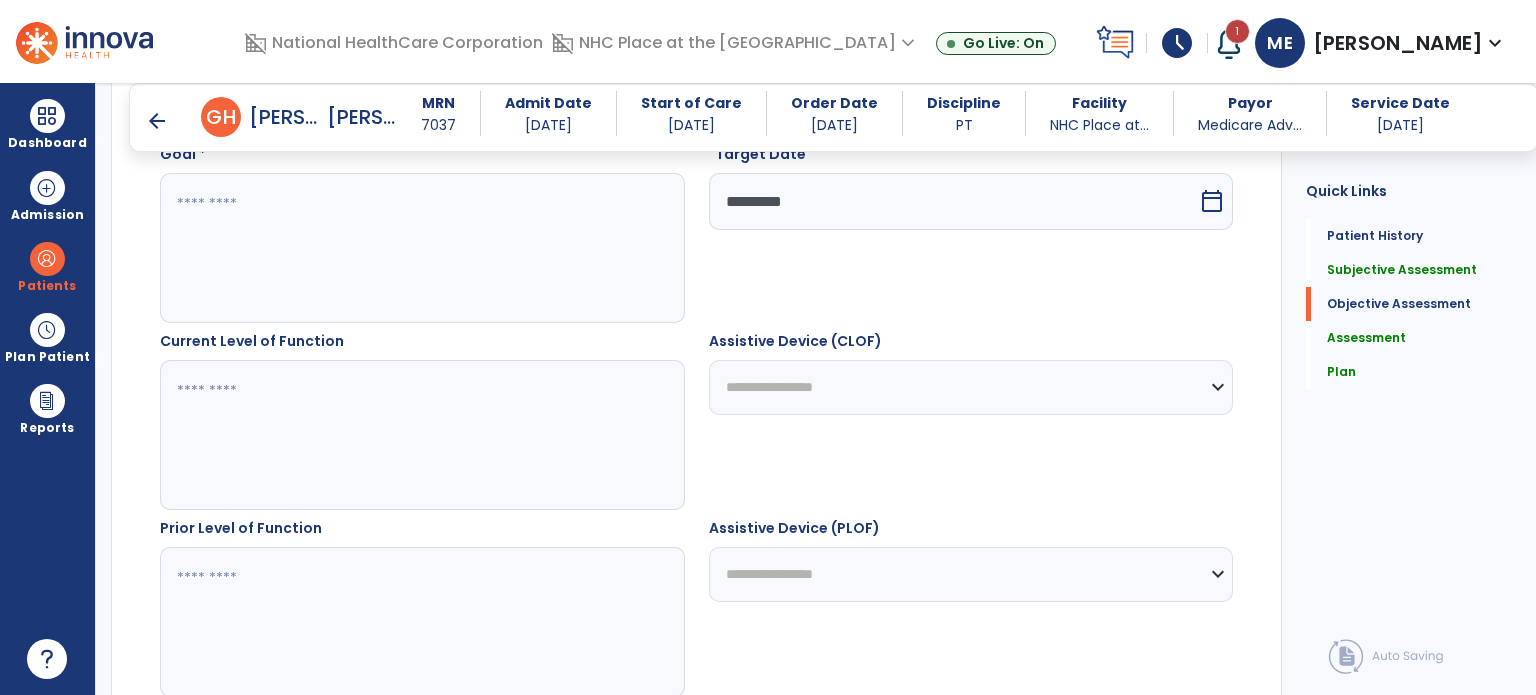 scroll, scrollTop: 932, scrollLeft: 0, axis: vertical 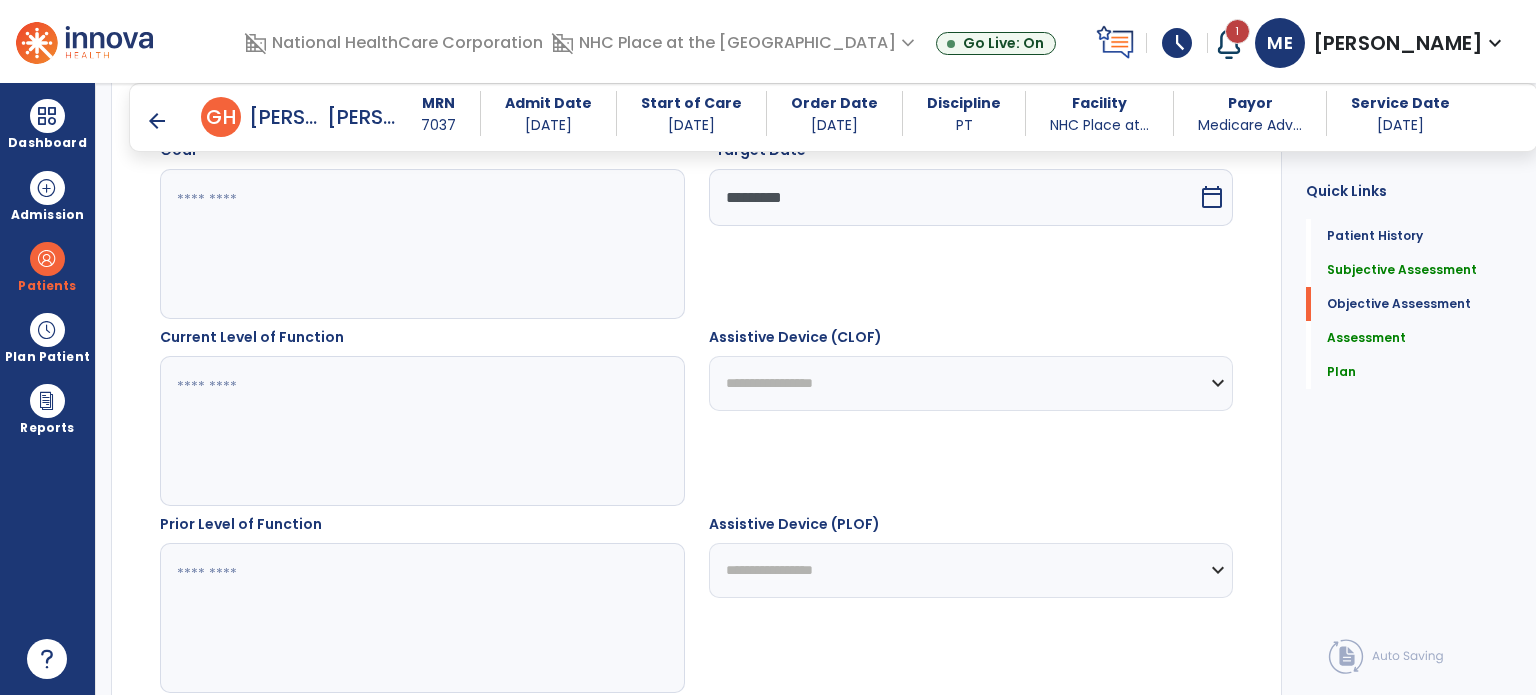 click on "**********" 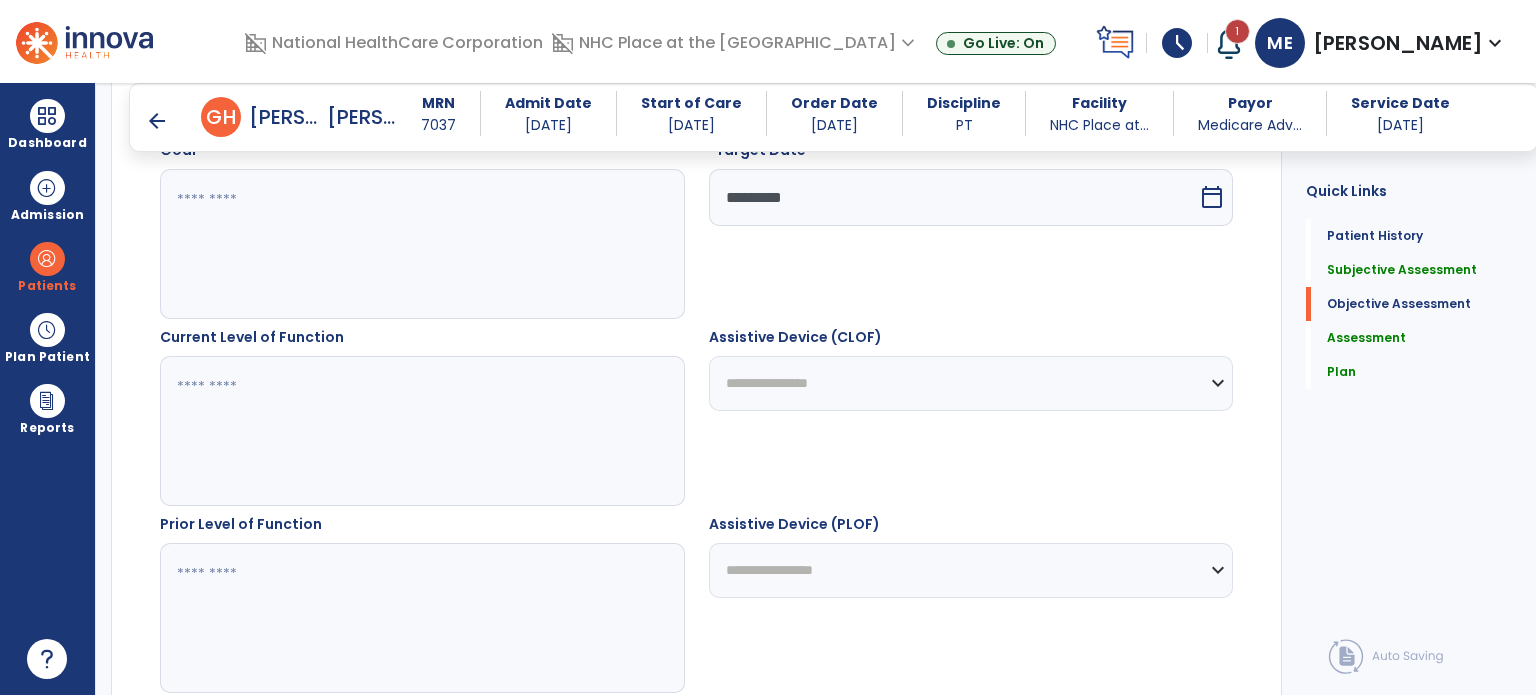 click on "**********" 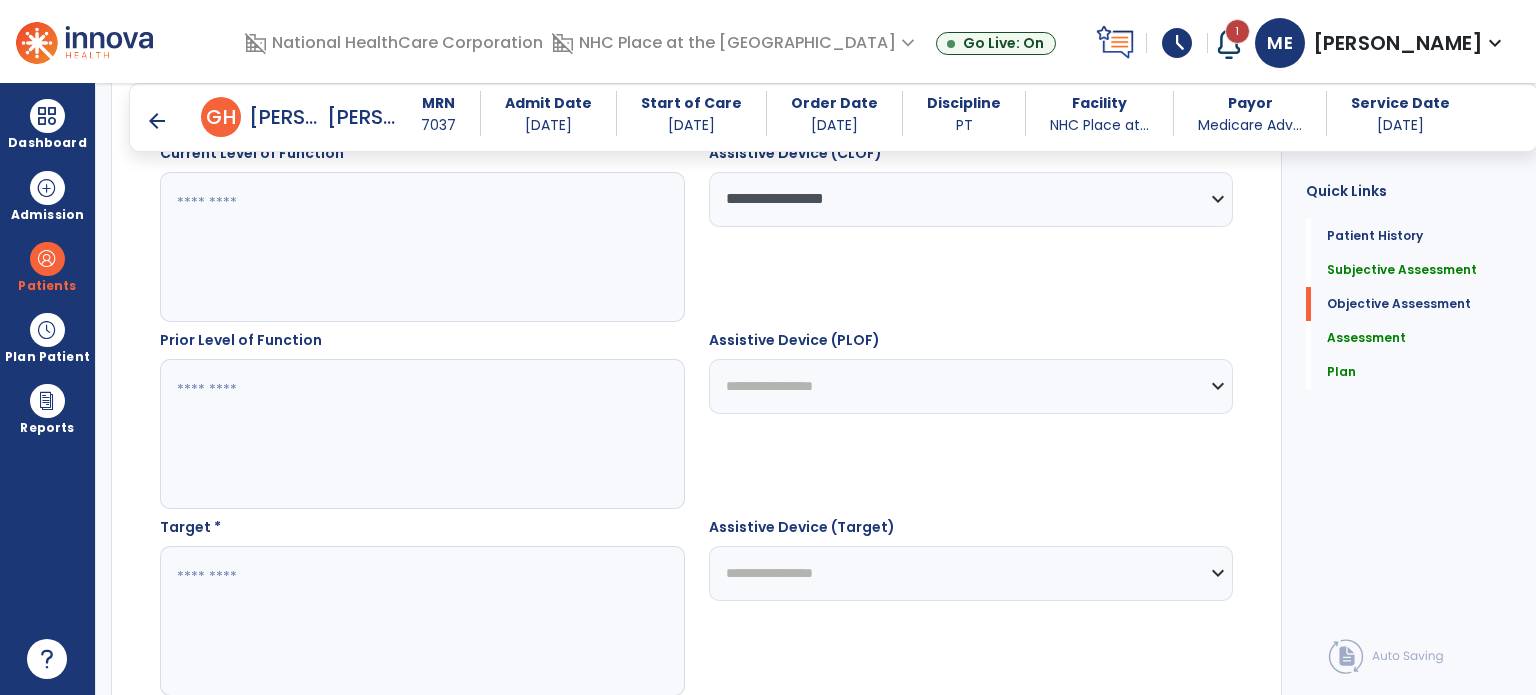 scroll, scrollTop: 1141, scrollLeft: 0, axis: vertical 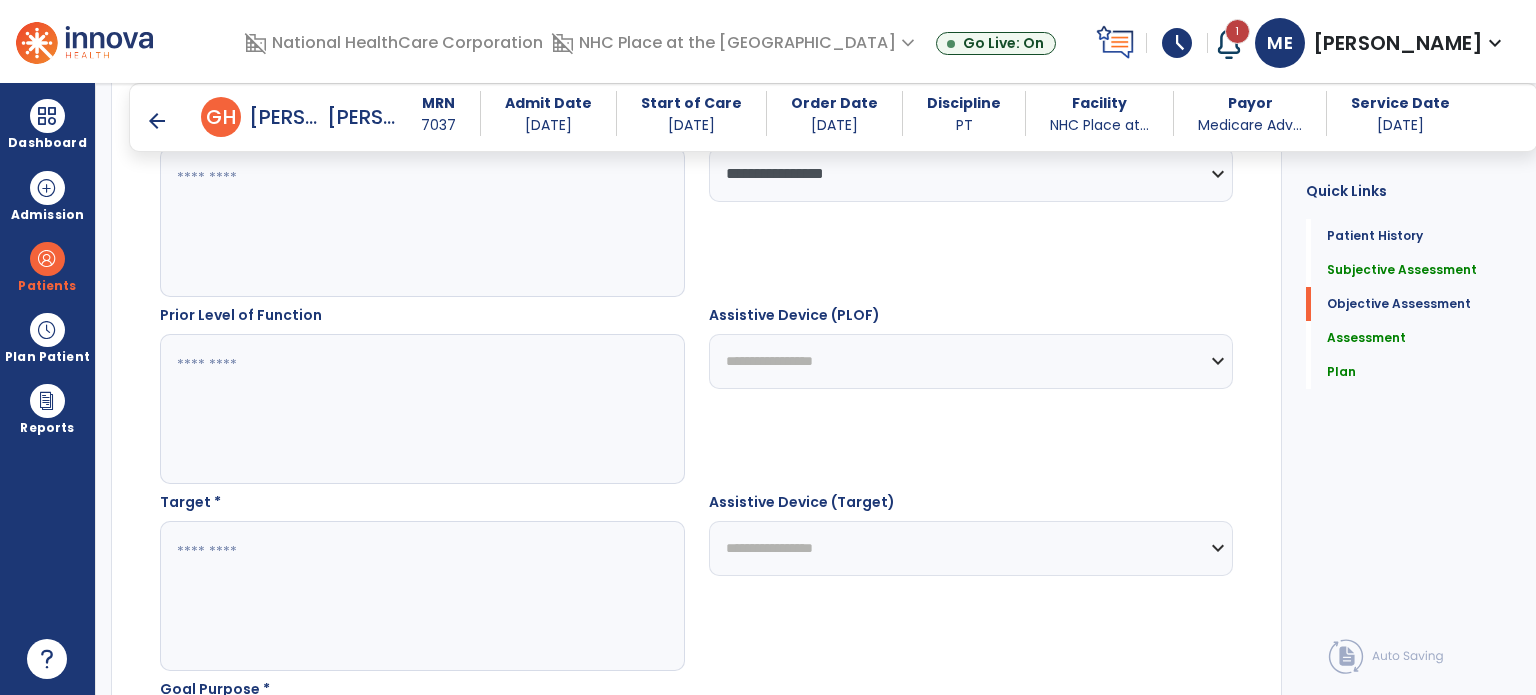 click on "**********" 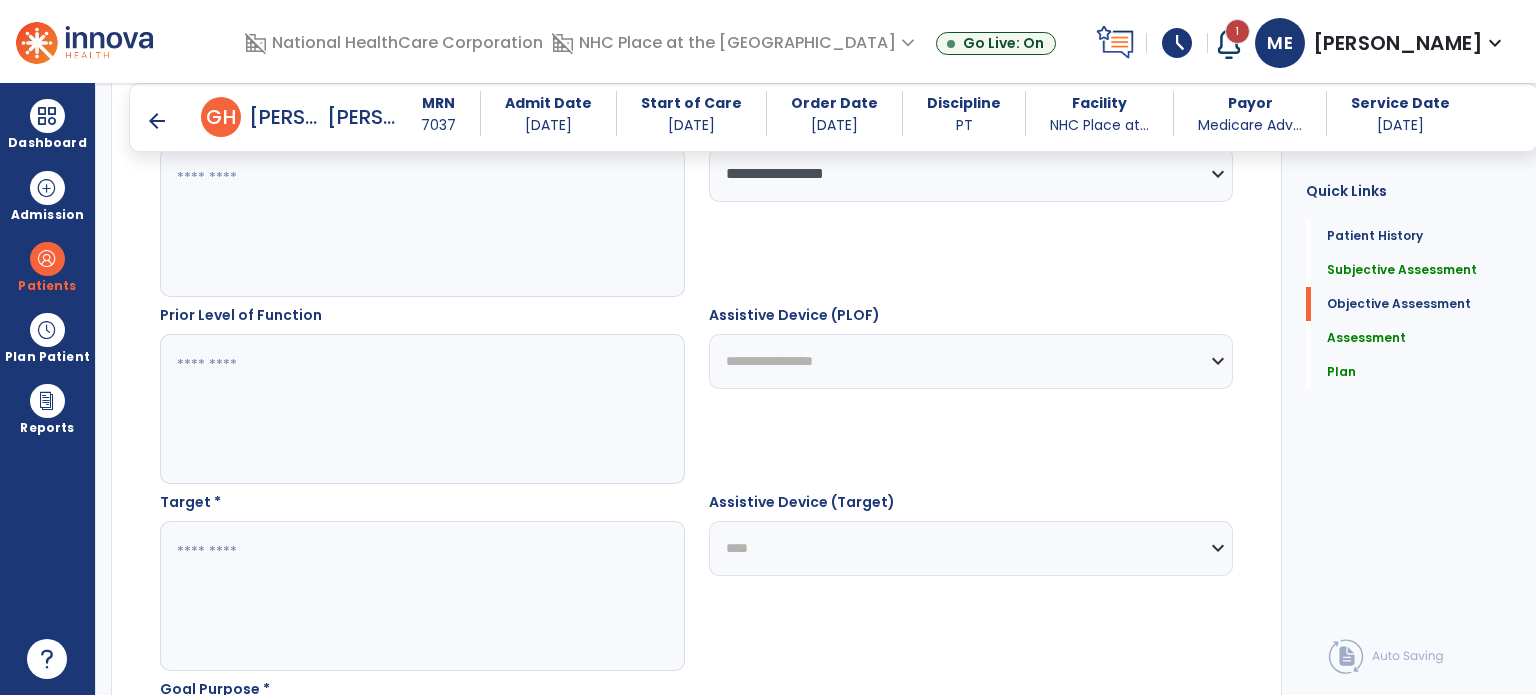click on "**********" 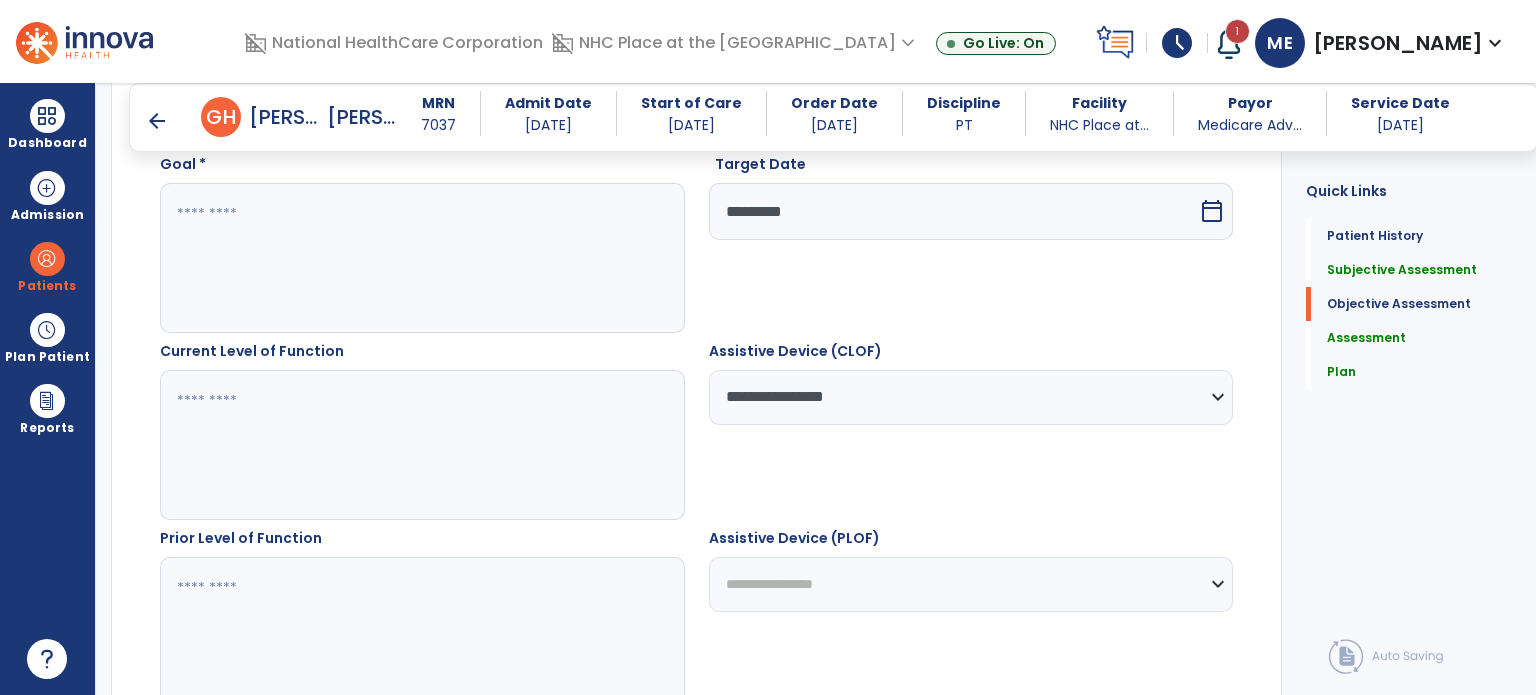 scroll, scrollTop: 925, scrollLeft: 0, axis: vertical 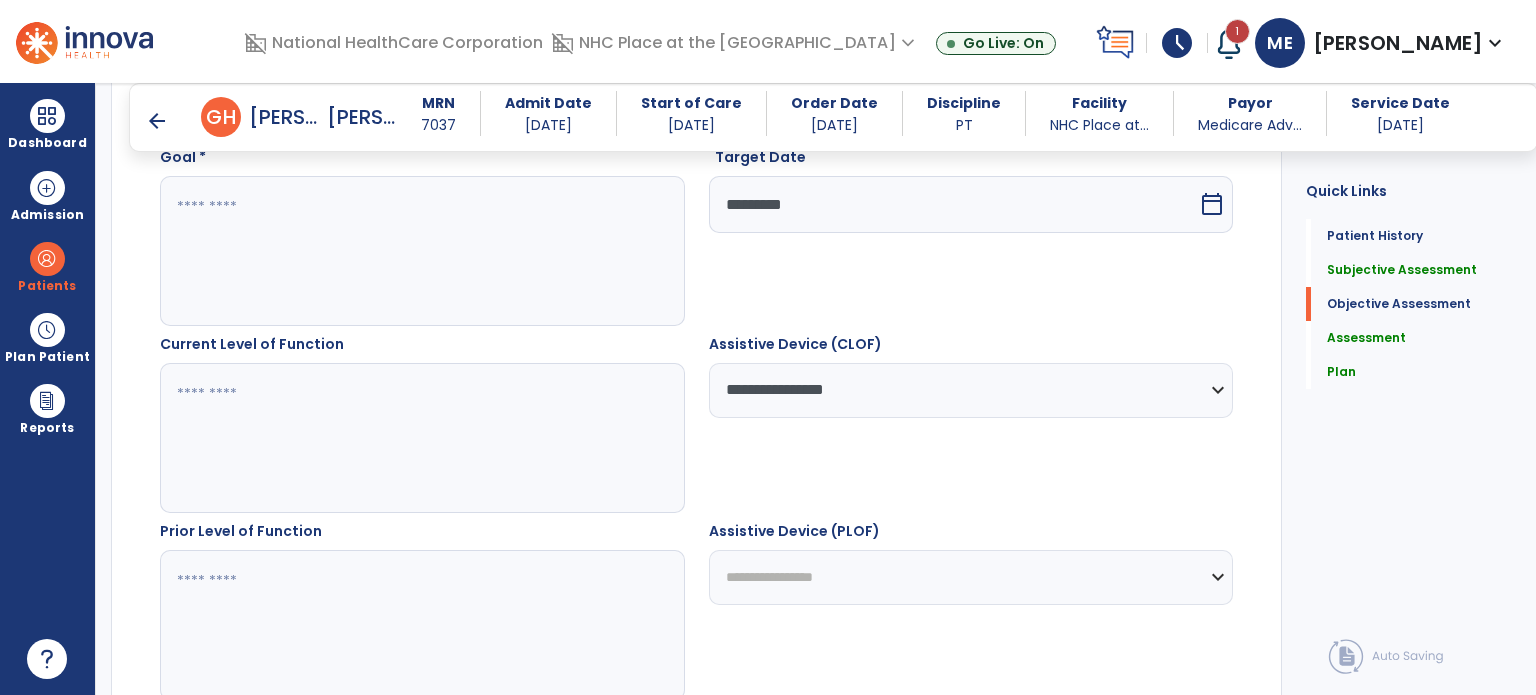 click 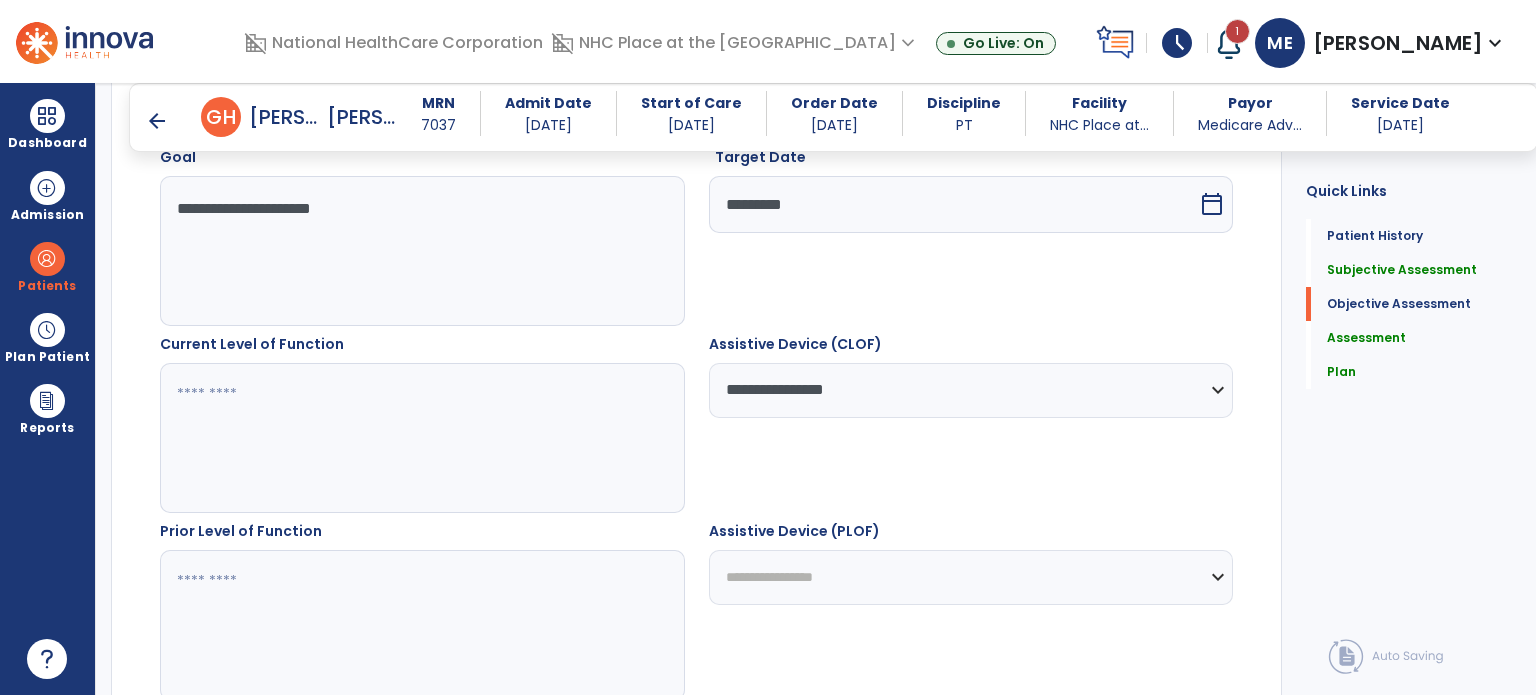 click on "**********" 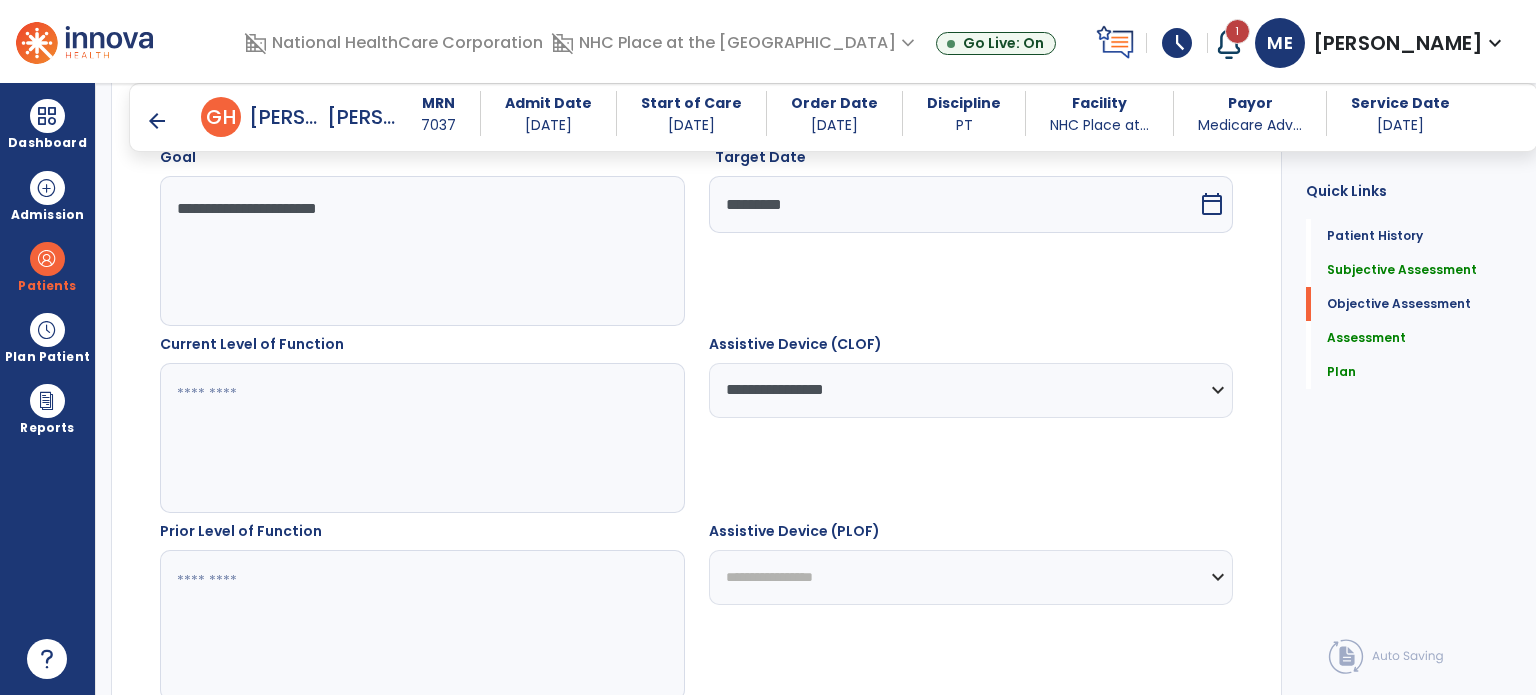 click on "**********" 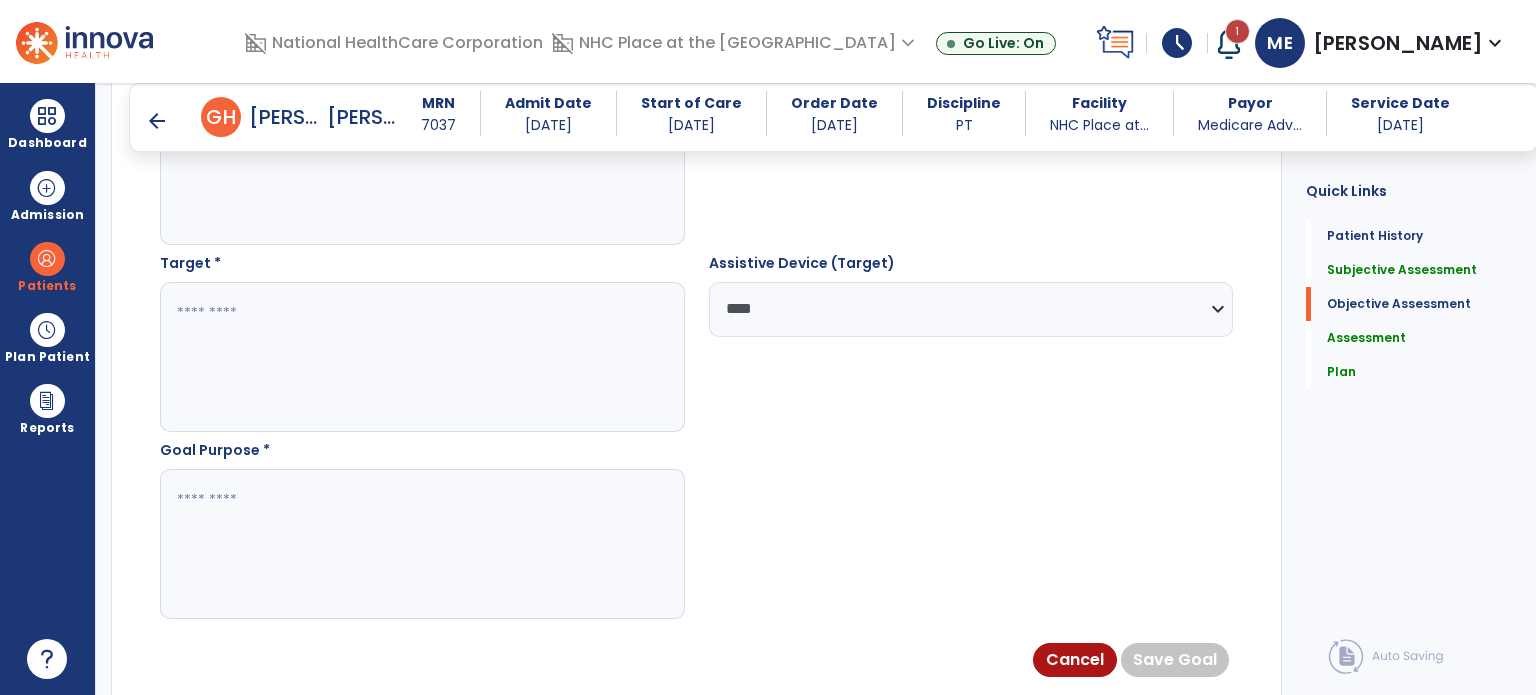 scroll, scrollTop: 1381, scrollLeft: 0, axis: vertical 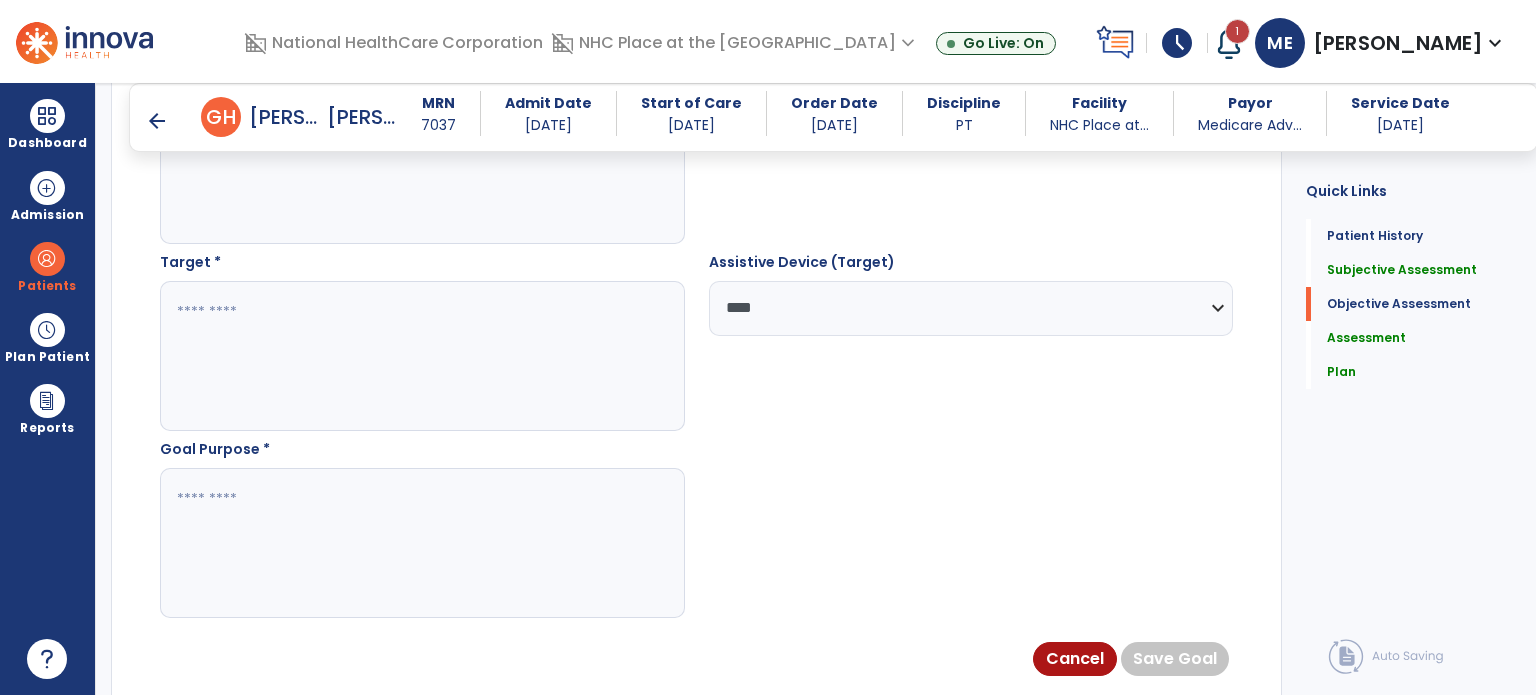 type on "**********" 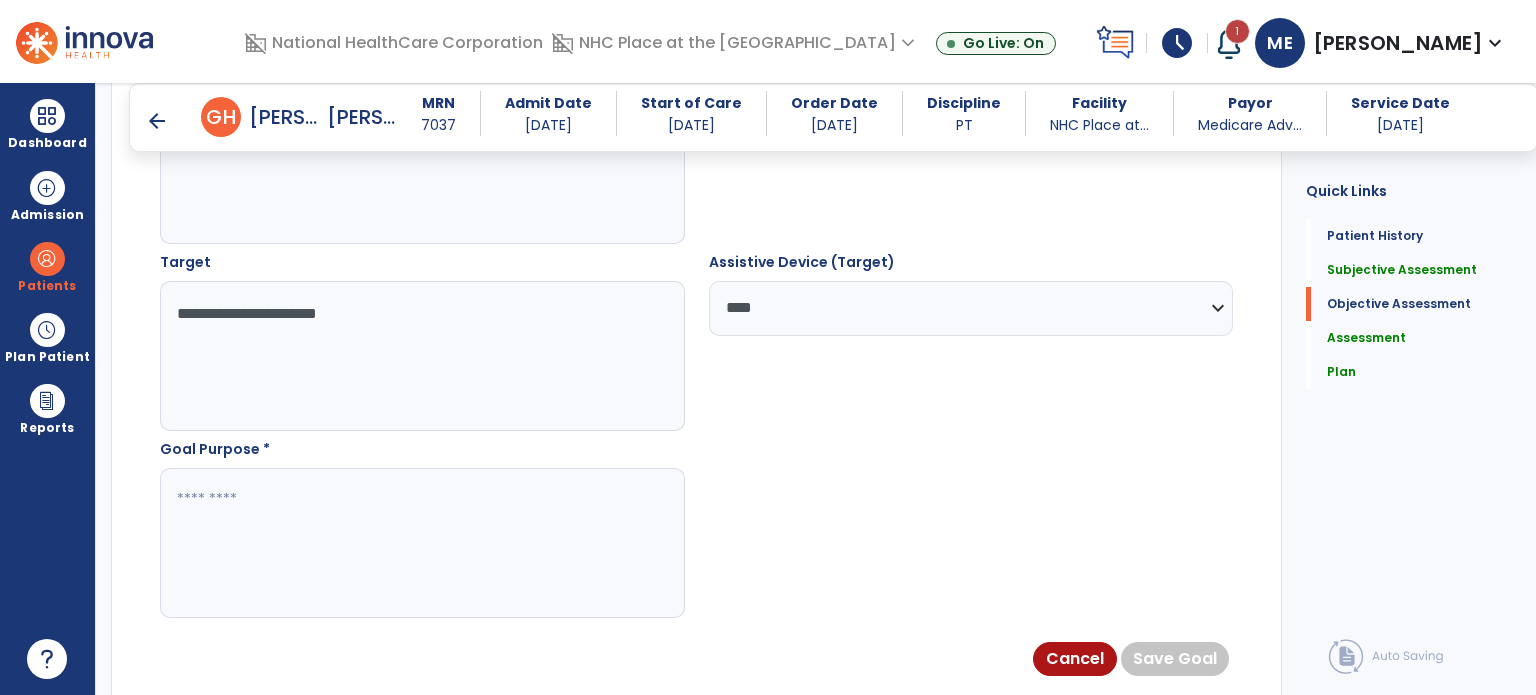 type on "**********" 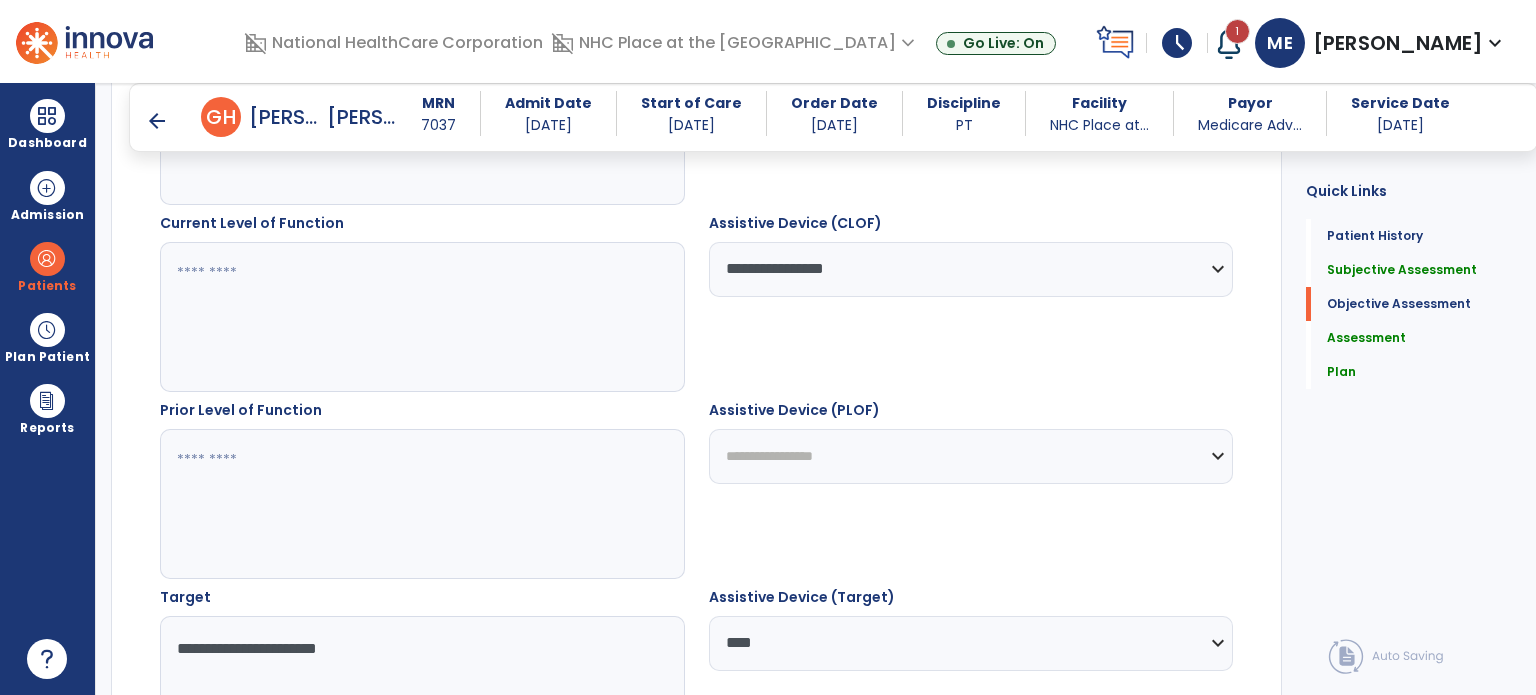scroll, scrollTop: 1045, scrollLeft: 0, axis: vertical 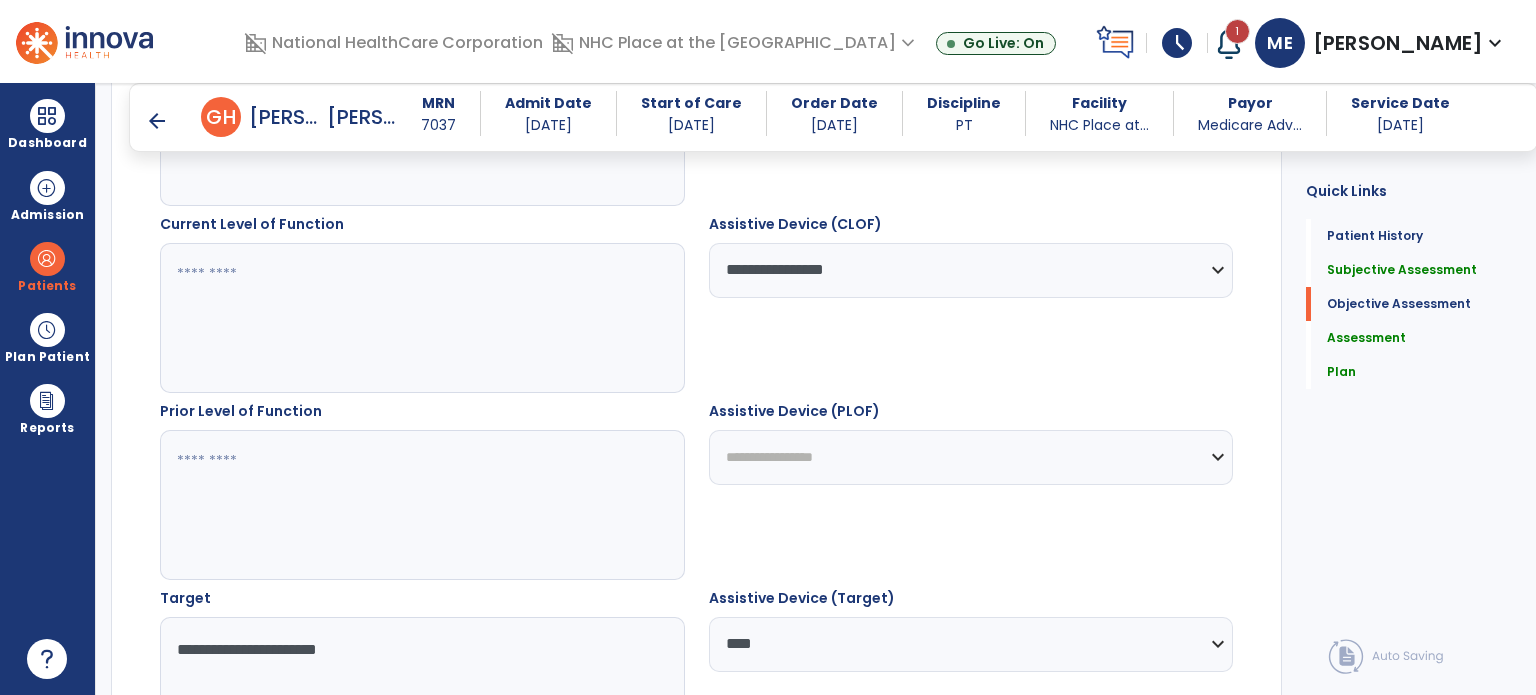 type on "**********" 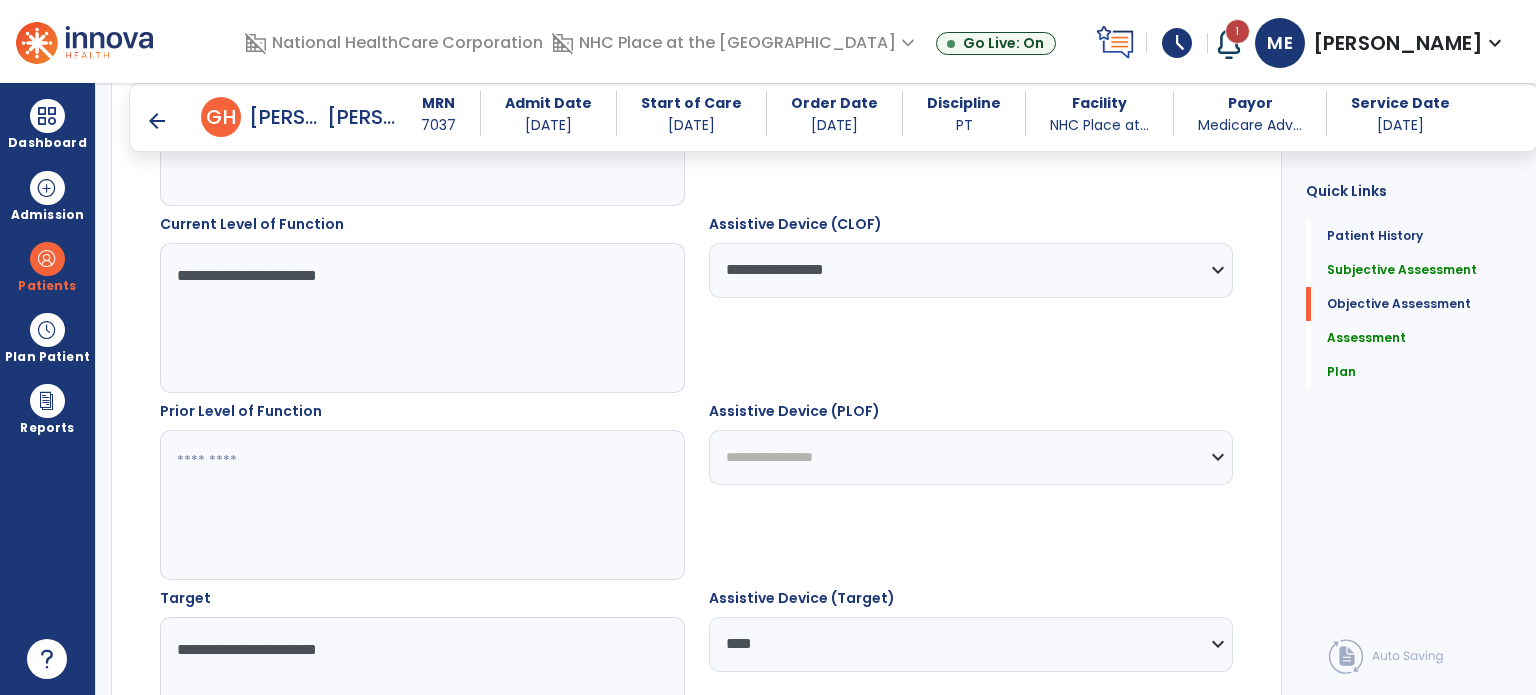 type on "**********" 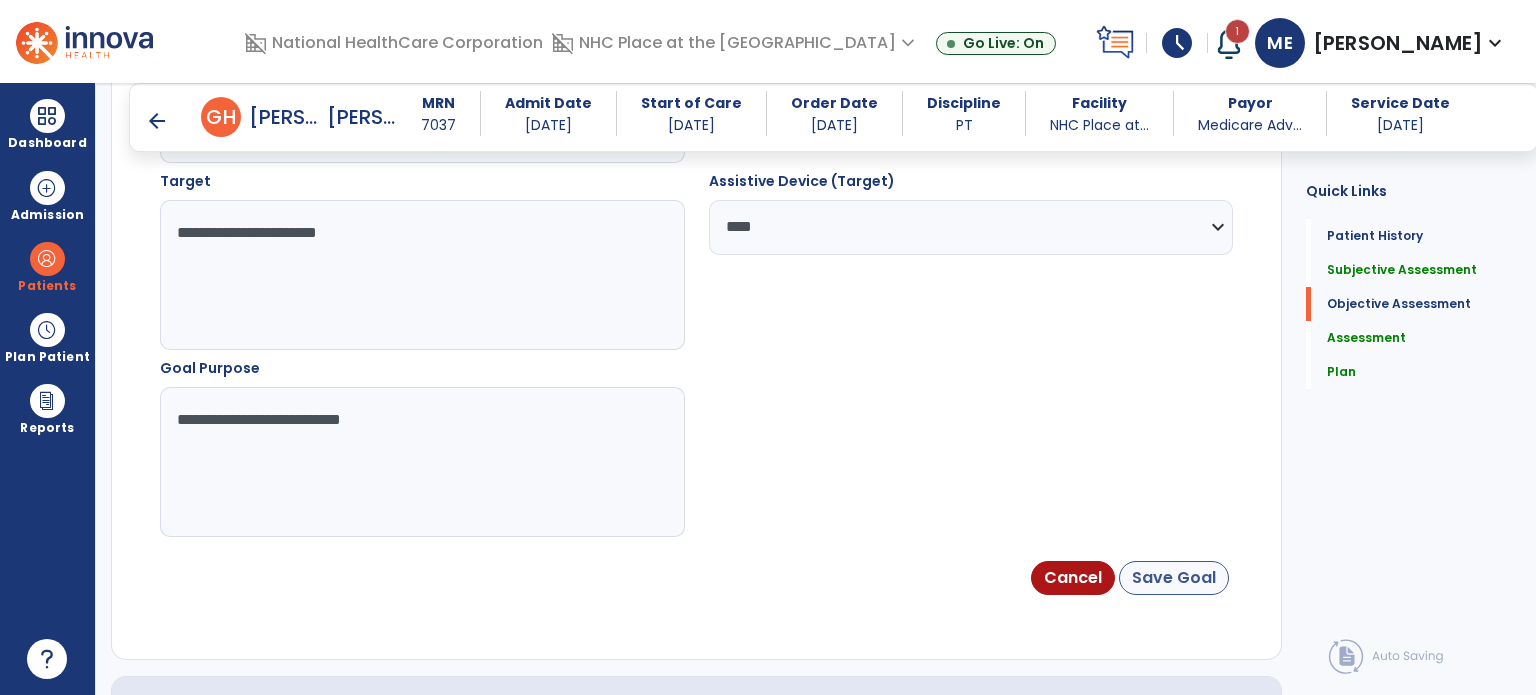 click on "Save Goal" 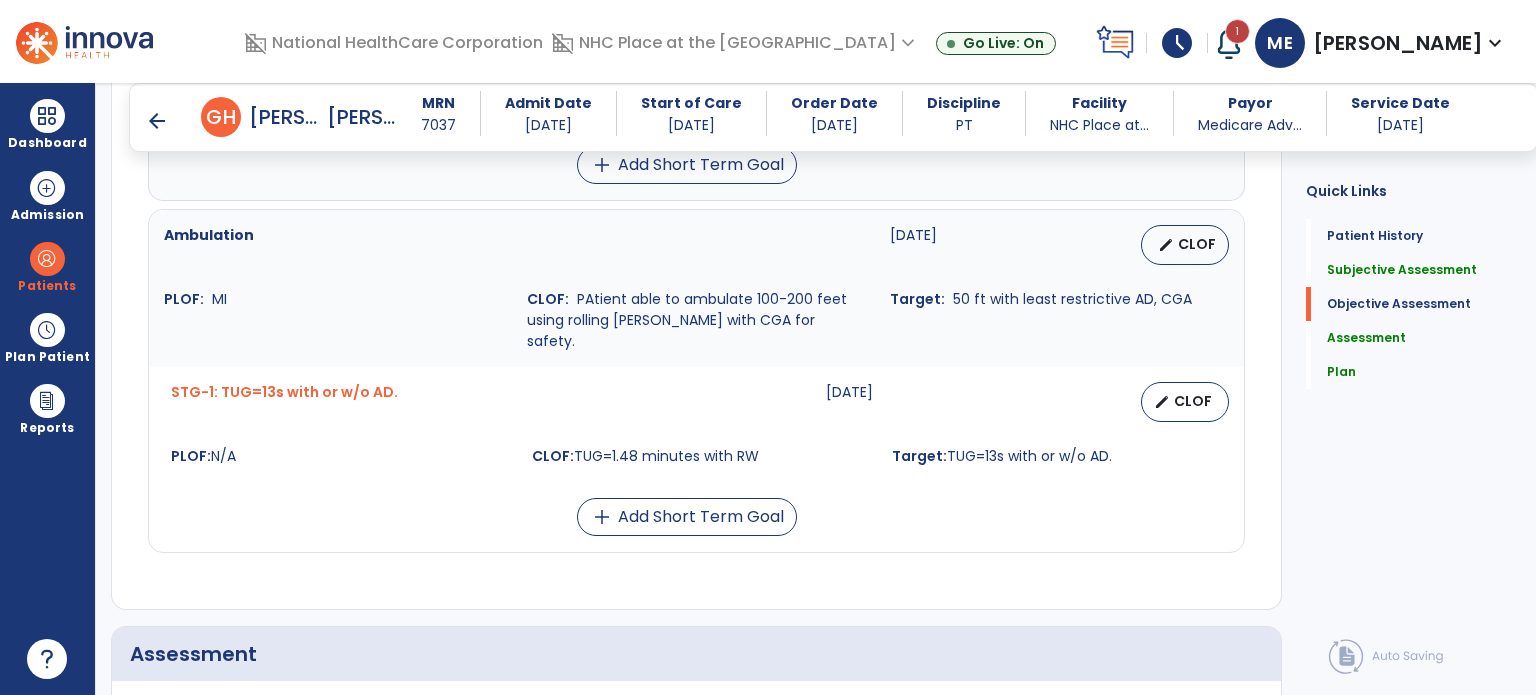 scroll, scrollTop: 1335, scrollLeft: 0, axis: vertical 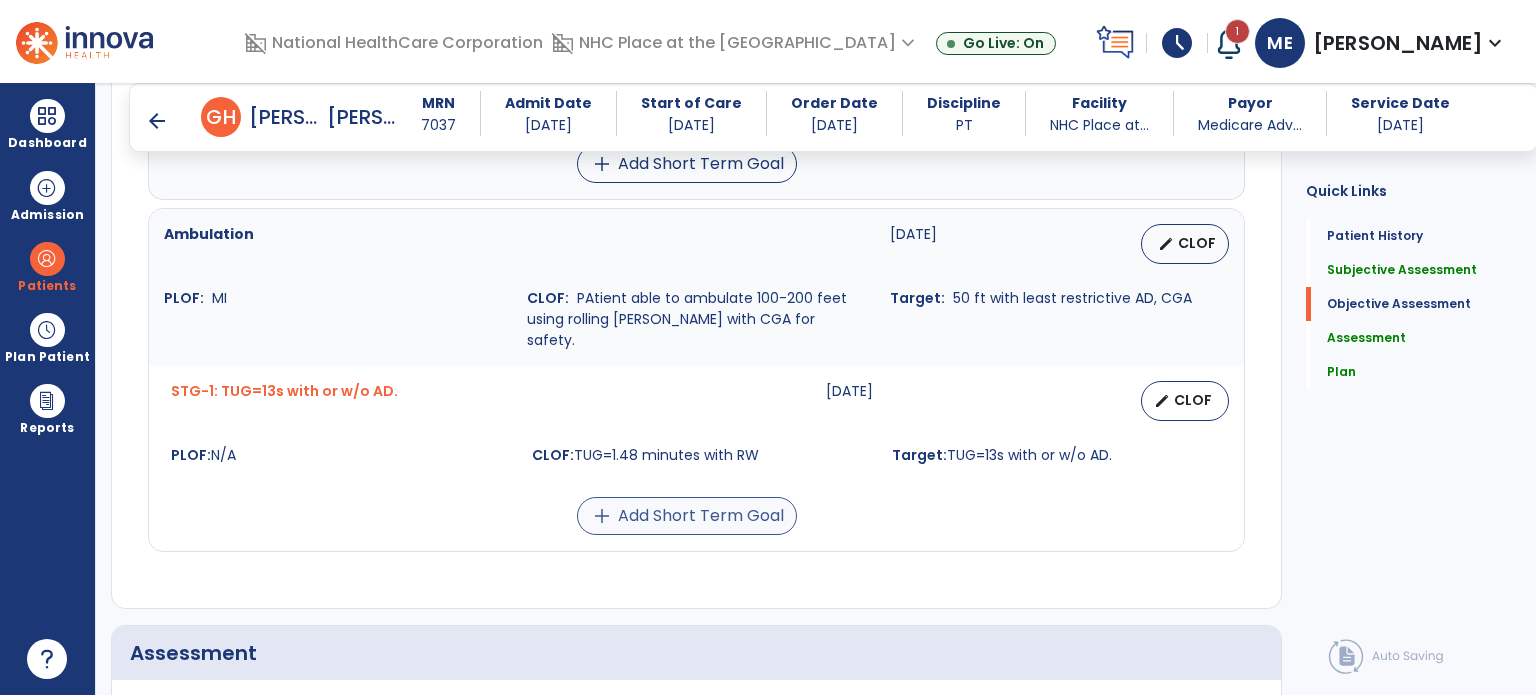 click on "add  Add Short Term Goal" at bounding box center (687, 516) 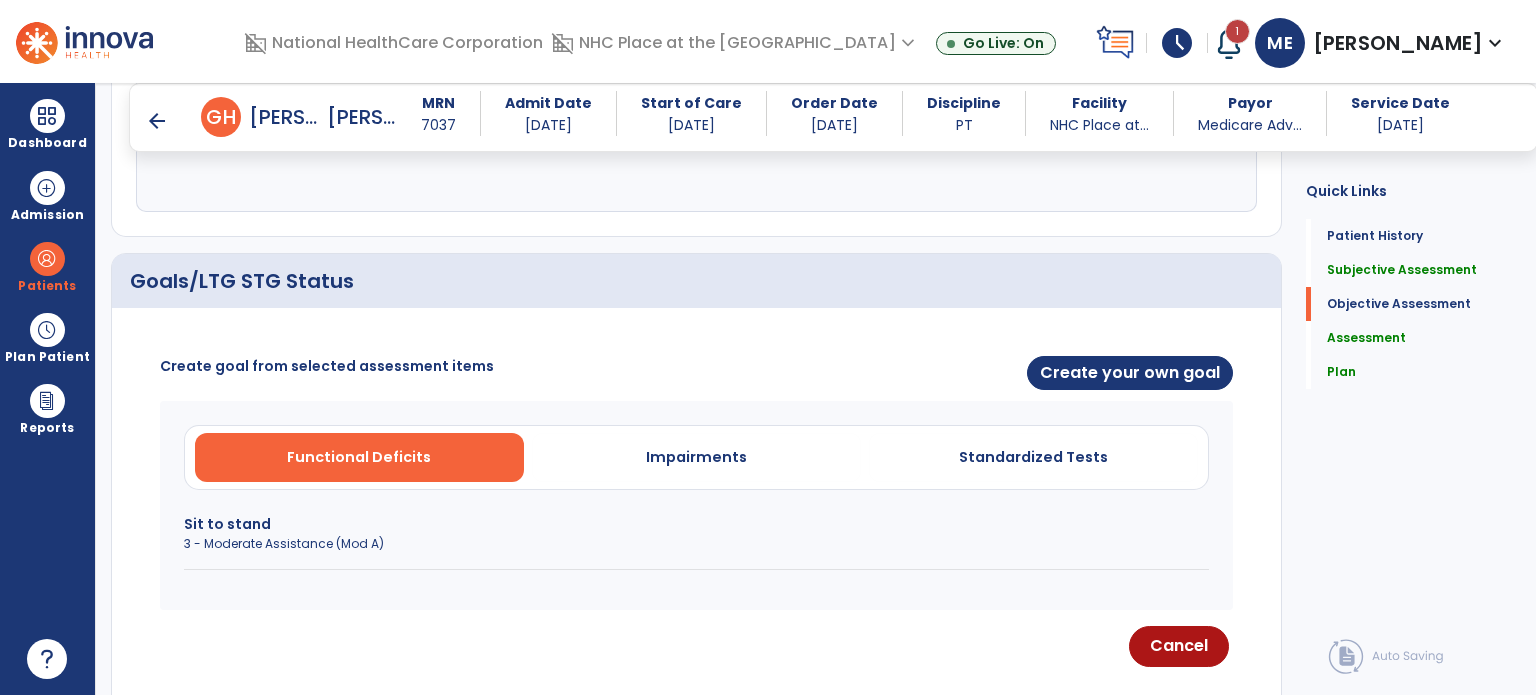 scroll, scrollTop: 657, scrollLeft: 0, axis: vertical 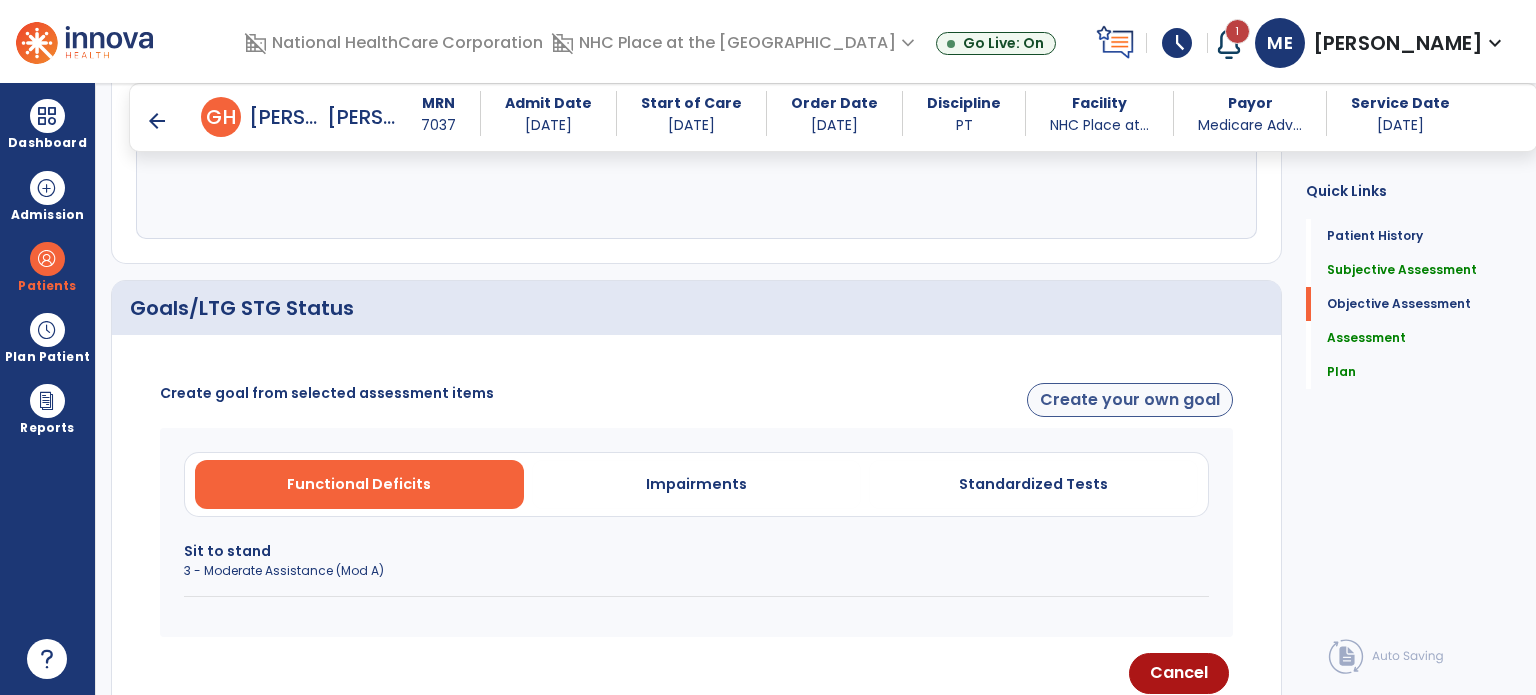 click on "Create your own goal" 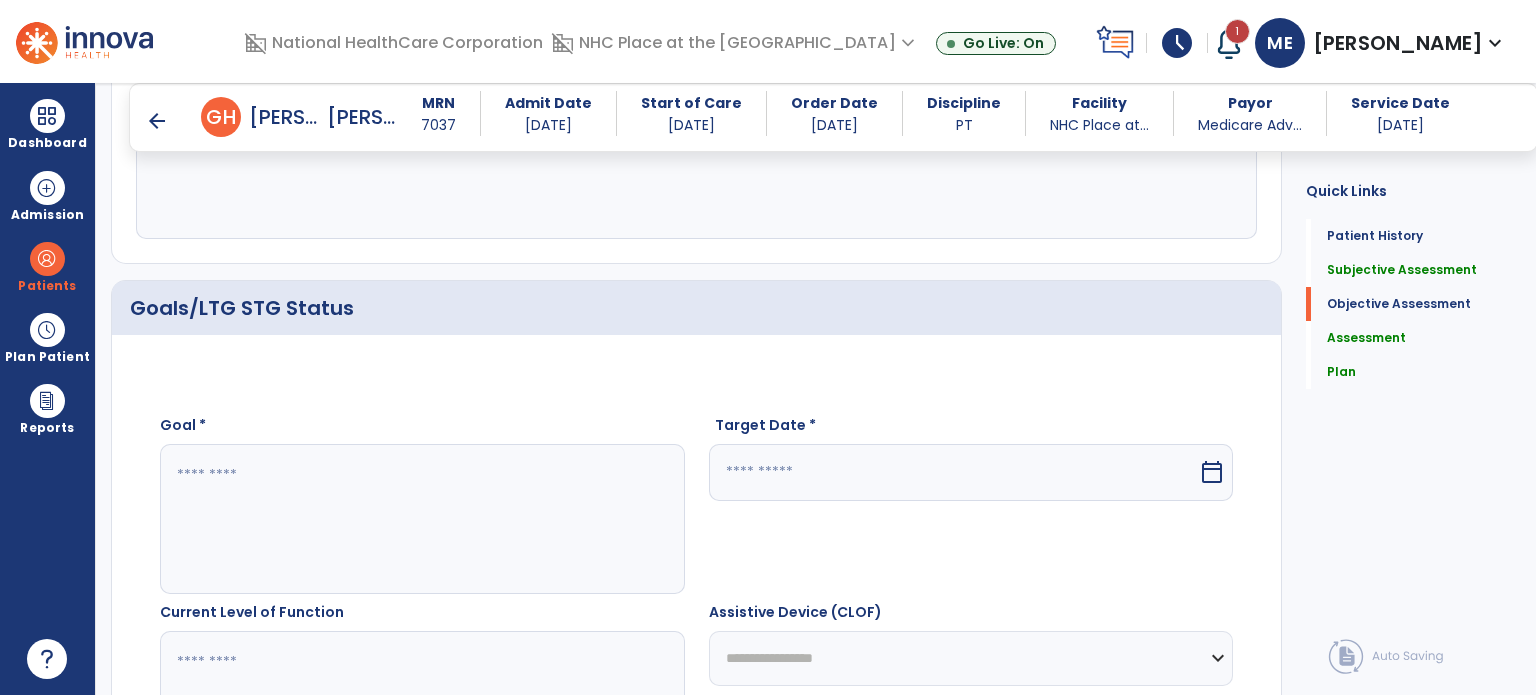 click 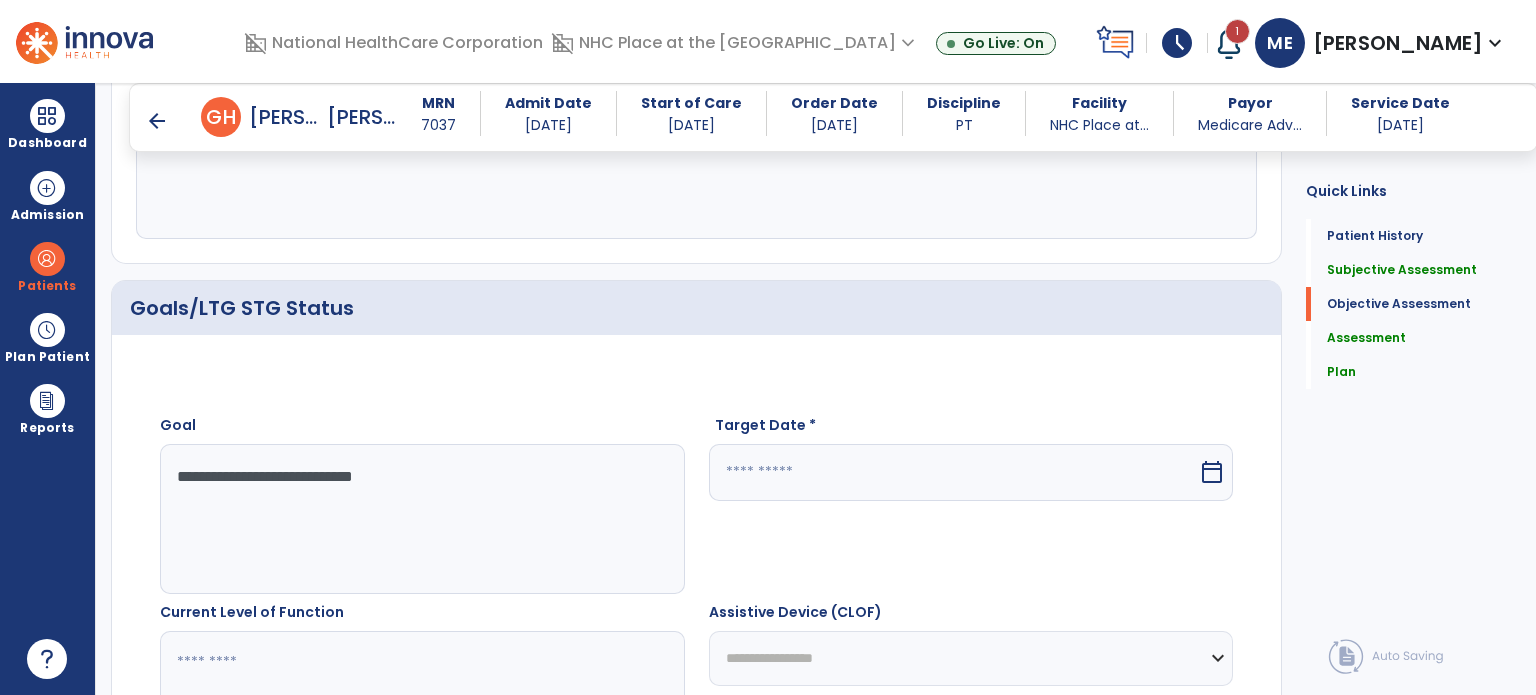 click on "**********" 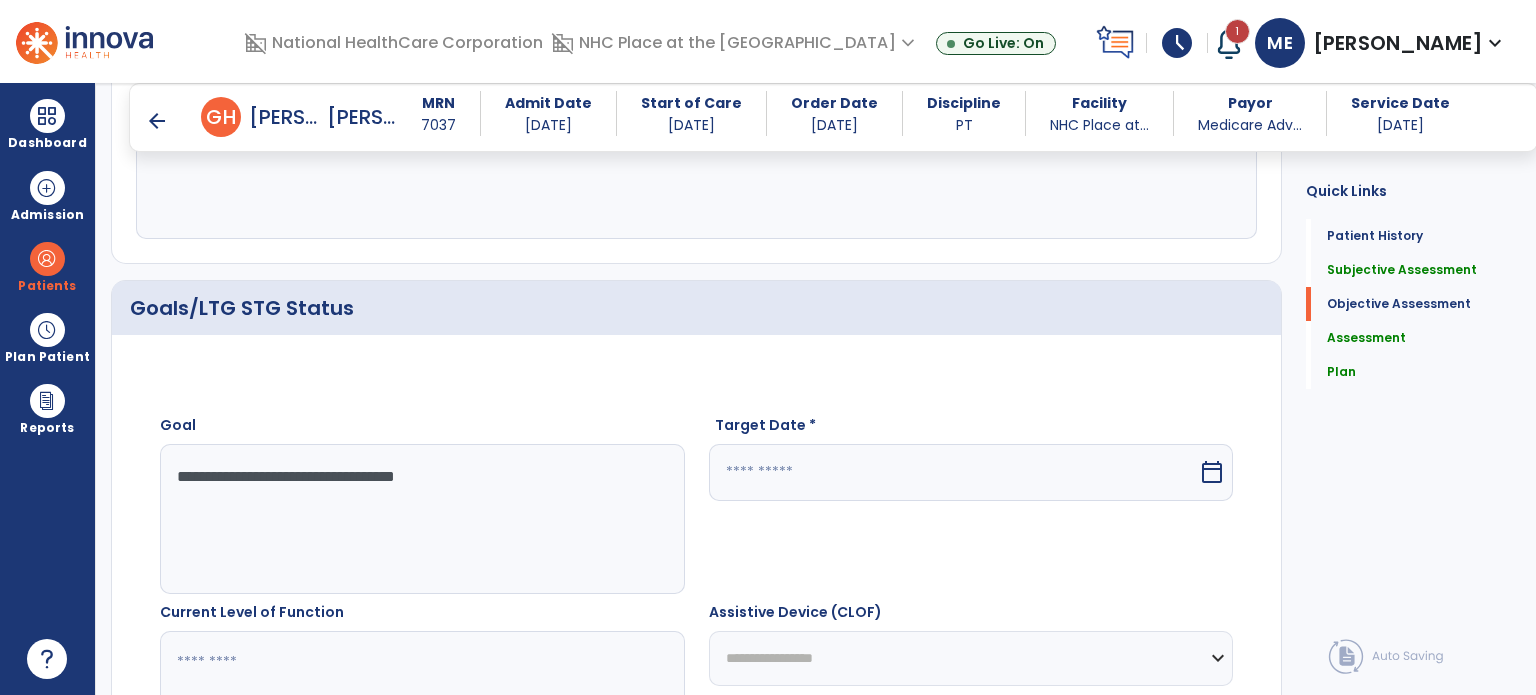 type on "**********" 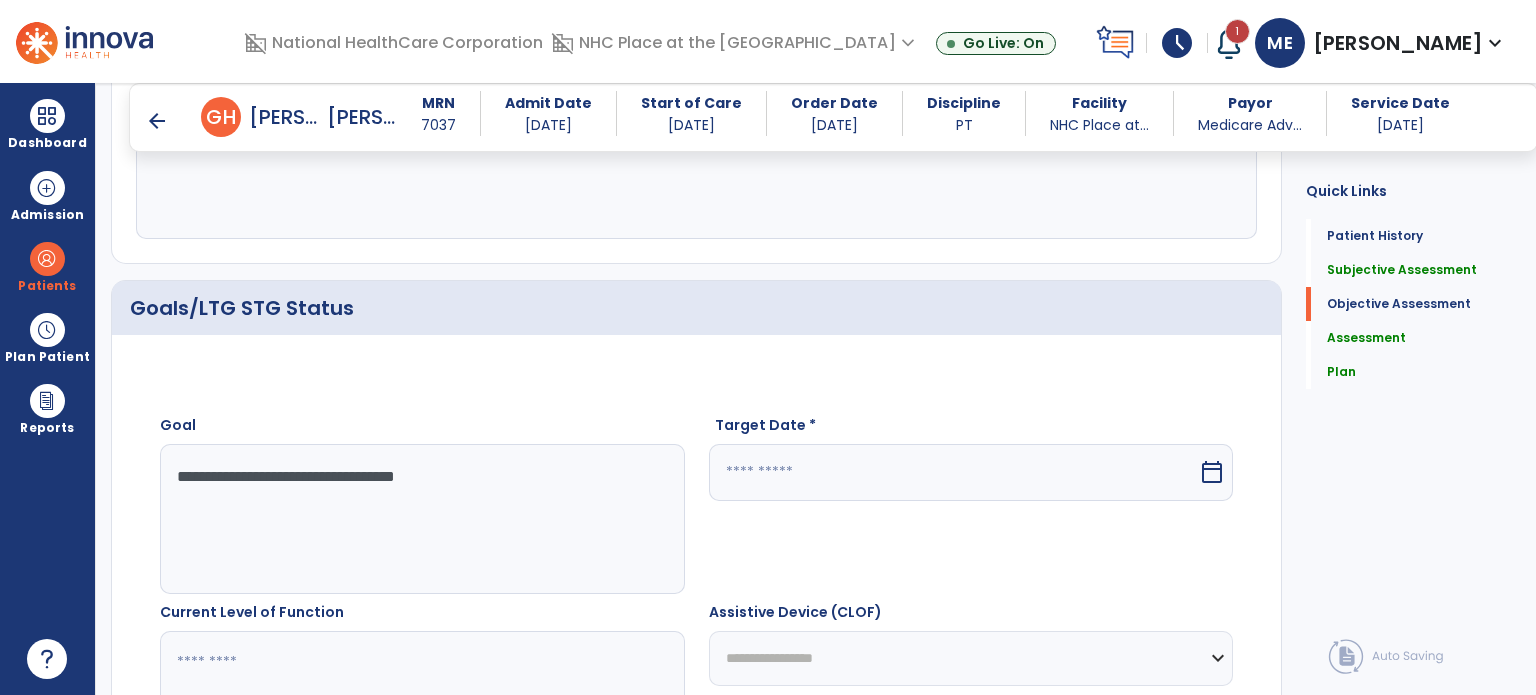 click at bounding box center [954, 472] 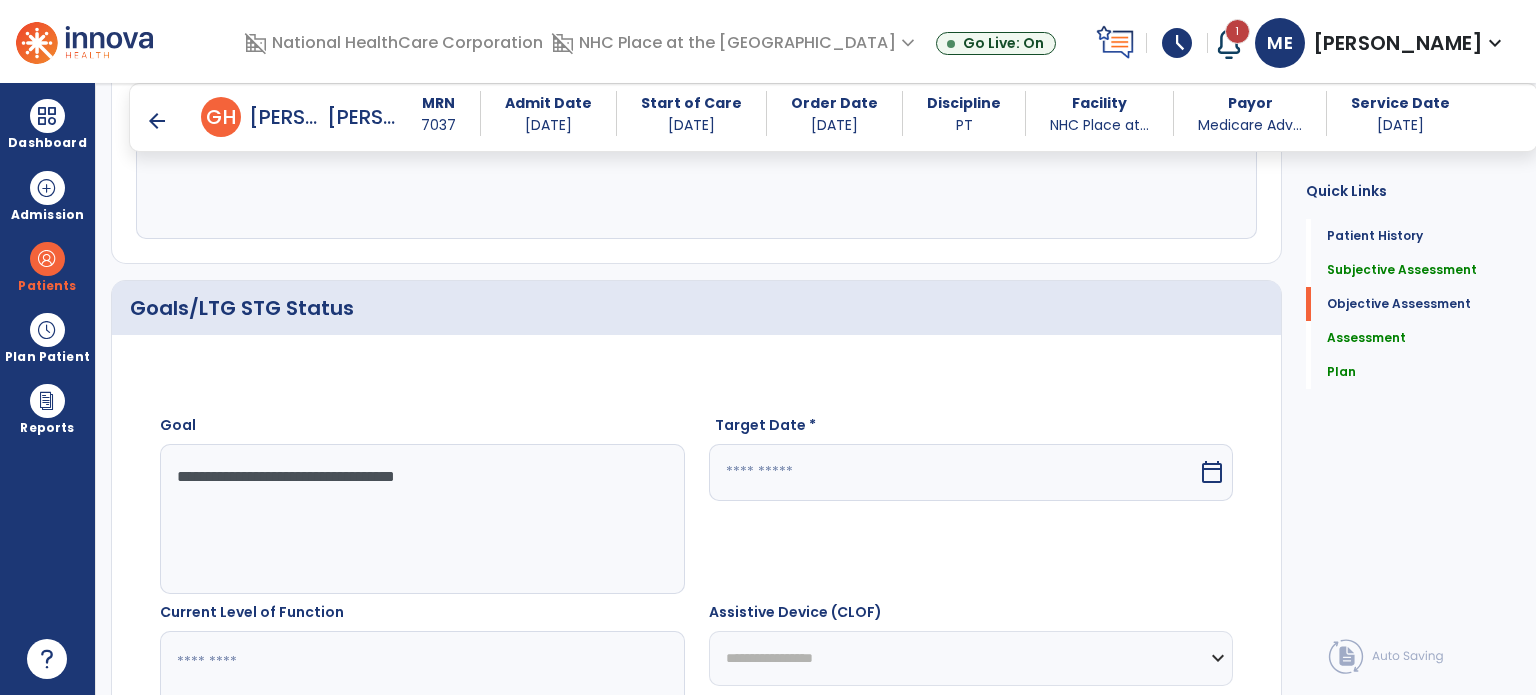 select on "*" 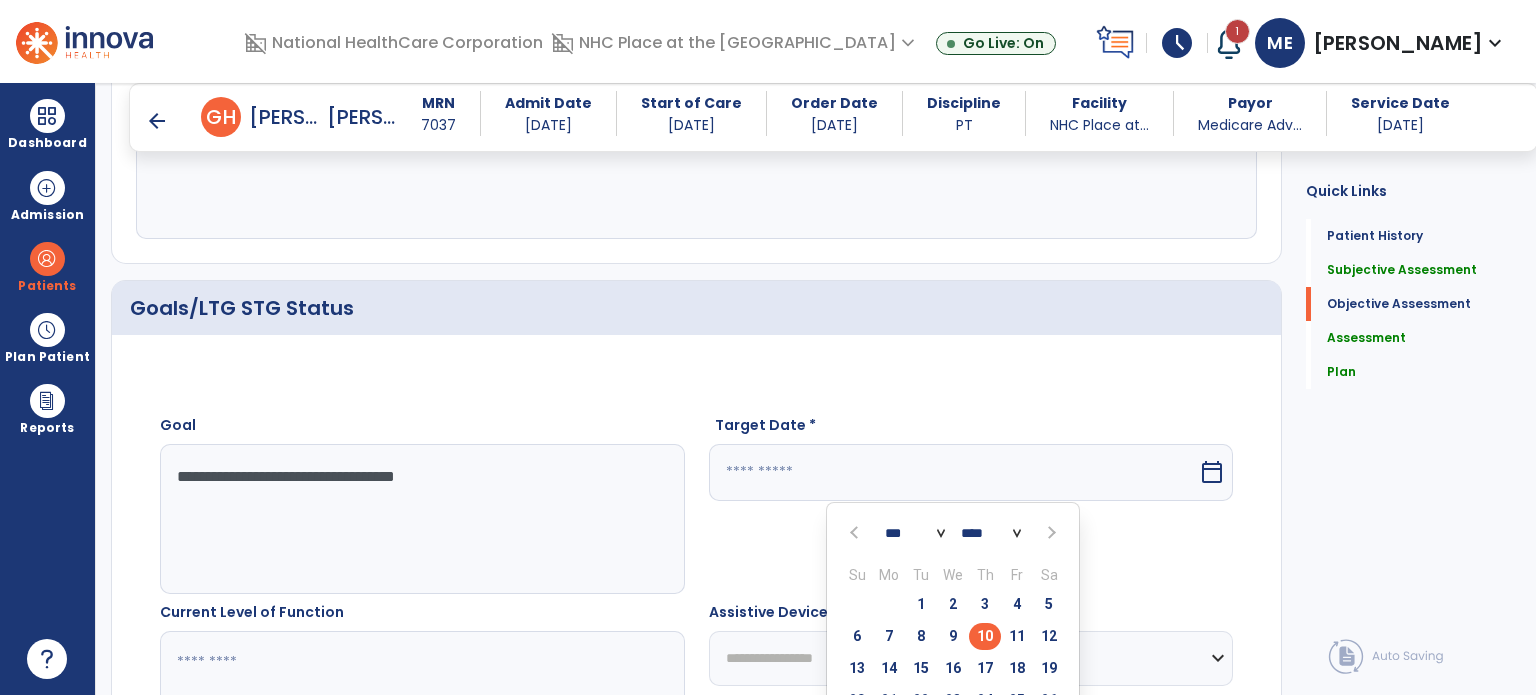 click at bounding box center (1049, 532) 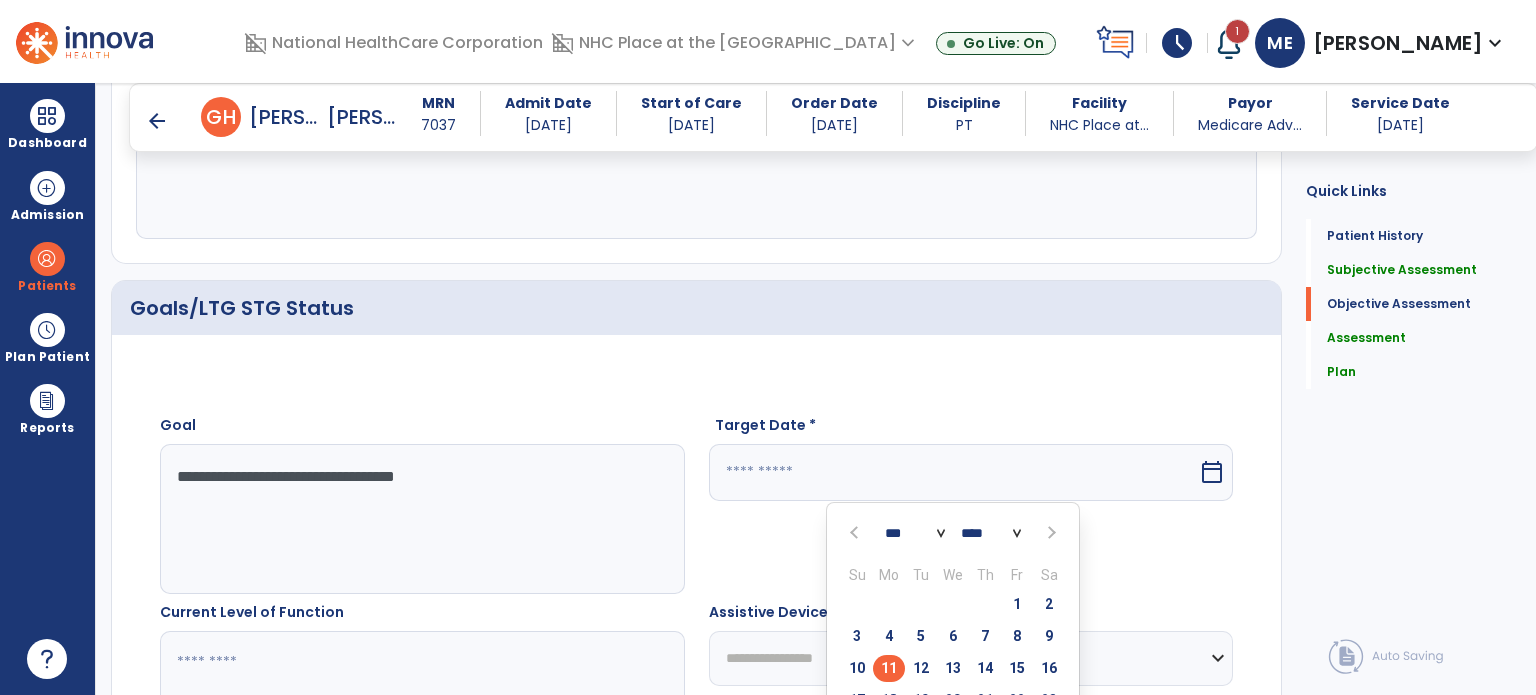 click on "11" at bounding box center (889, 668) 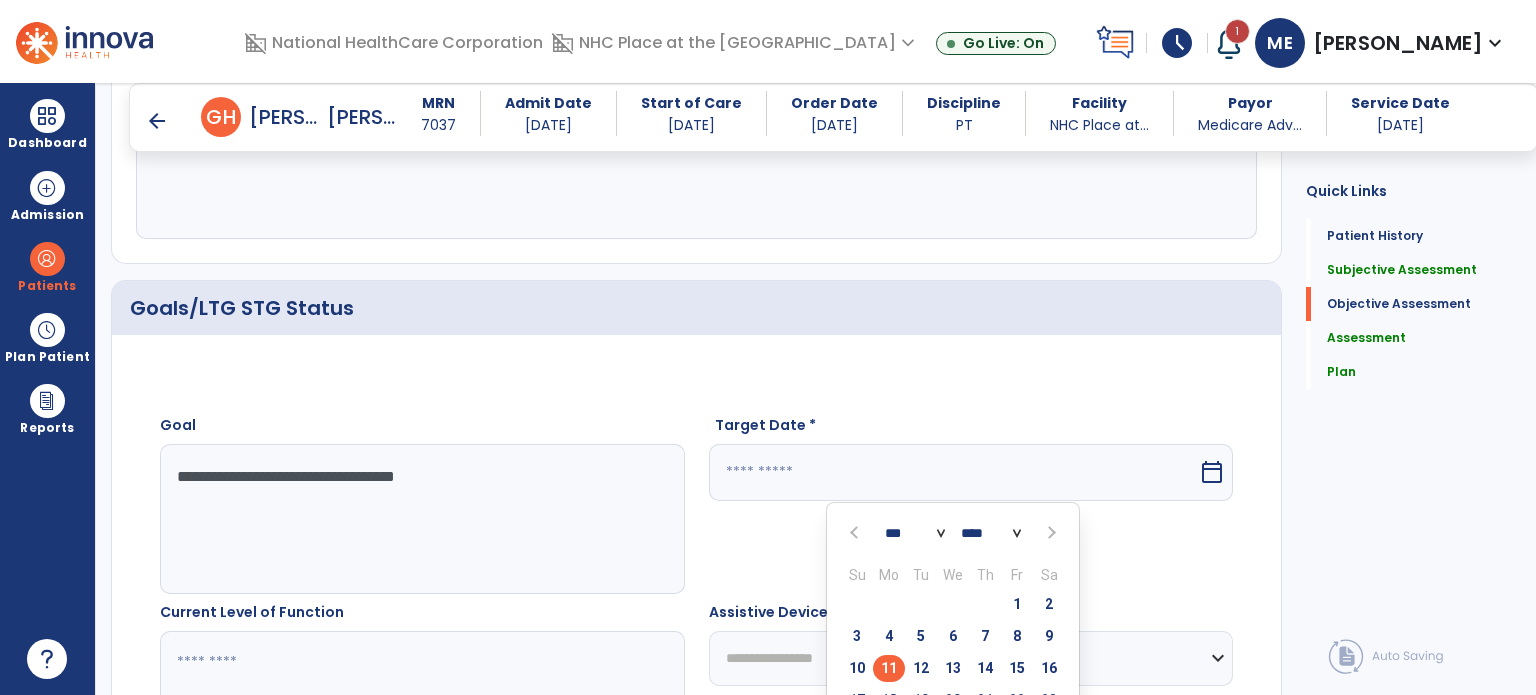type on "*********" 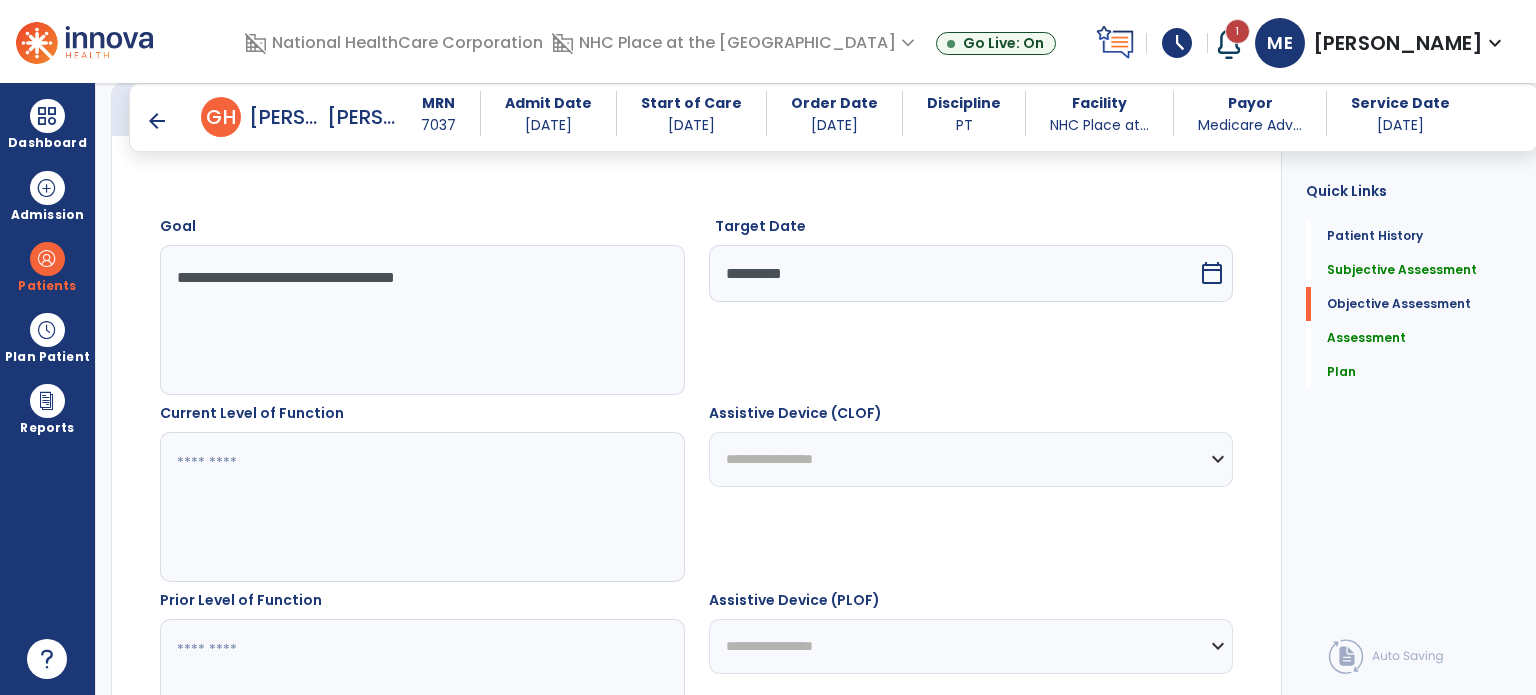 scroll, scrollTop: 861, scrollLeft: 0, axis: vertical 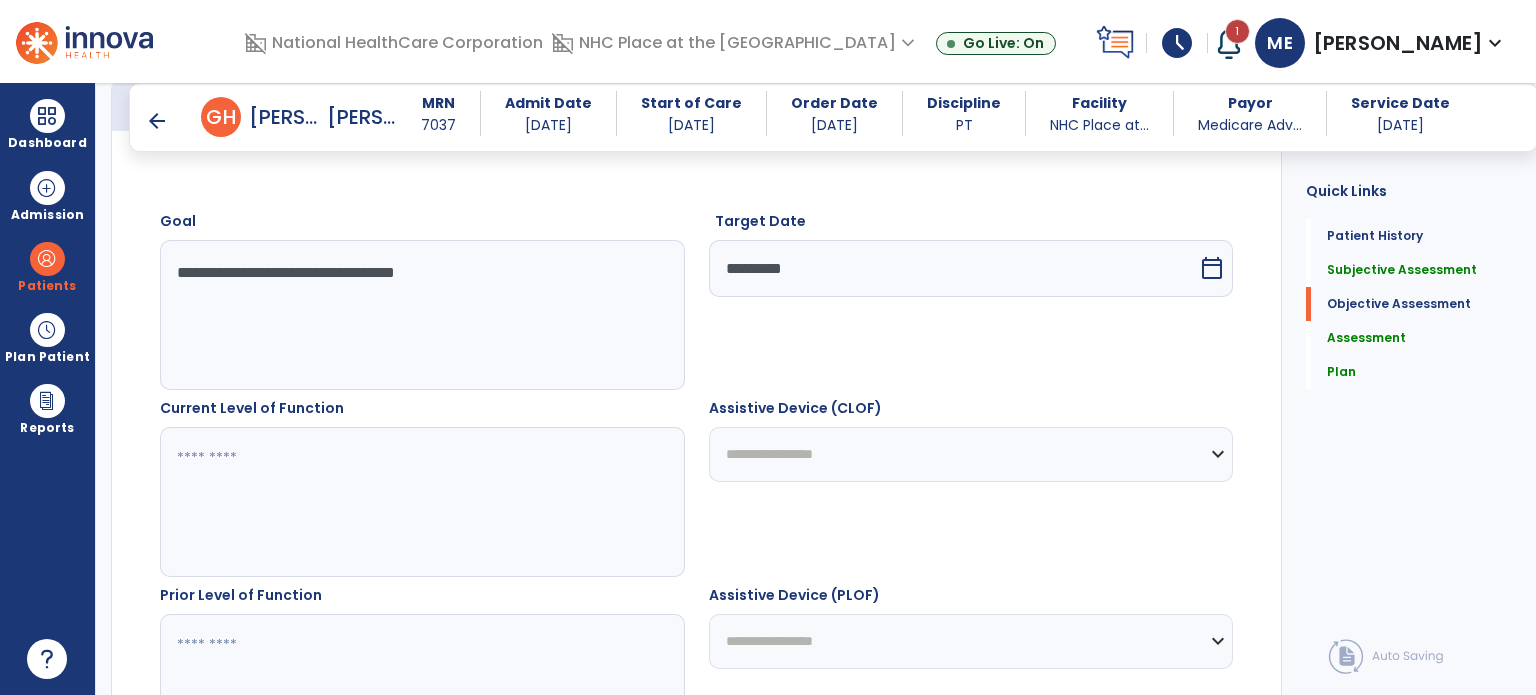 click on "**********" 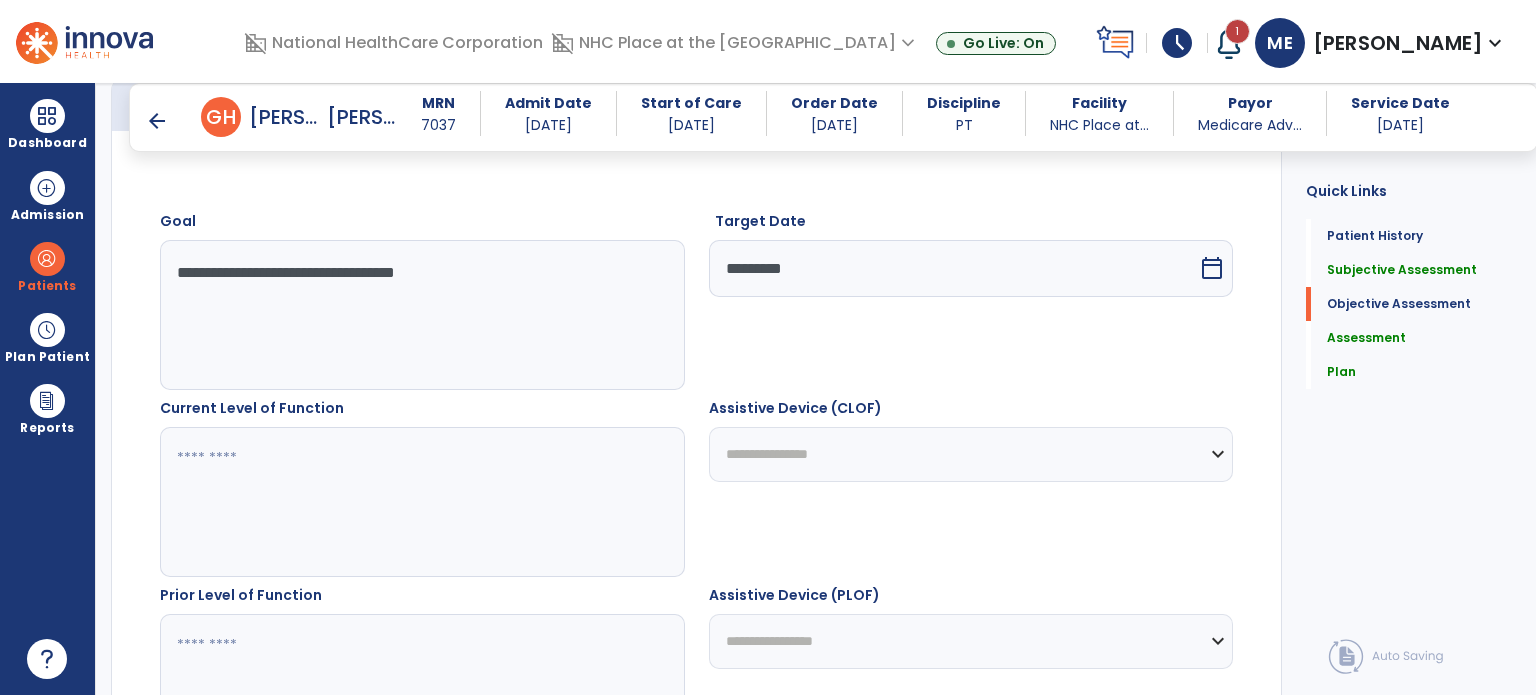 click on "**********" 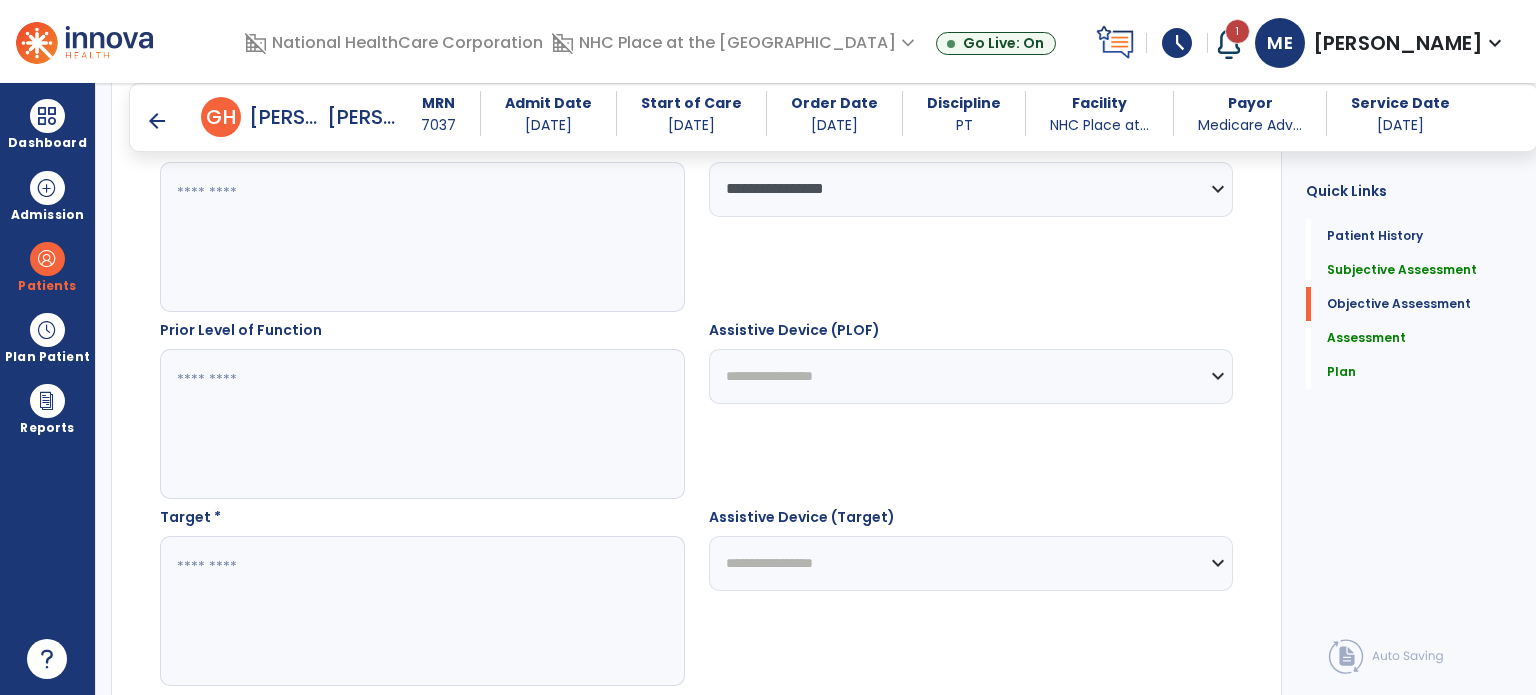 scroll, scrollTop: 1133, scrollLeft: 0, axis: vertical 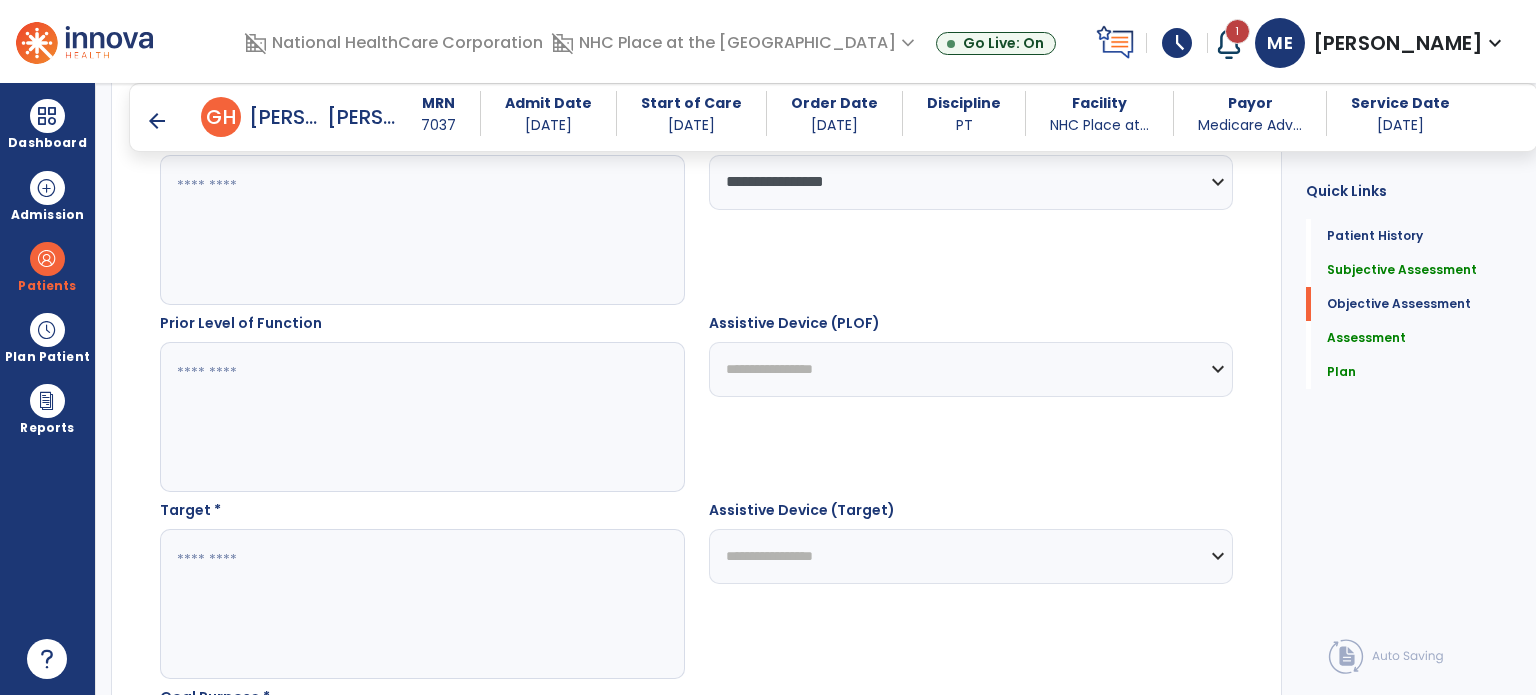 click on "**********" 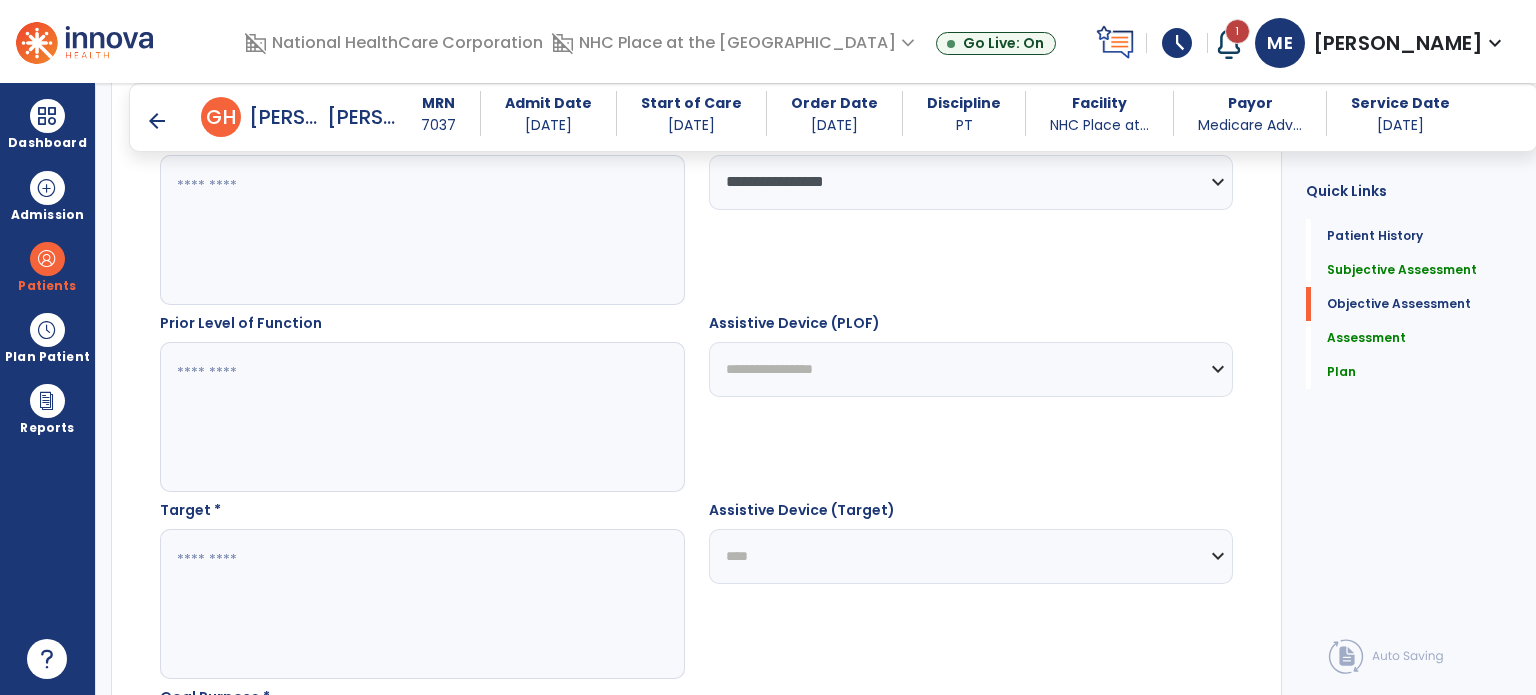 click on "**********" 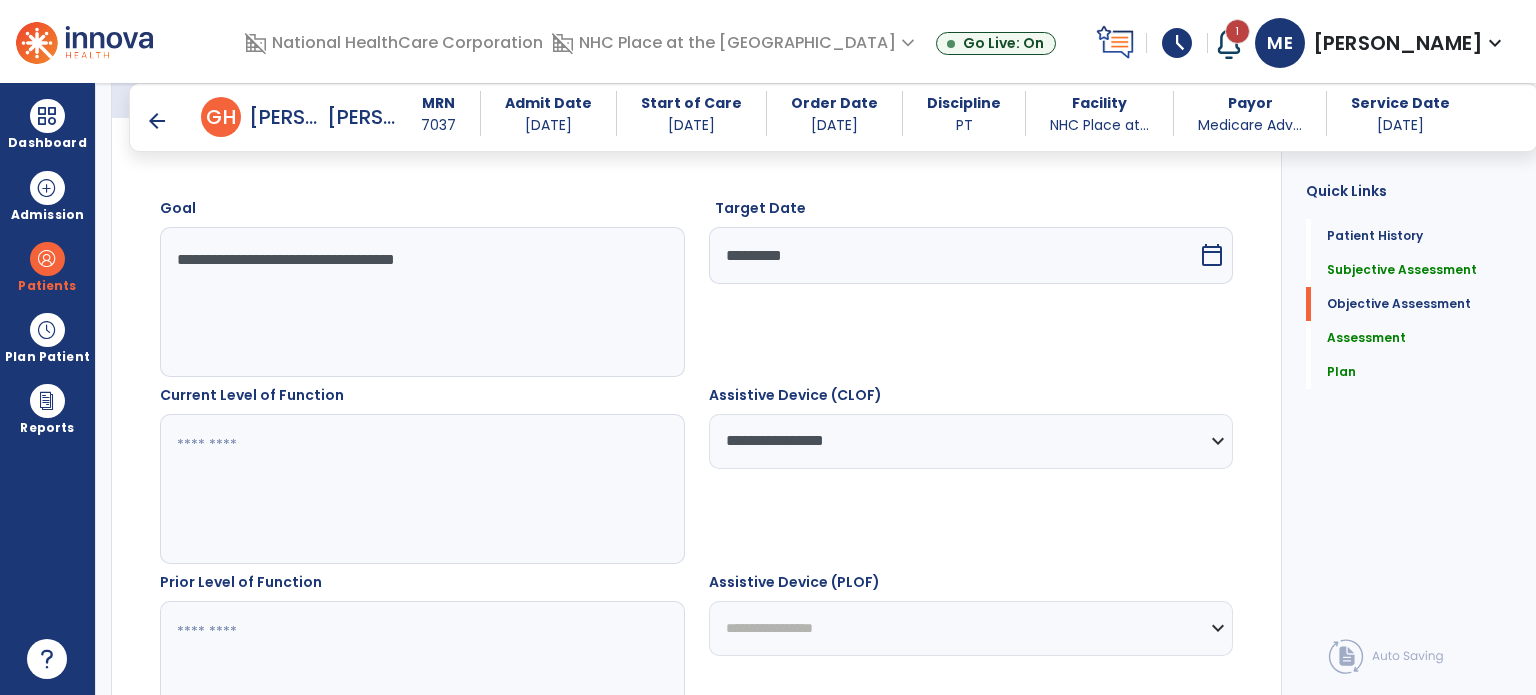 scroll, scrollTop: 838, scrollLeft: 0, axis: vertical 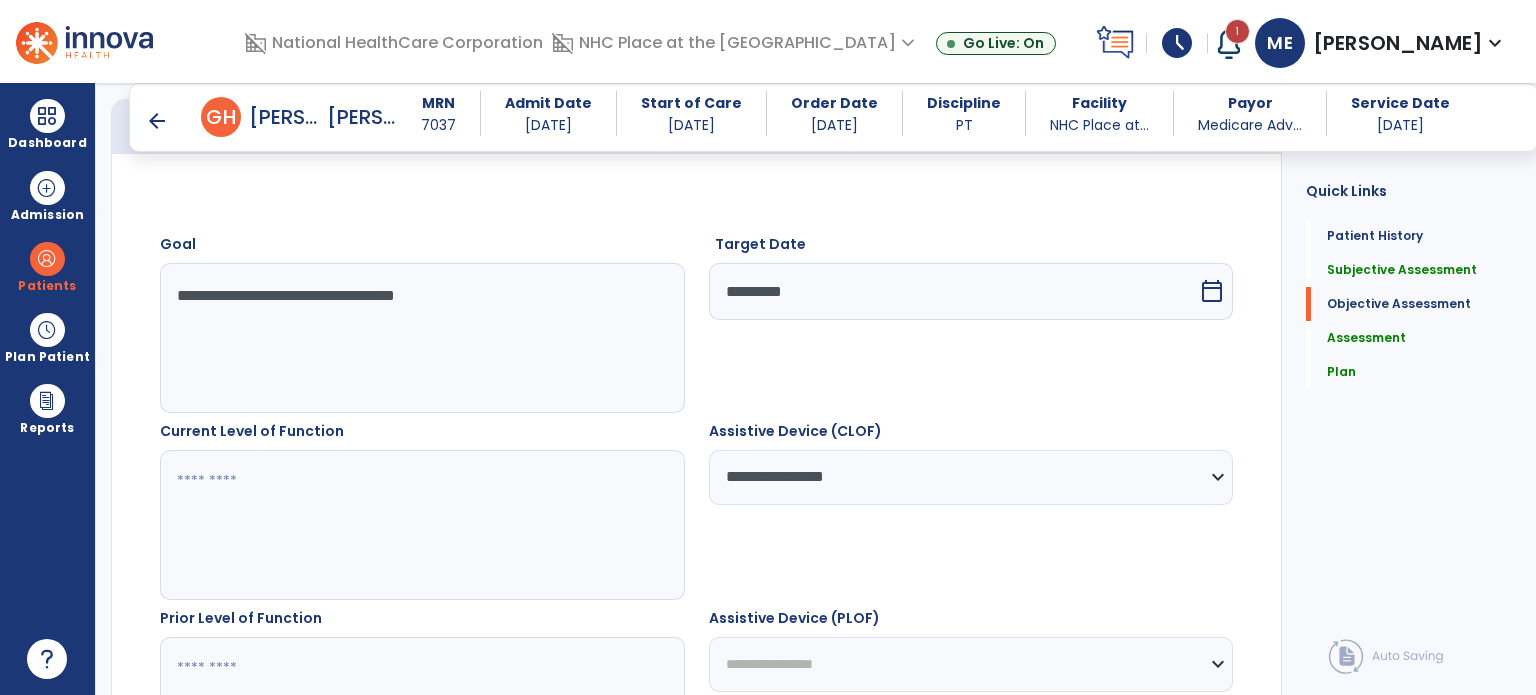 click on "**********" 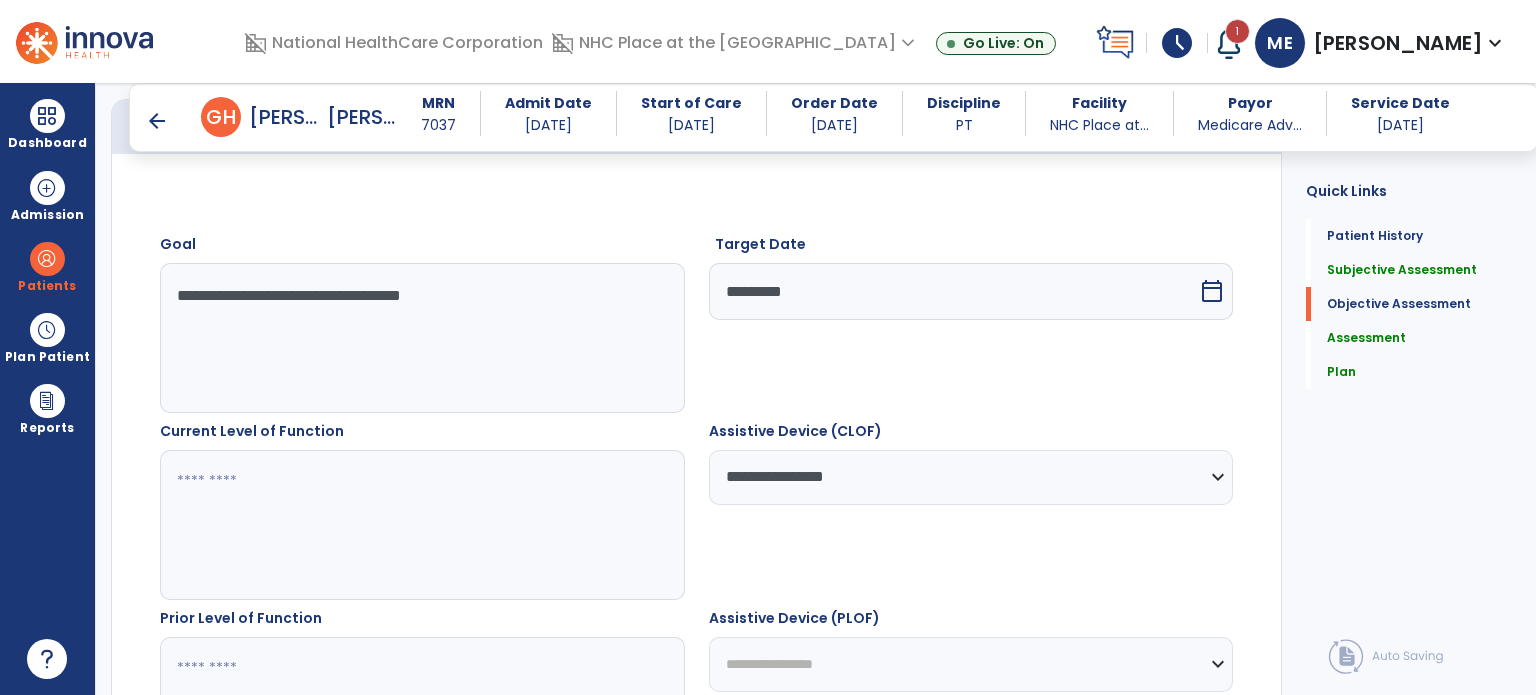 click on "**********" 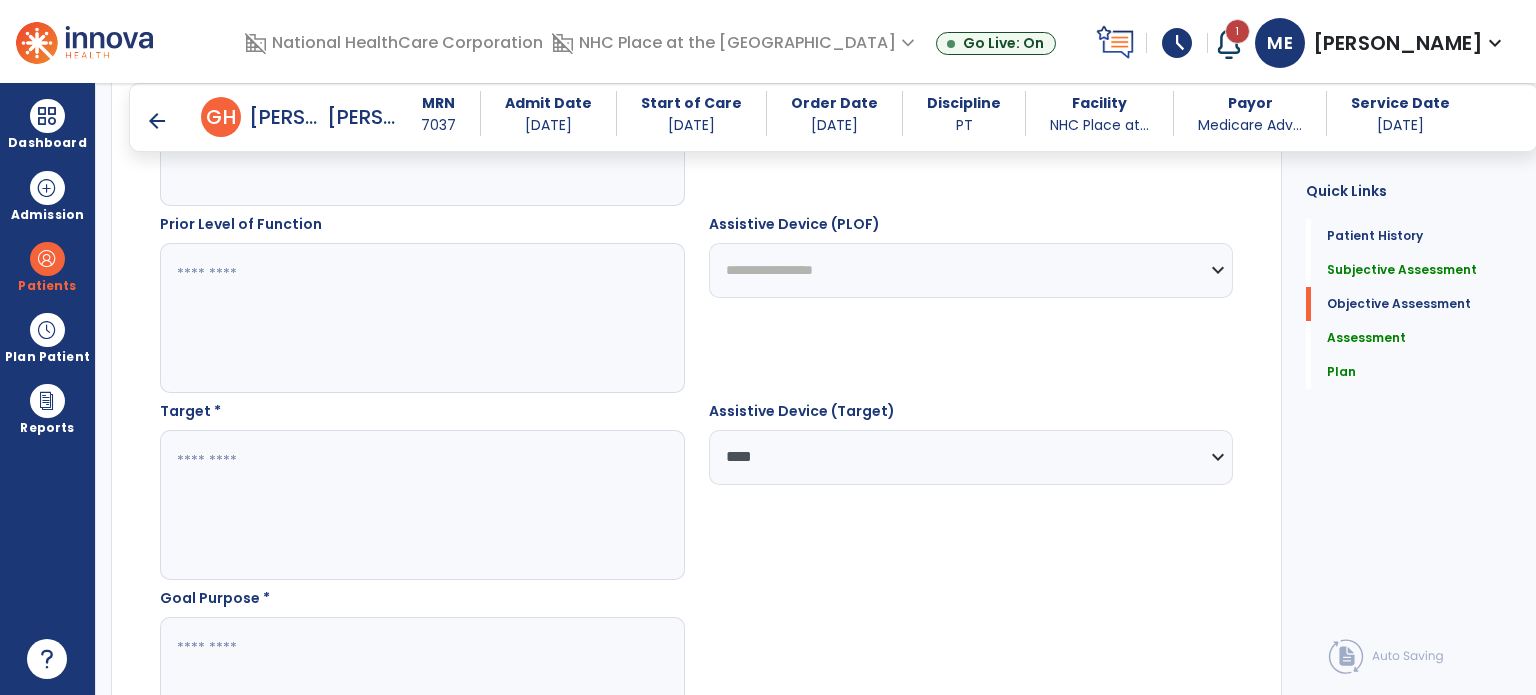 scroll, scrollTop: 1234, scrollLeft: 0, axis: vertical 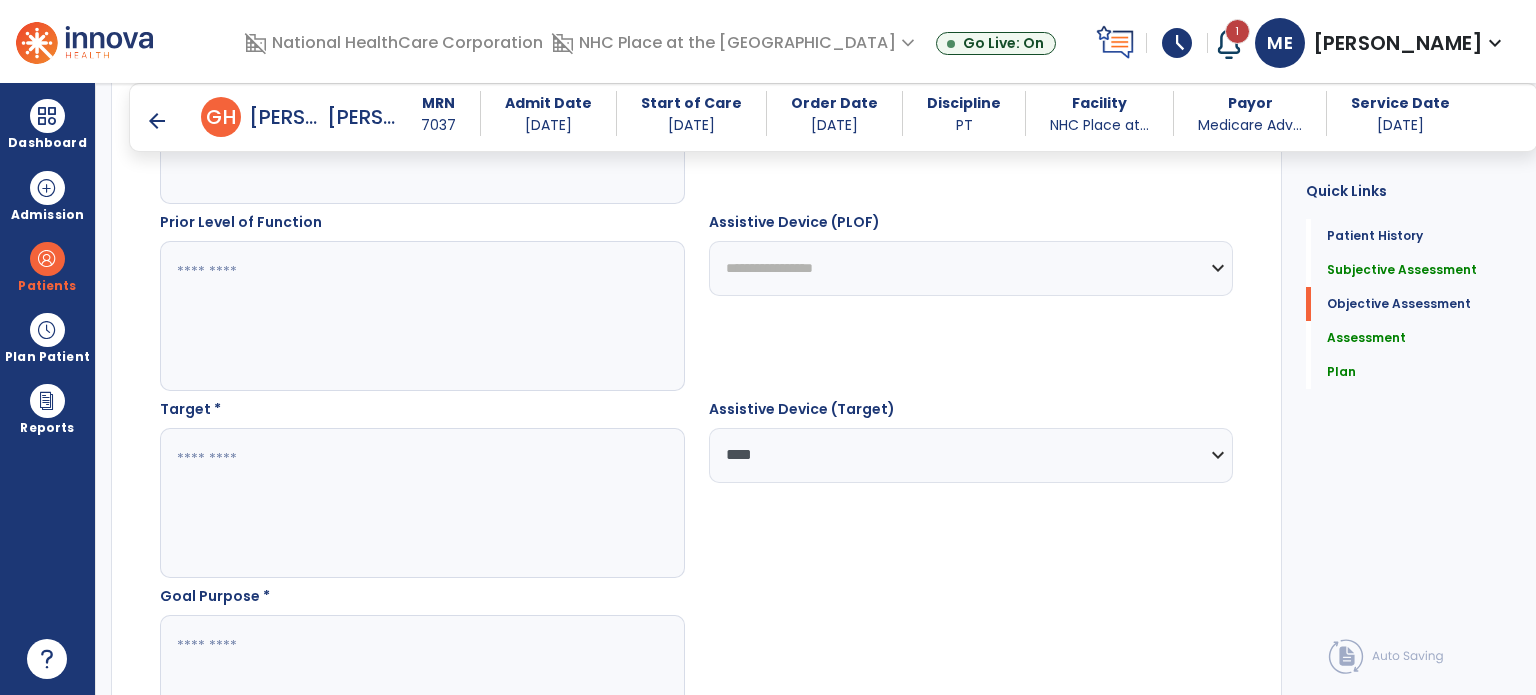 type on "**********" 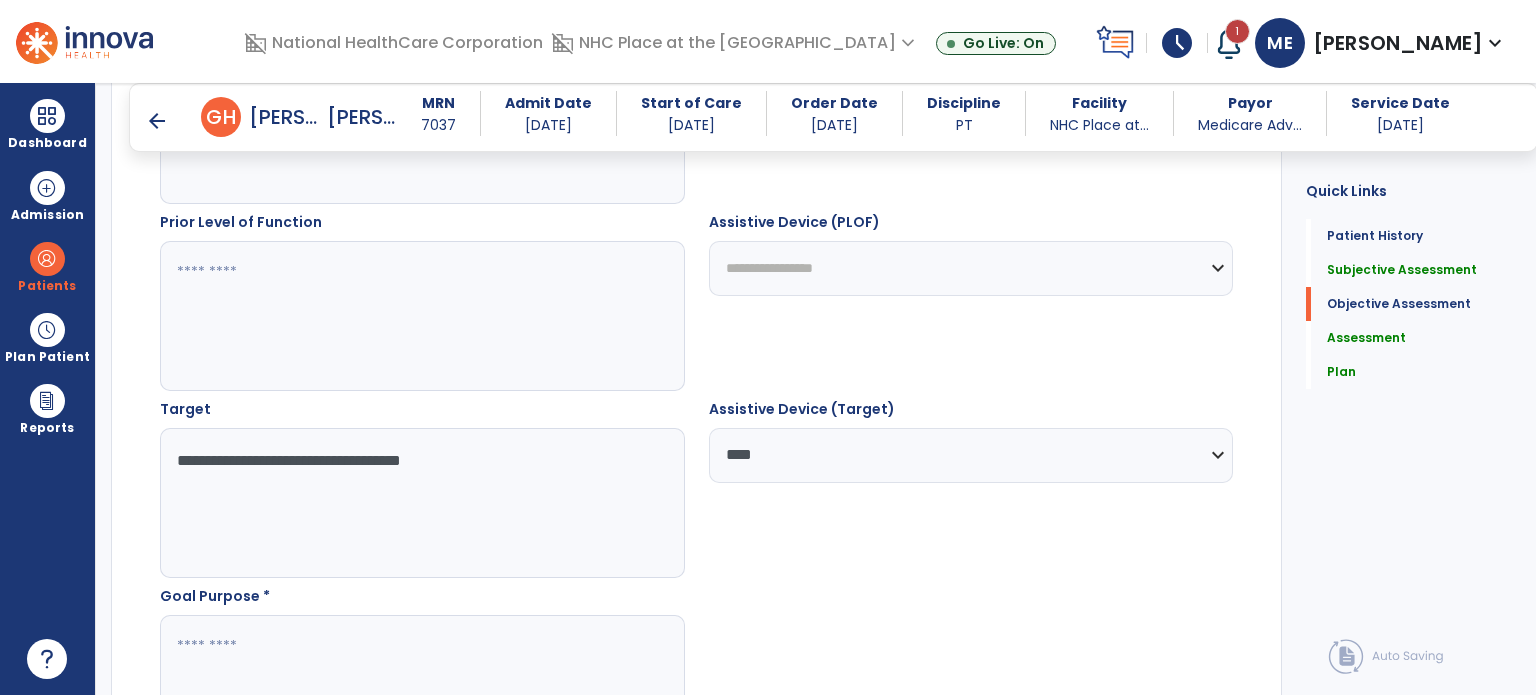 type on "**********" 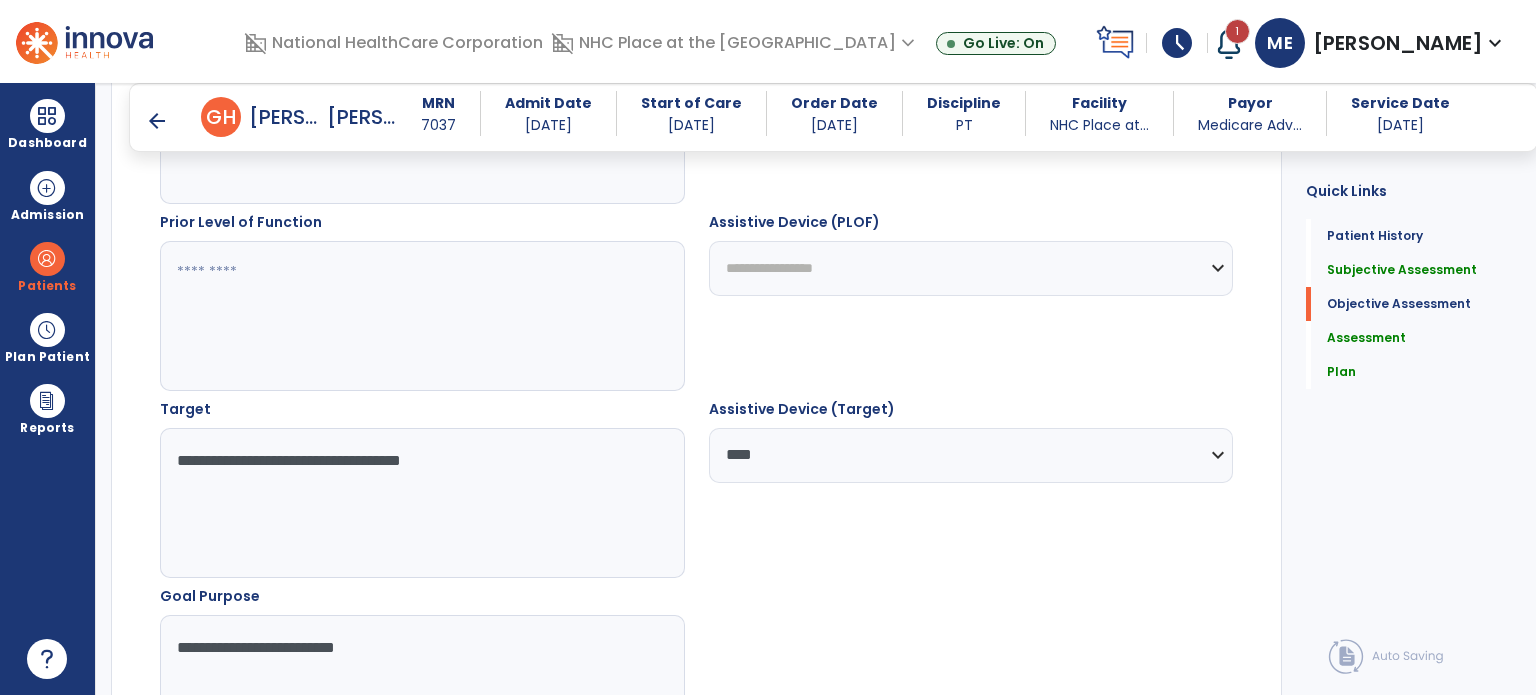 type on "**********" 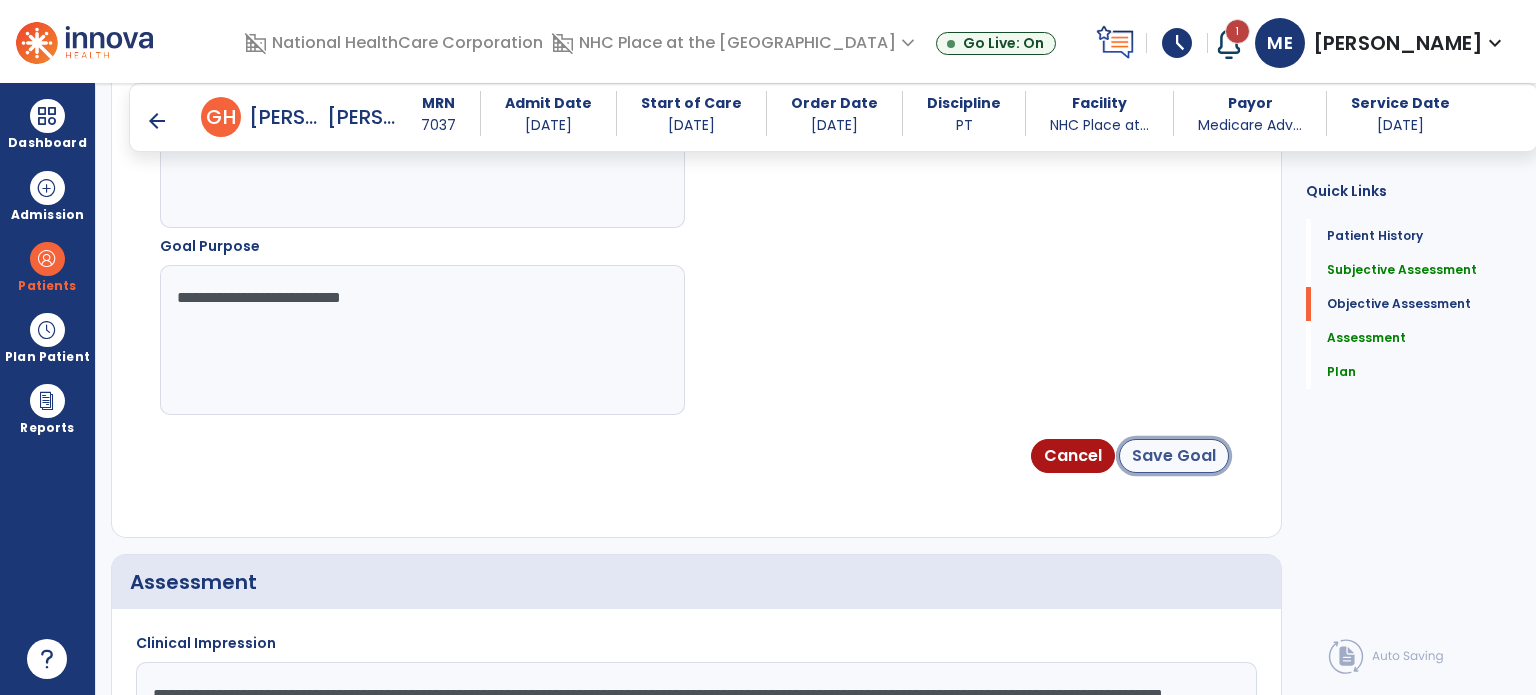 click on "Save Goal" 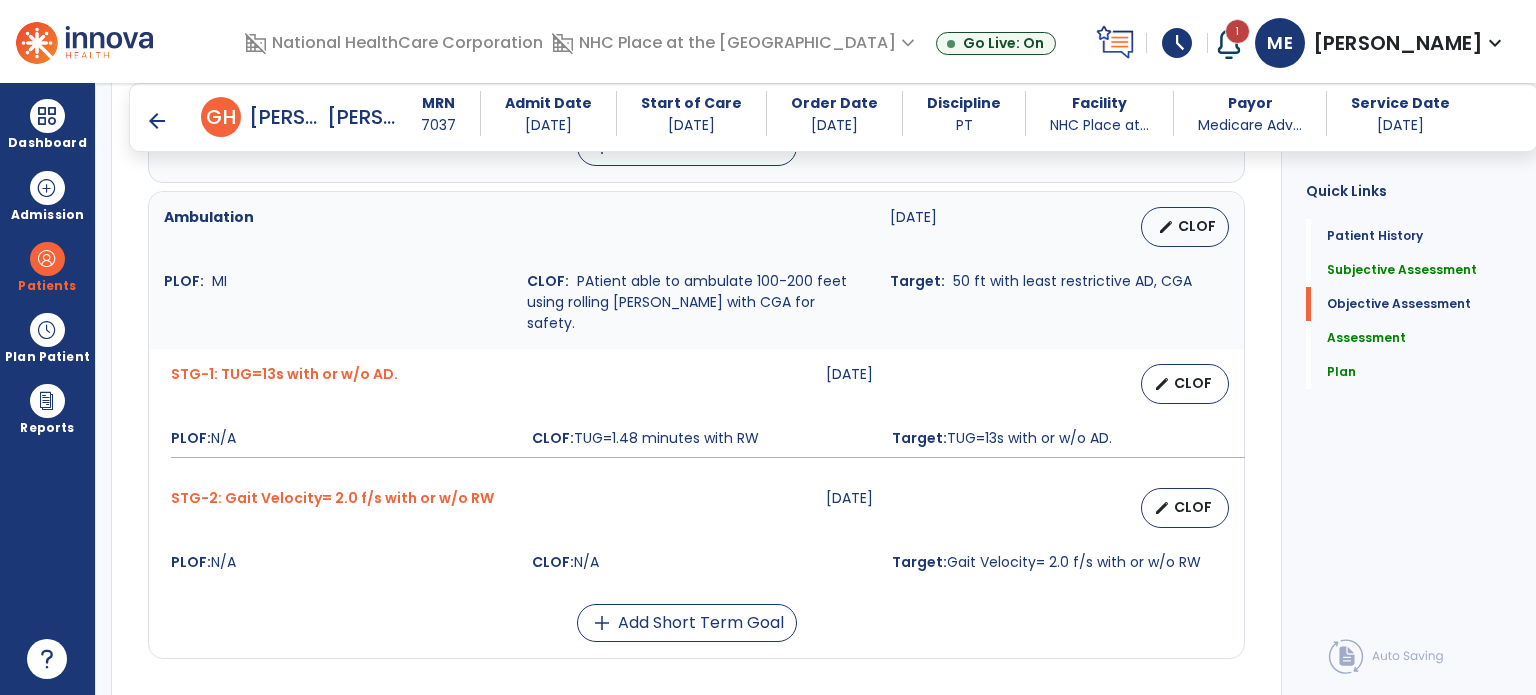 scroll, scrollTop: 1381, scrollLeft: 0, axis: vertical 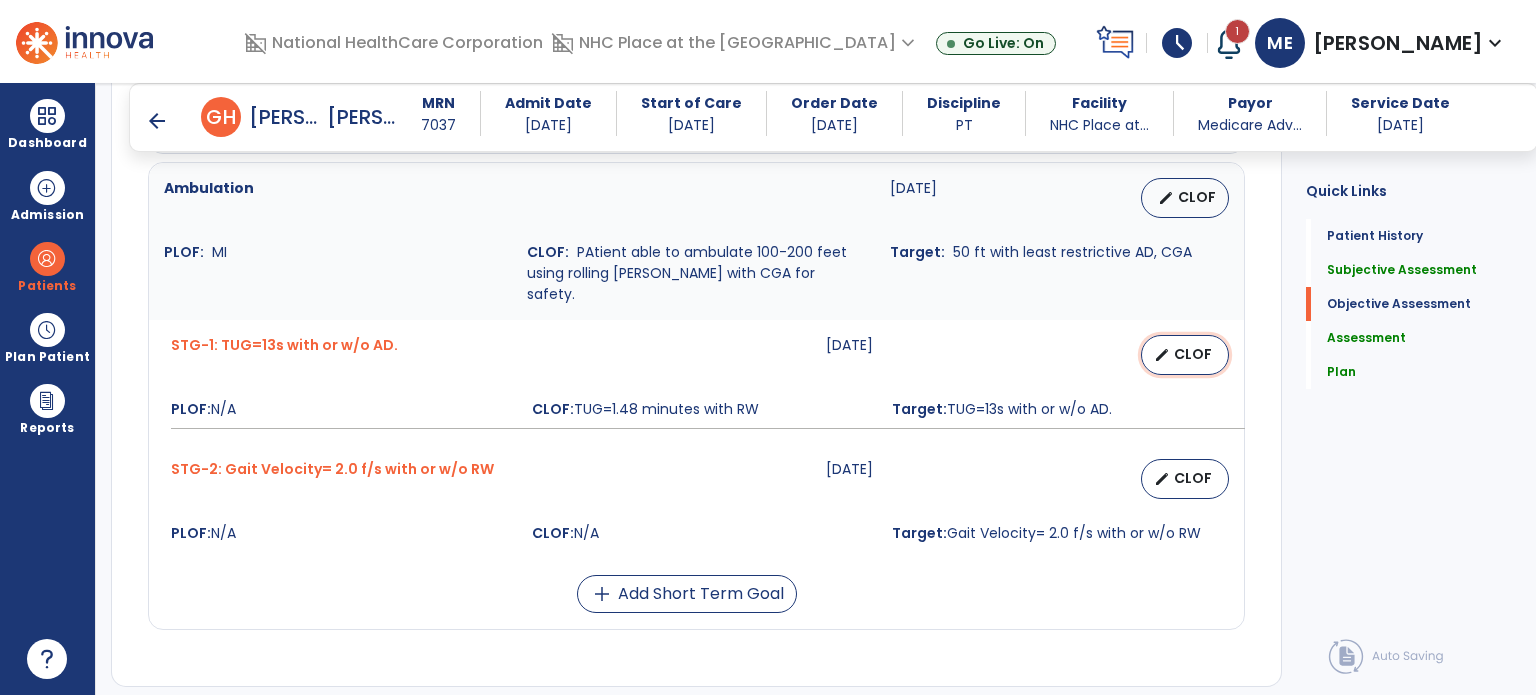 click on "CLOF" at bounding box center (1193, 354) 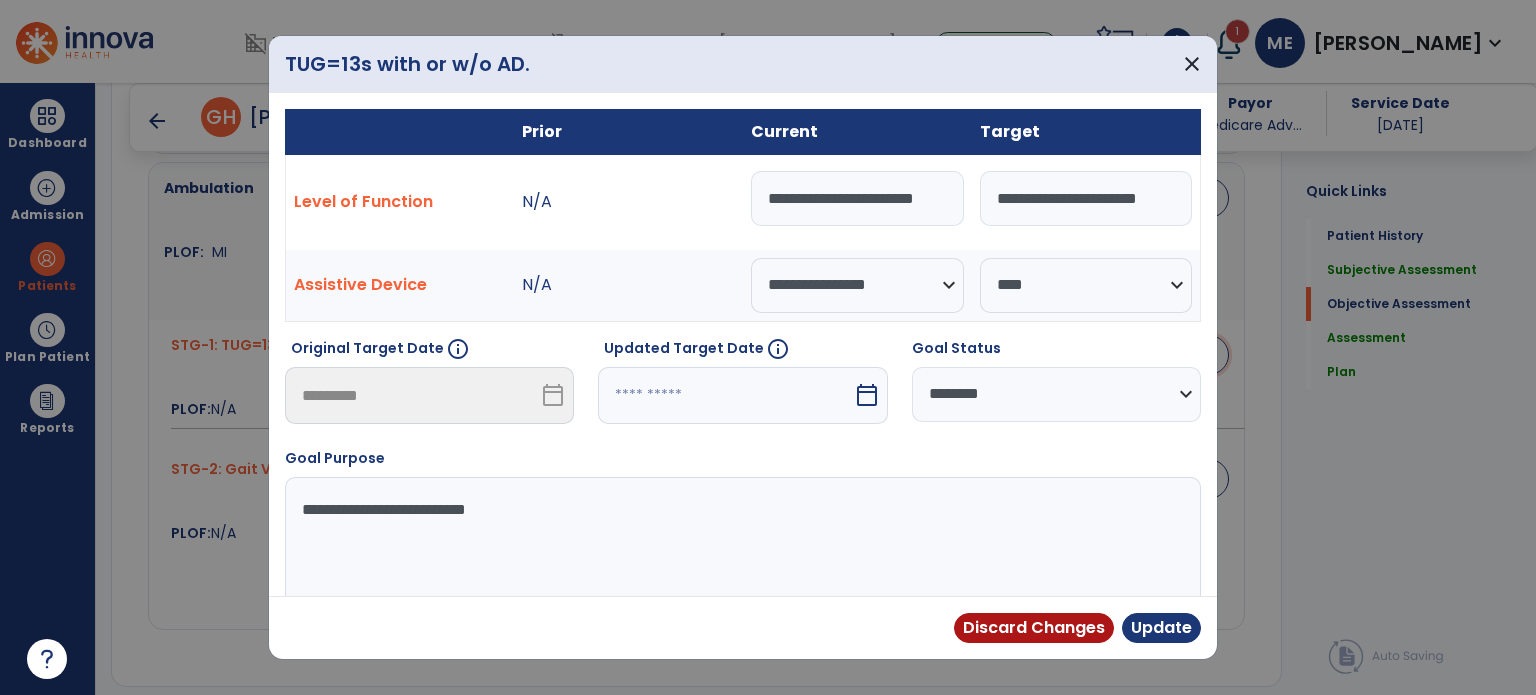 scroll, scrollTop: 0, scrollLeft: 11, axis: horizontal 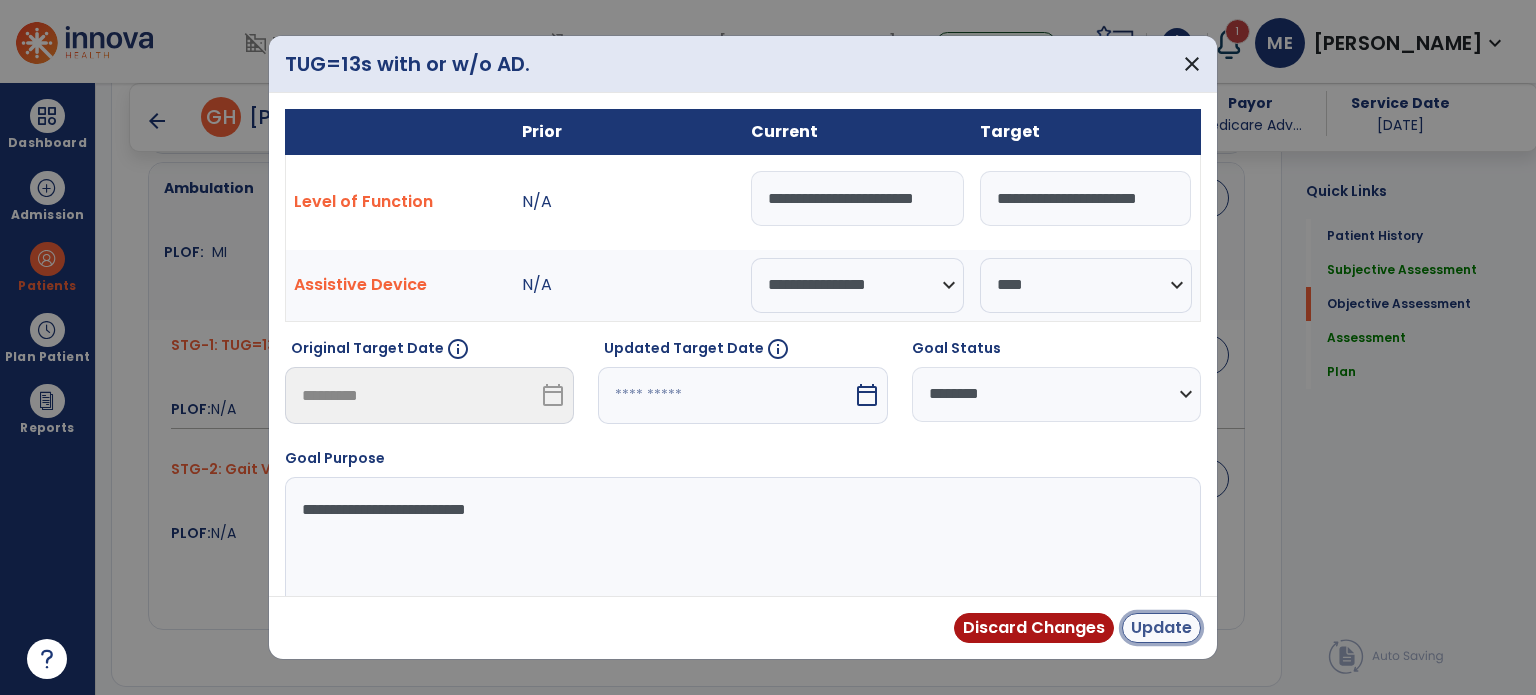 click on "Update" at bounding box center (1161, 628) 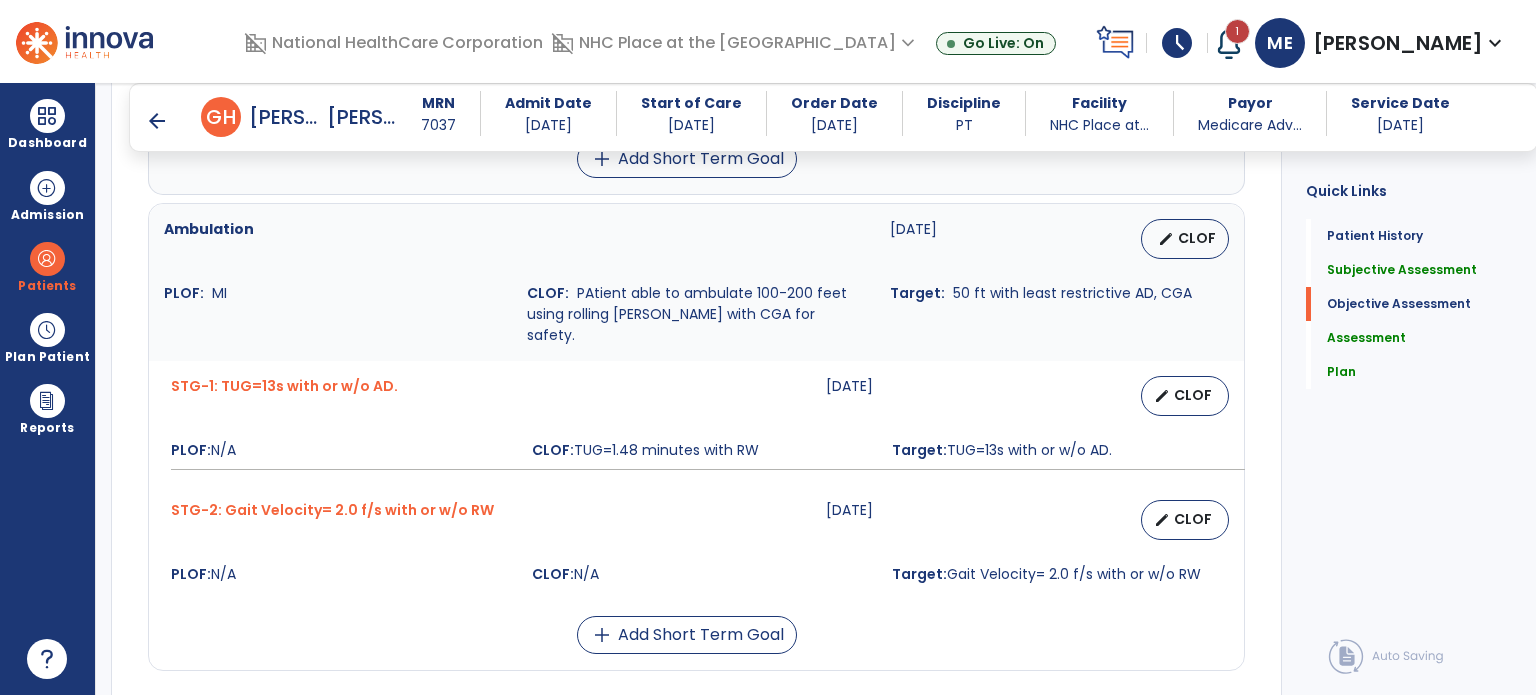 scroll, scrollTop: 1336, scrollLeft: 0, axis: vertical 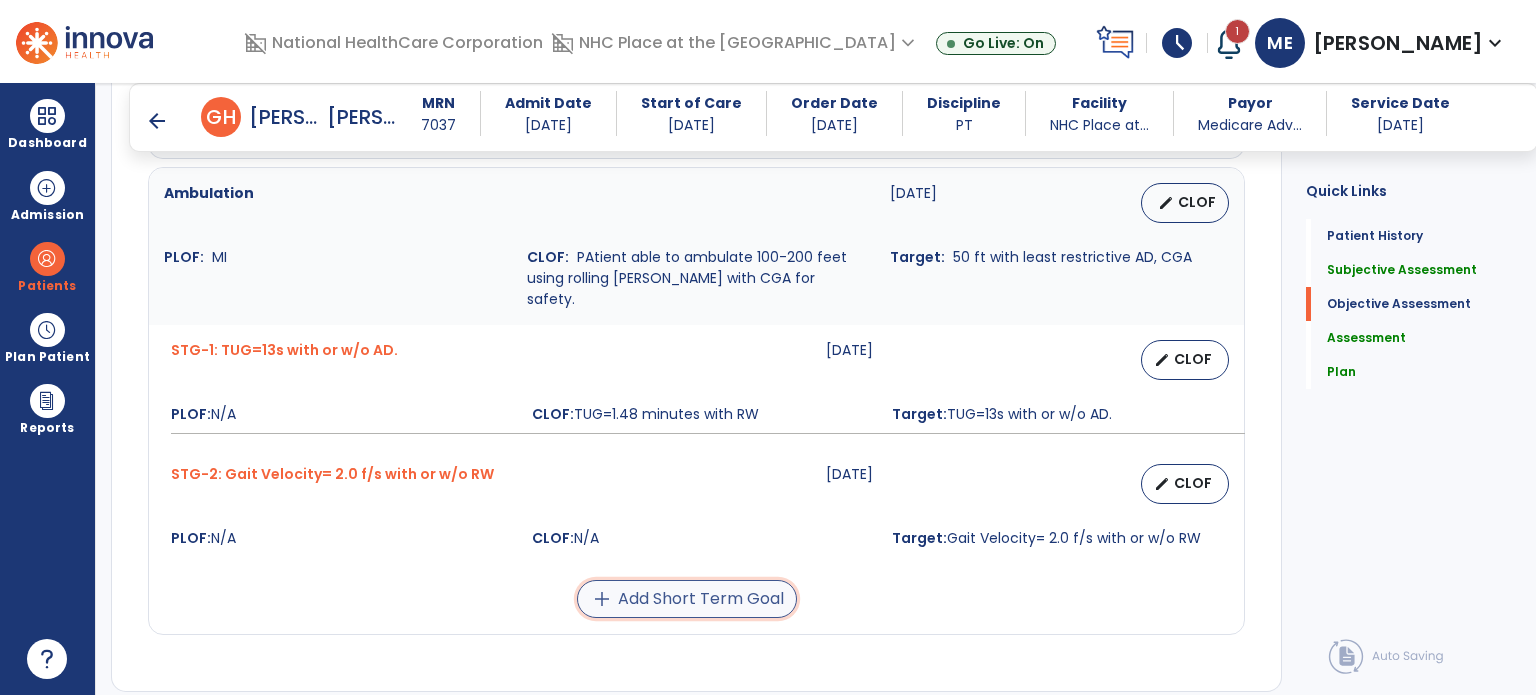 click on "add  Add Short Term Goal" at bounding box center [687, 599] 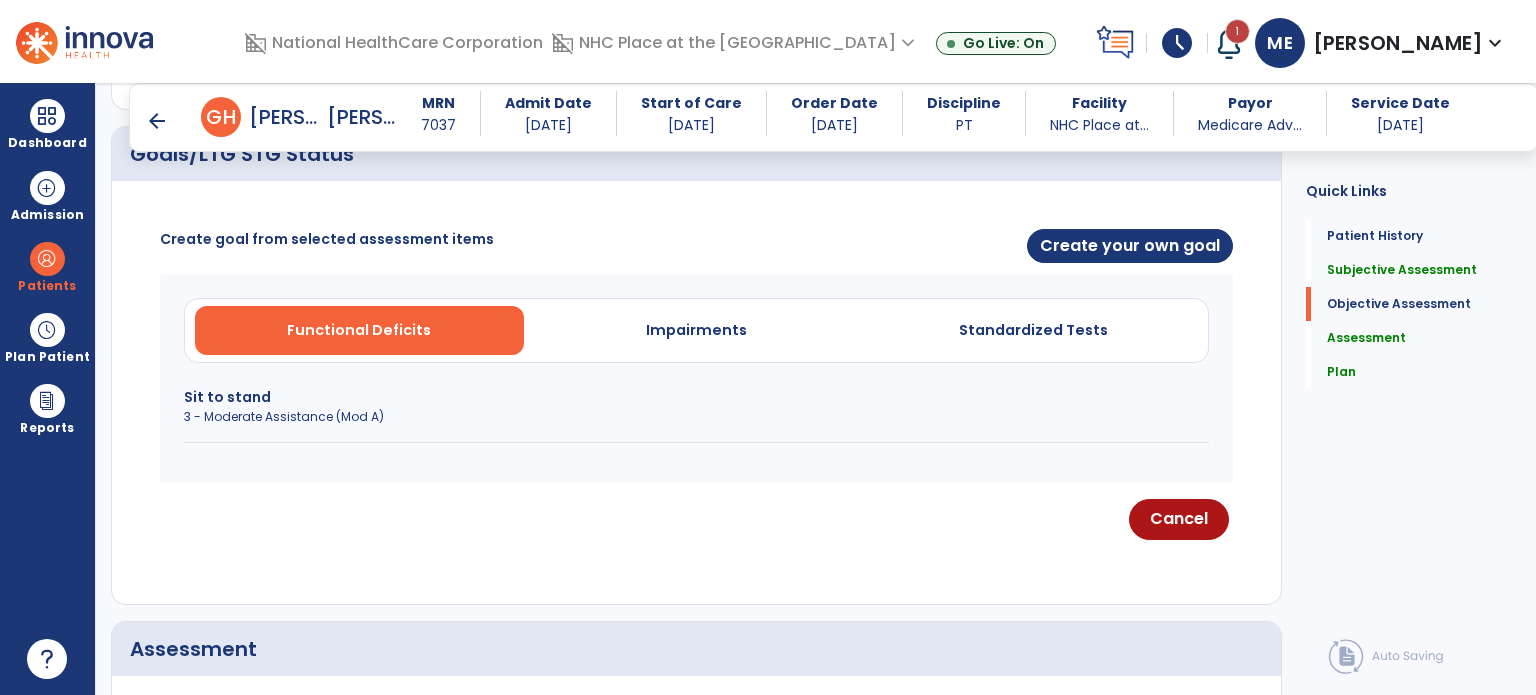scroll, scrollTop: 810, scrollLeft: 0, axis: vertical 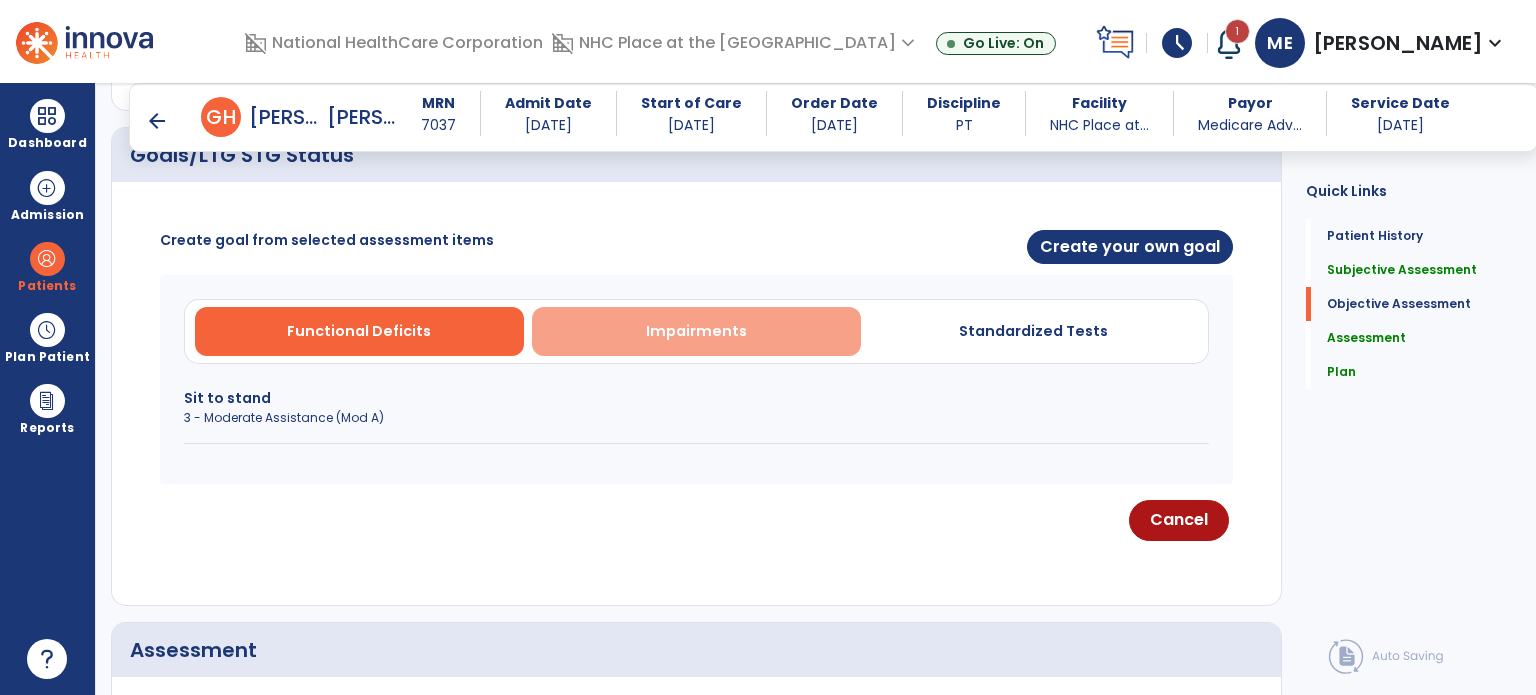 click on "Impairments" at bounding box center [696, 331] 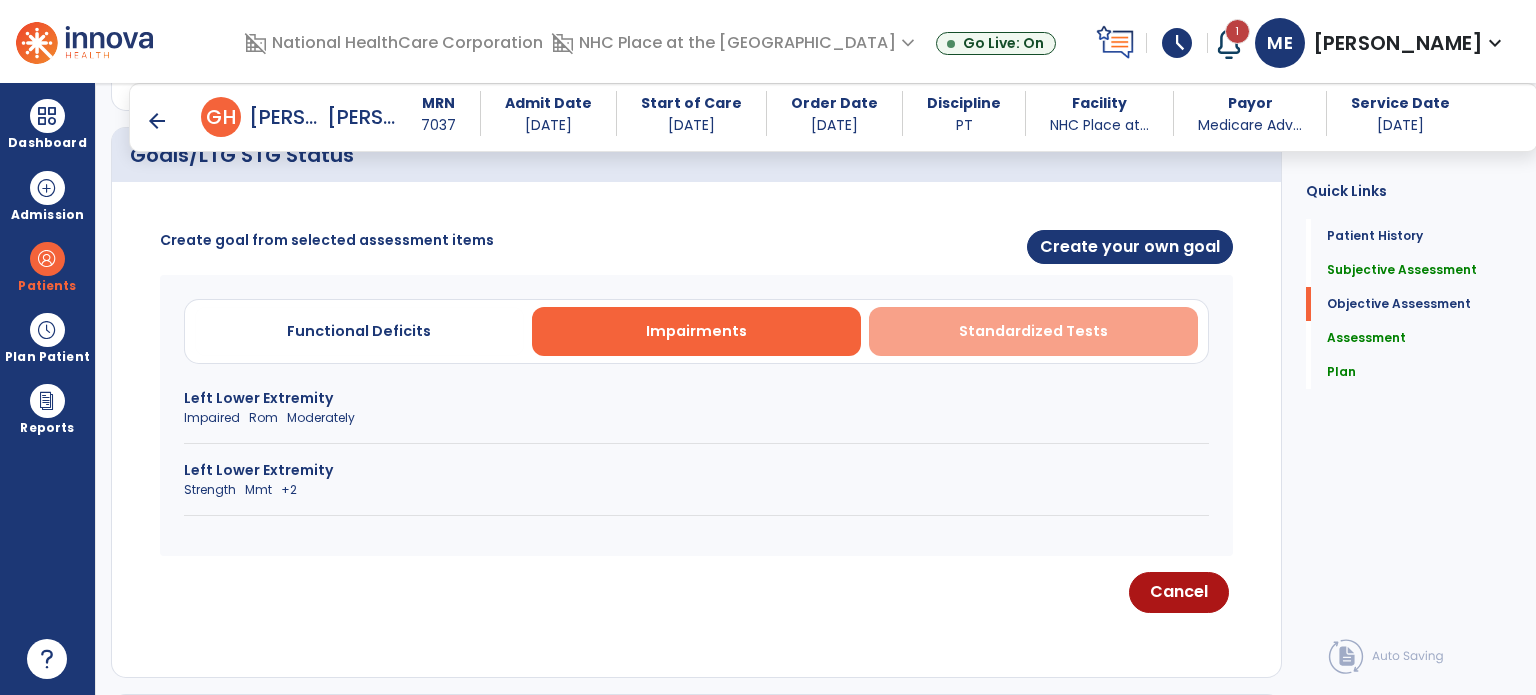 click on "Standardized Tests" at bounding box center (1033, 331) 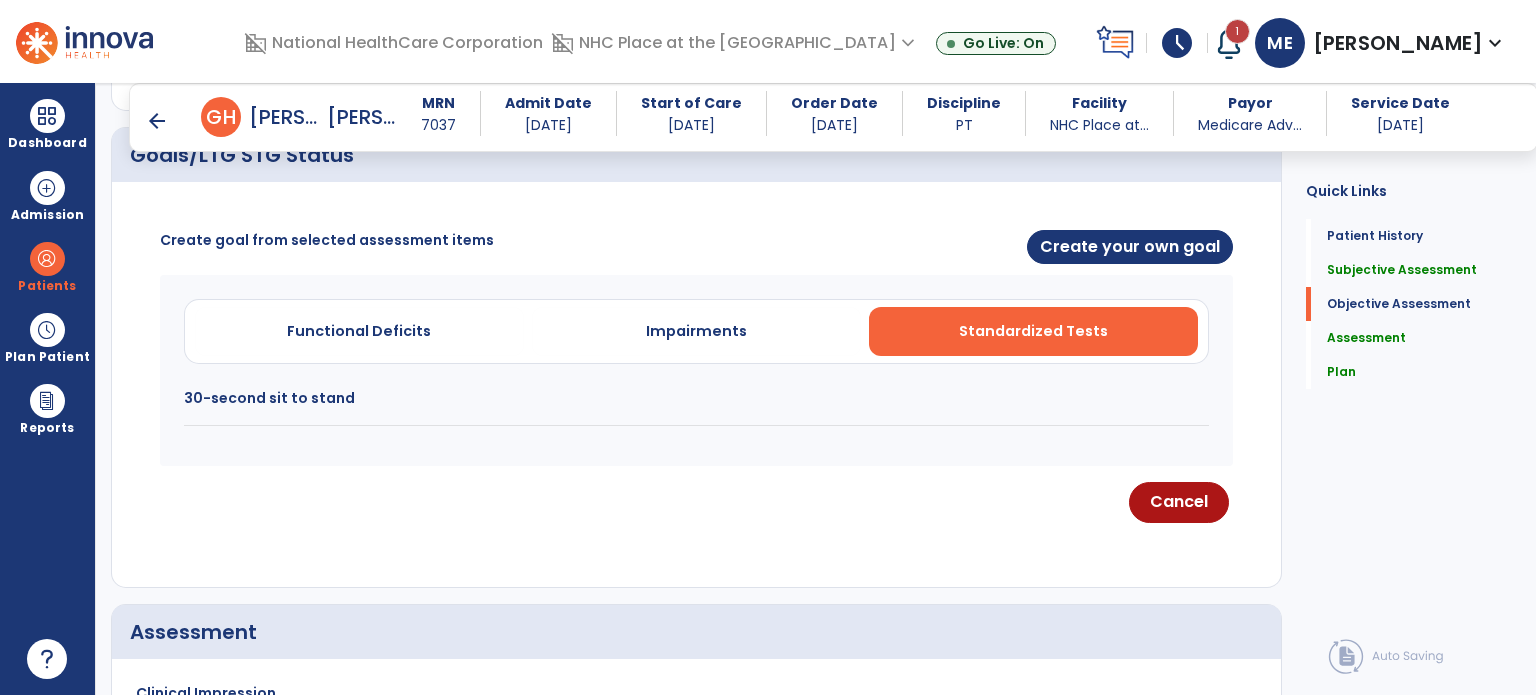 click on "30-second sit to stand" 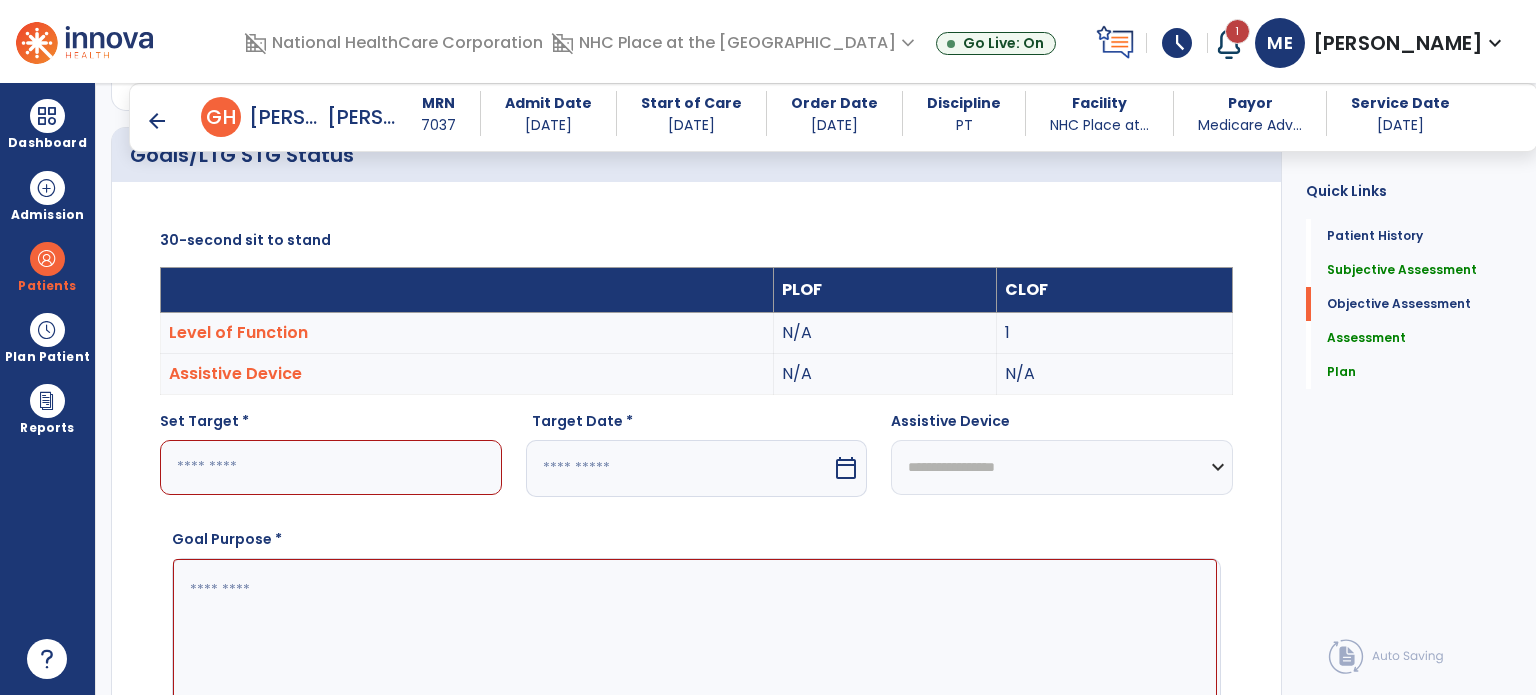 click 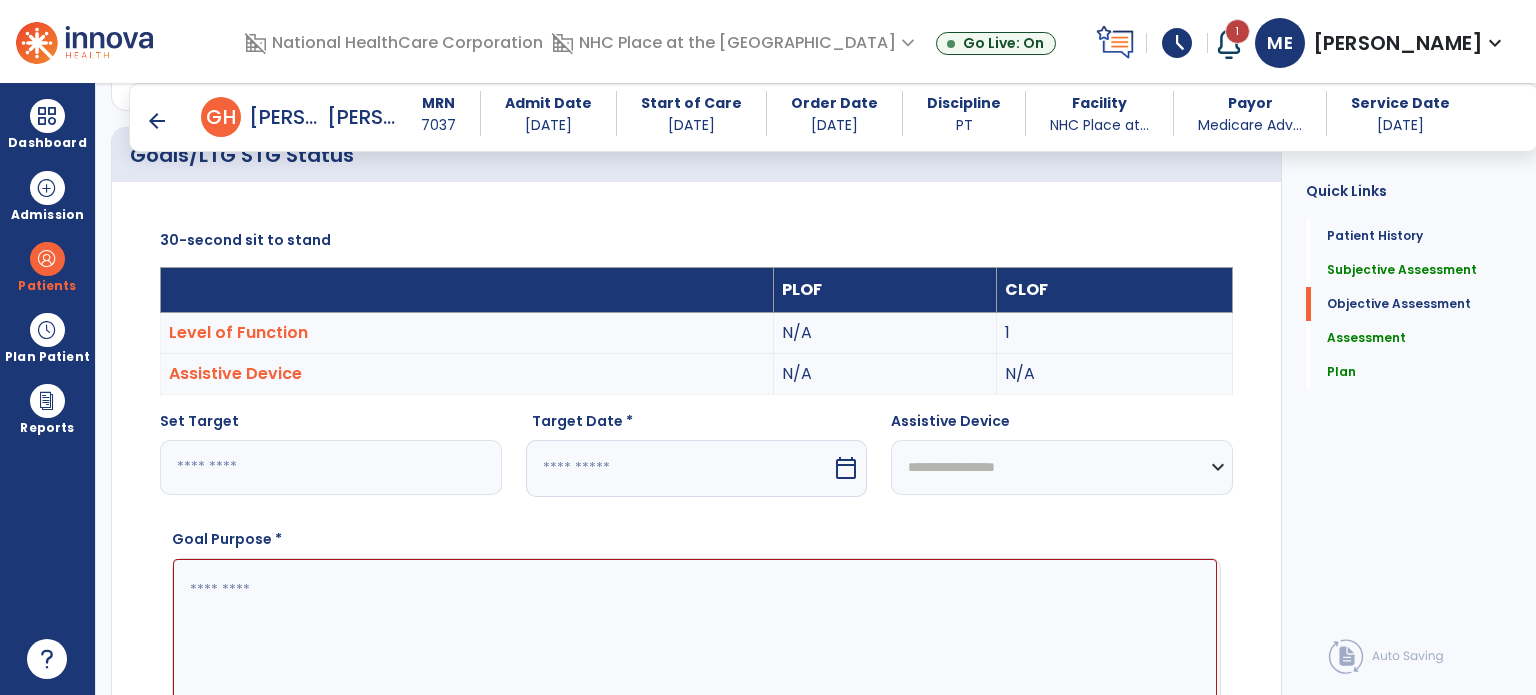 type on "**" 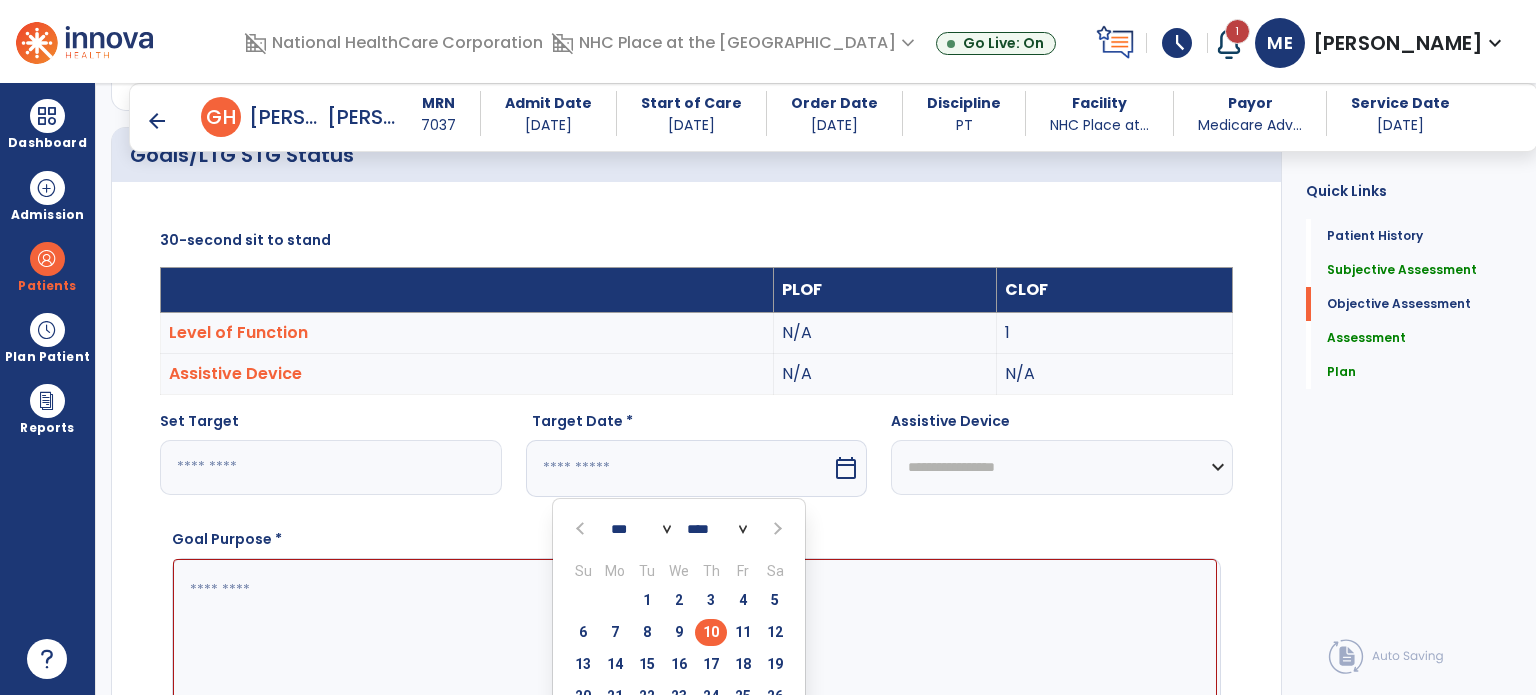 click at bounding box center [776, 529] 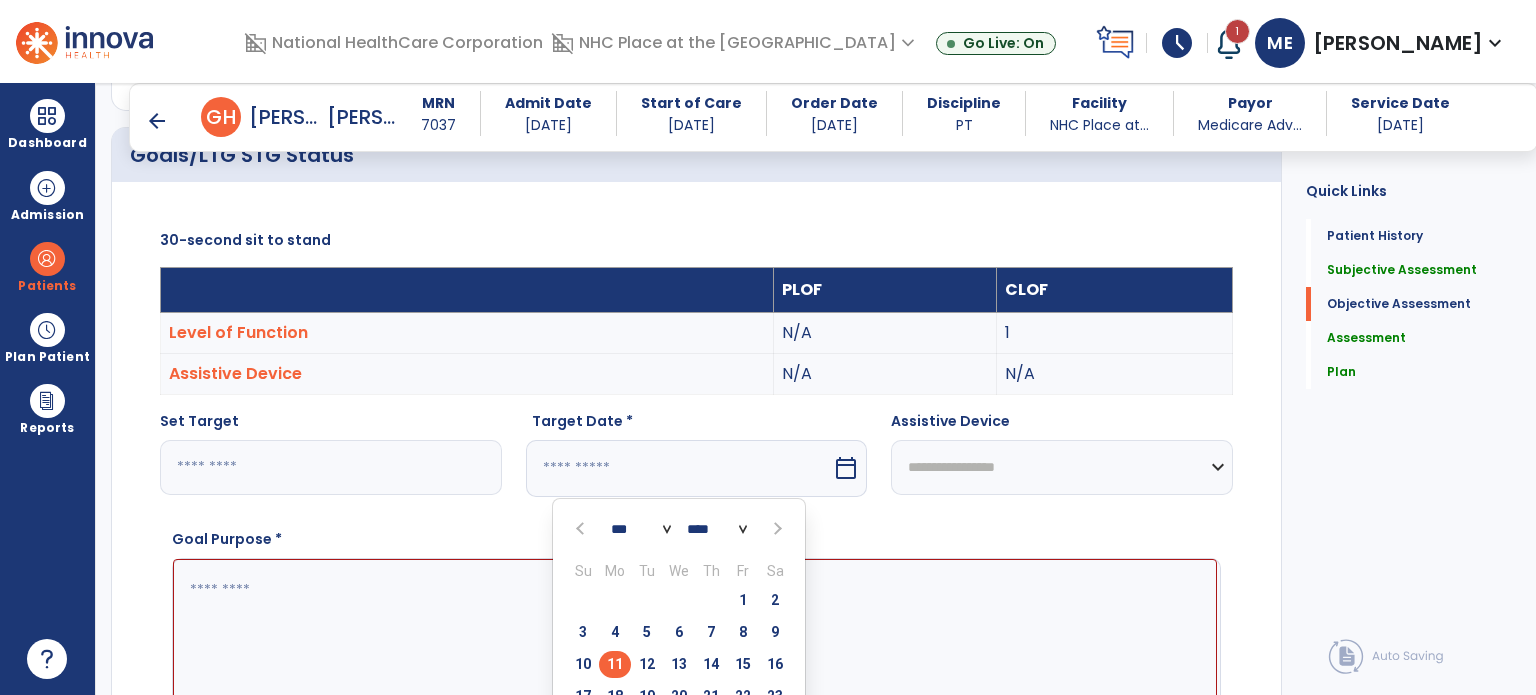 click on "11" at bounding box center [615, 664] 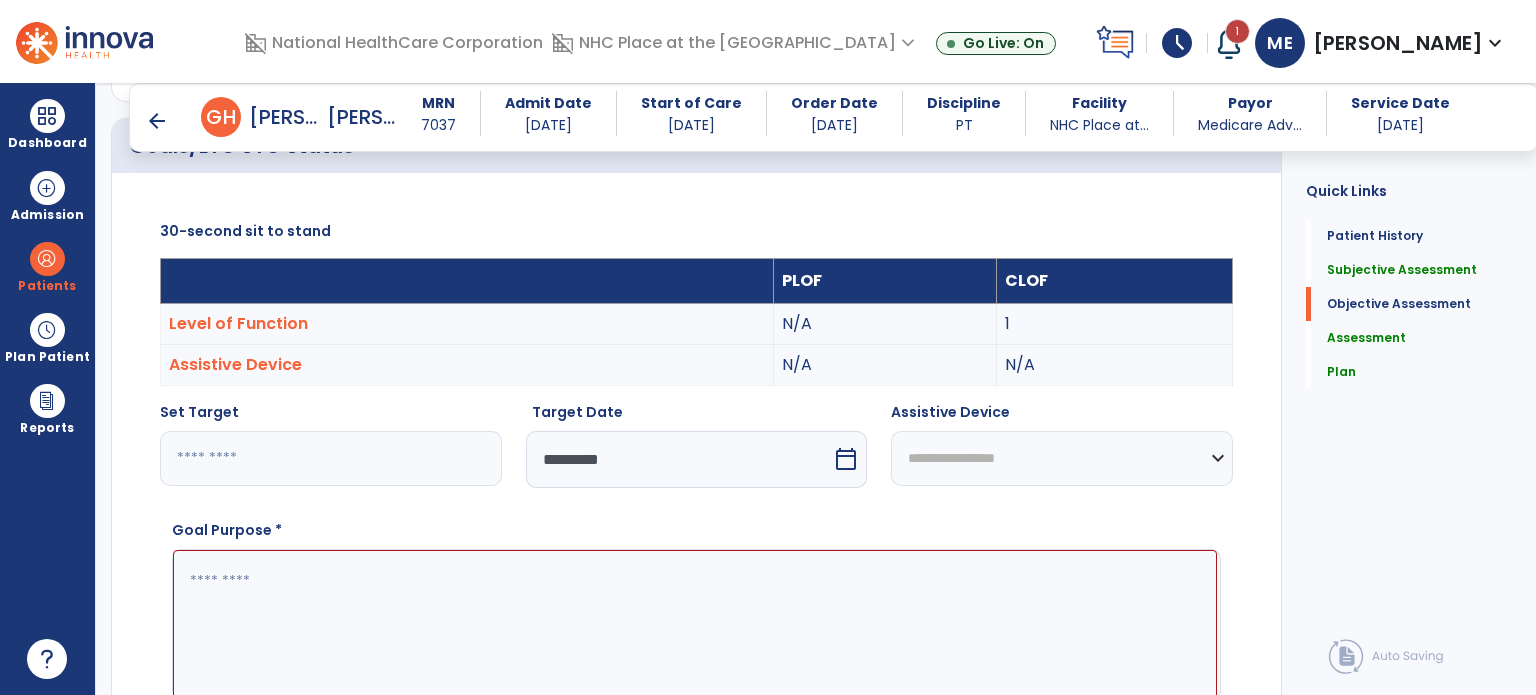 scroll, scrollTop: 821, scrollLeft: 0, axis: vertical 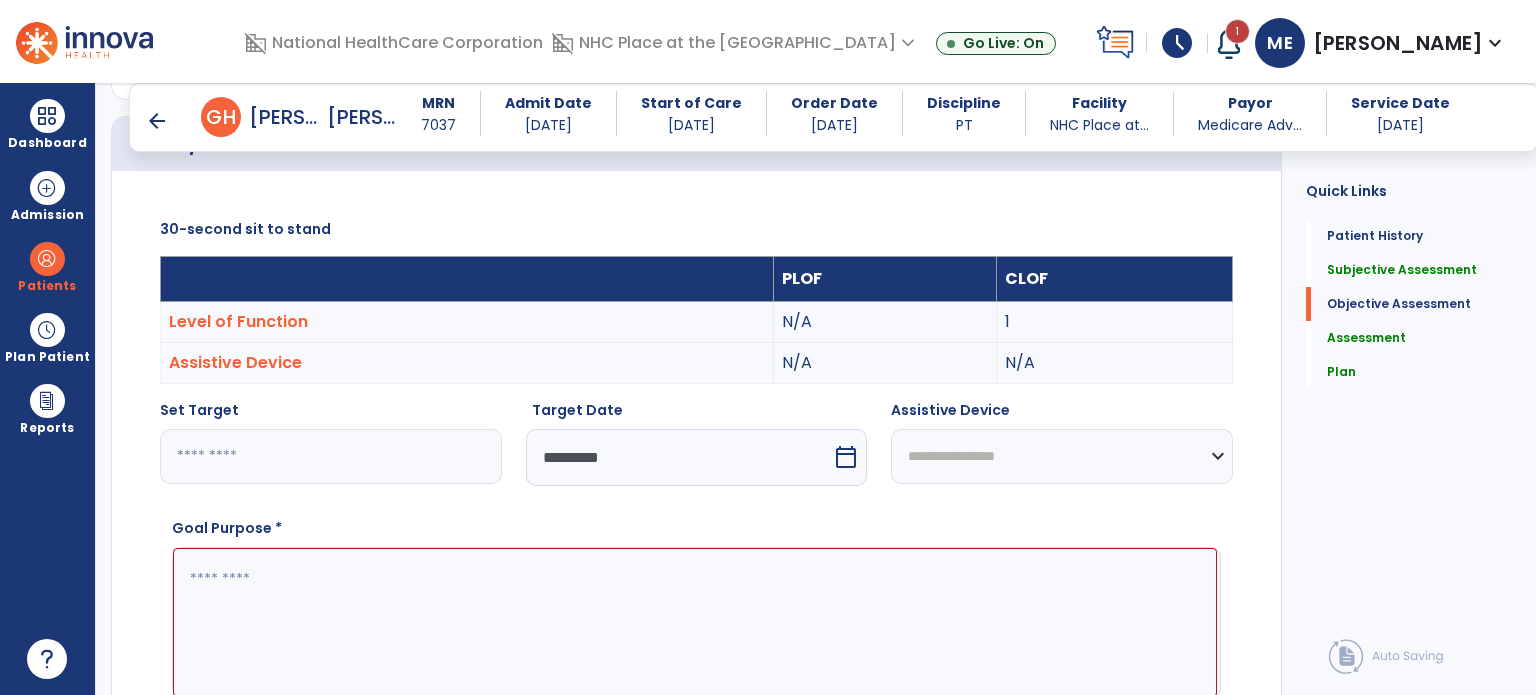 click 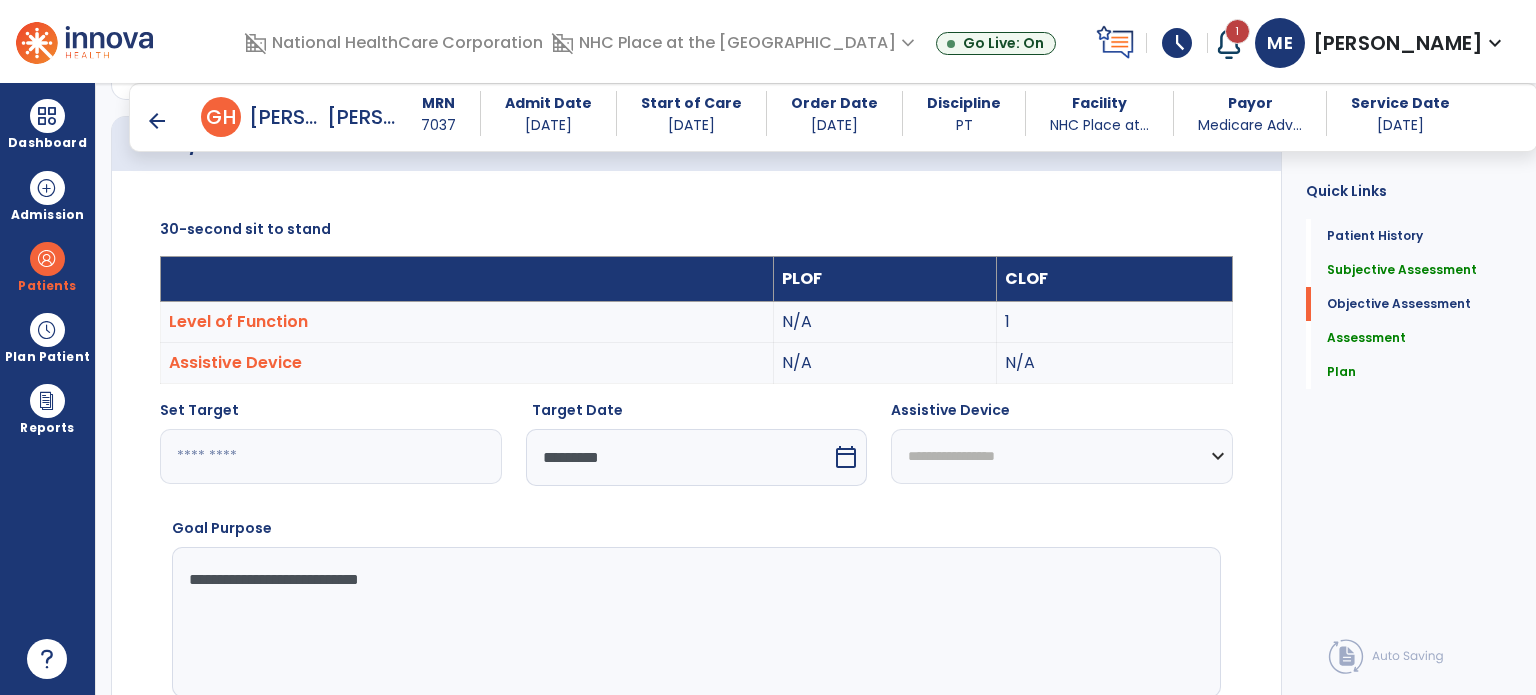 type on "**********" 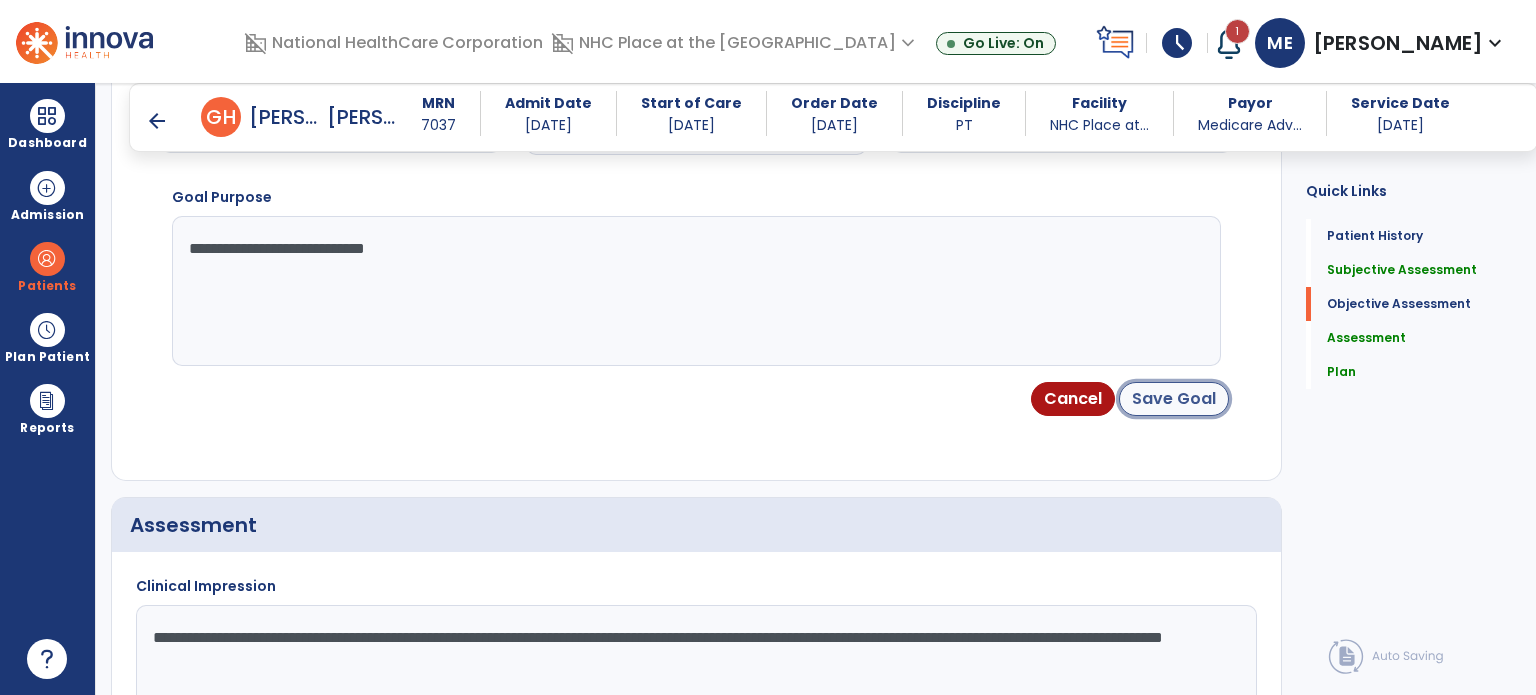 click on "Save Goal" 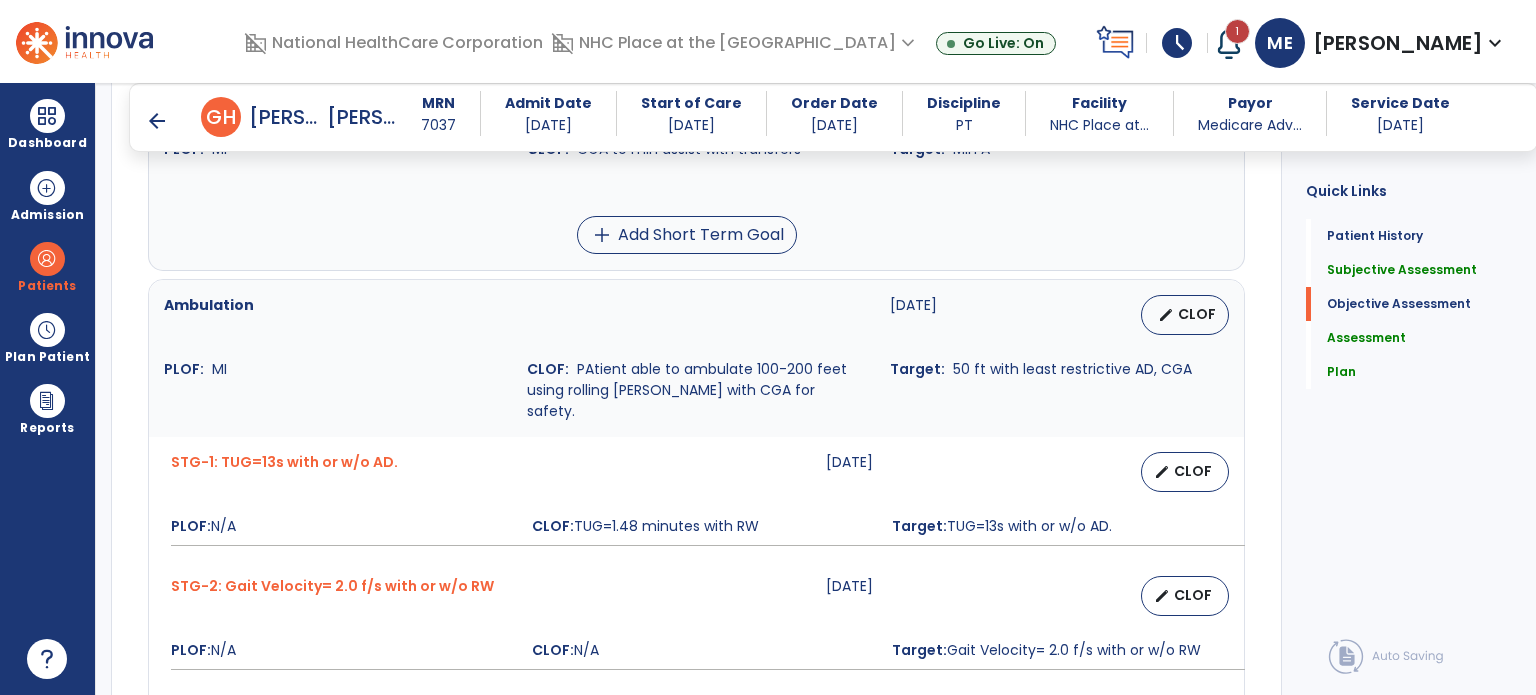 scroll, scrollTop: 1268, scrollLeft: 0, axis: vertical 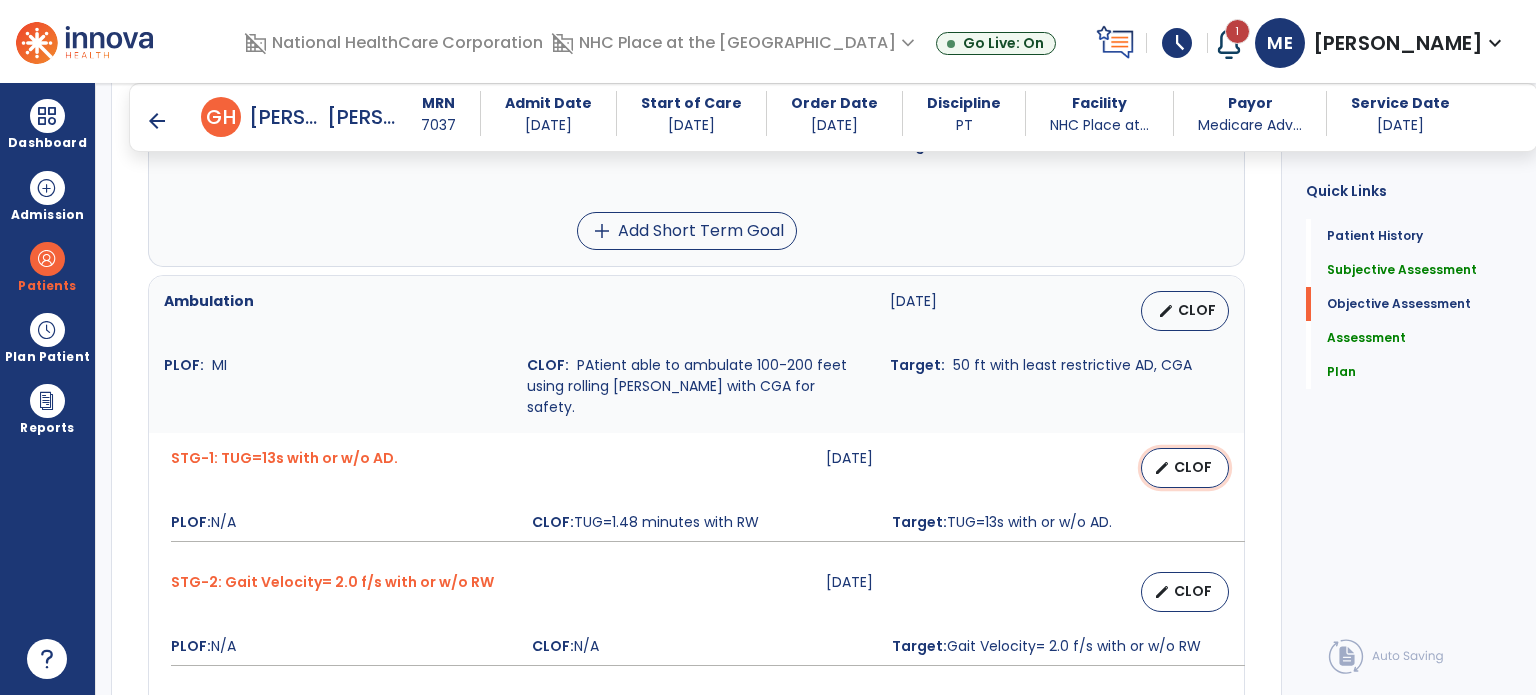 click on "CLOF" at bounding box center [1193, 467] 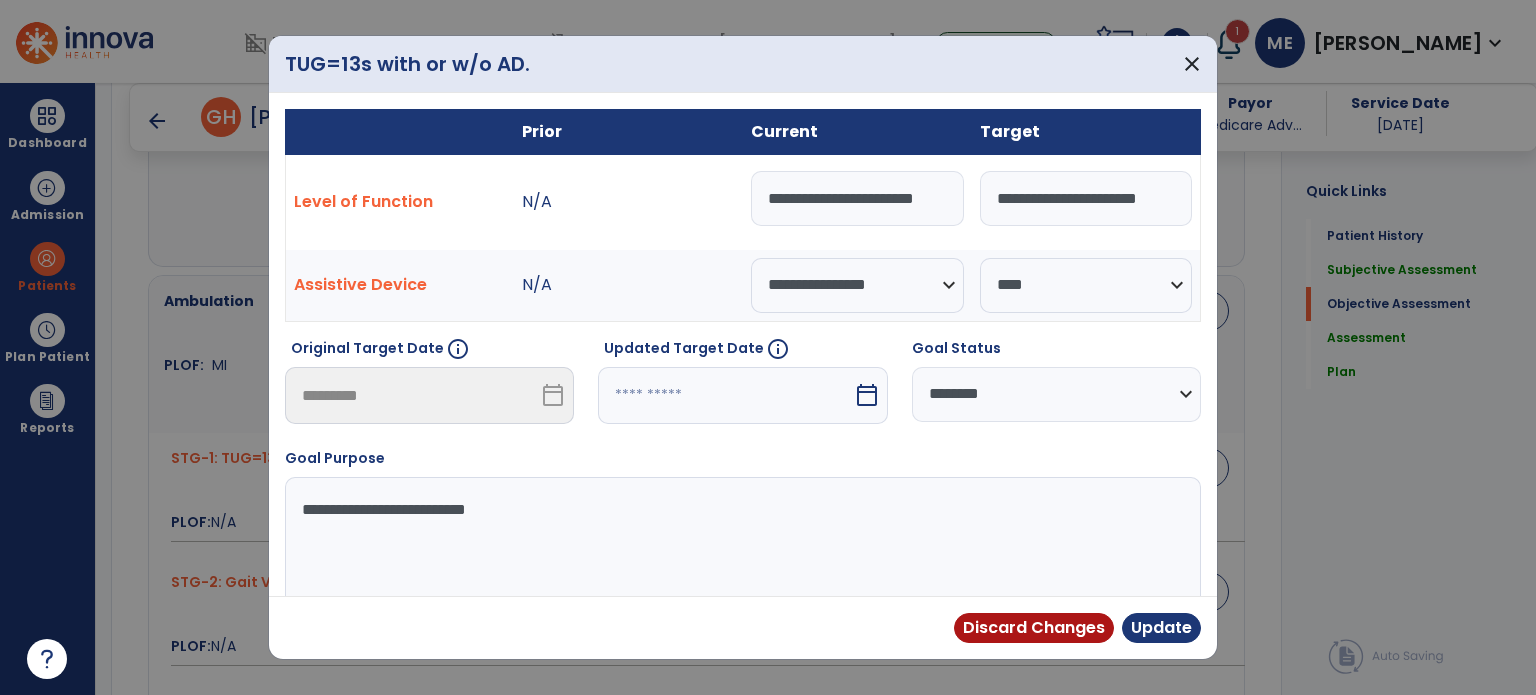 click on "**********" at bounding box center (741, 552) 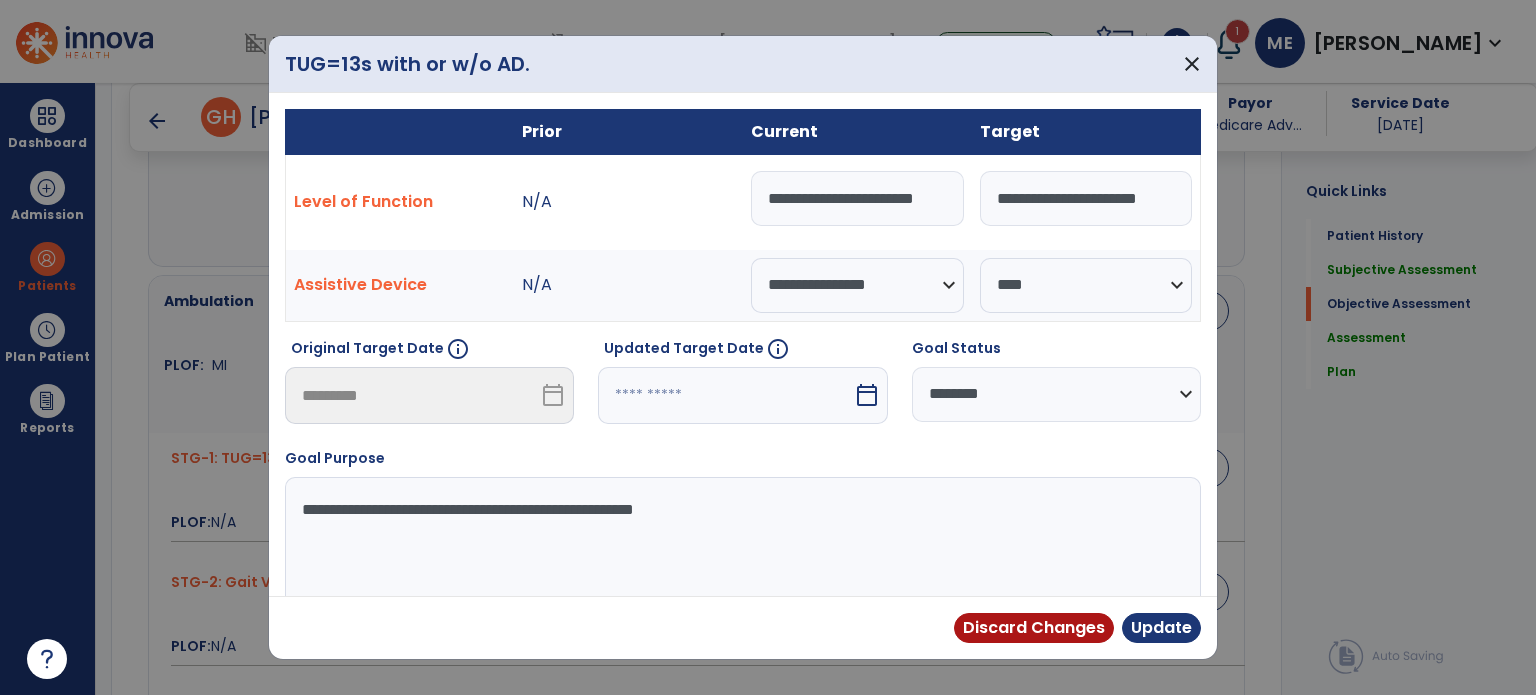 type on "**********" 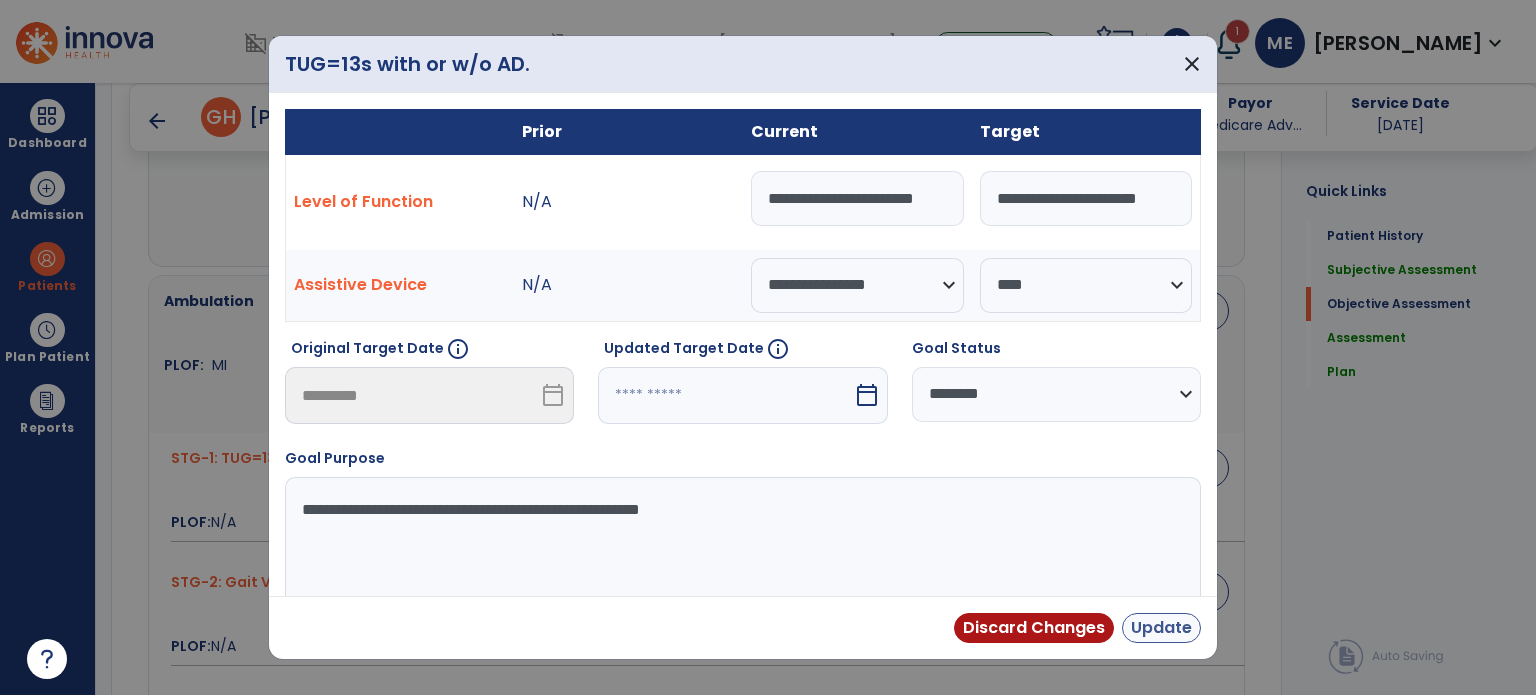 click on "Update" at bounding box center [1161, 628] 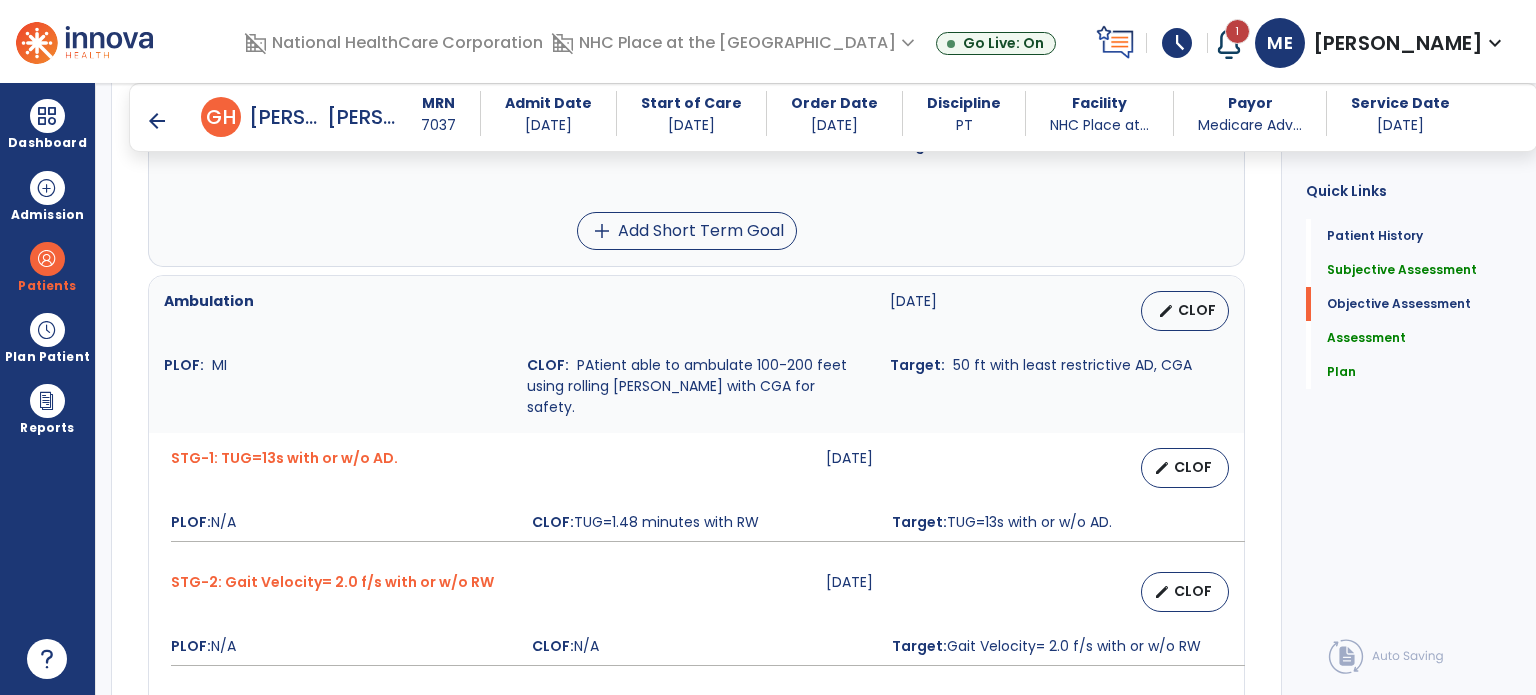 click on "Espejo, Maria Teresa" at bounding box center [1398, 43] 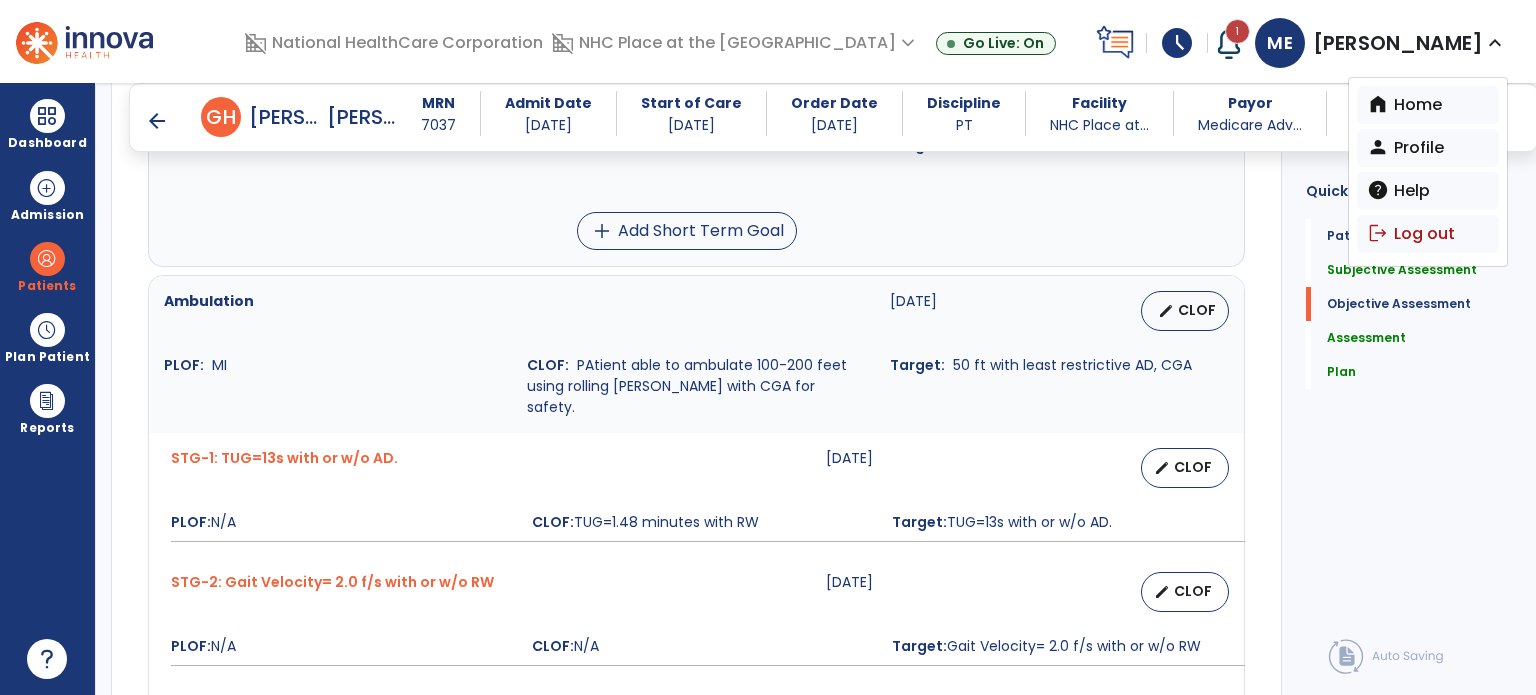click on "Espejo, Maria Teresa" at bounding box center (1398, 43) 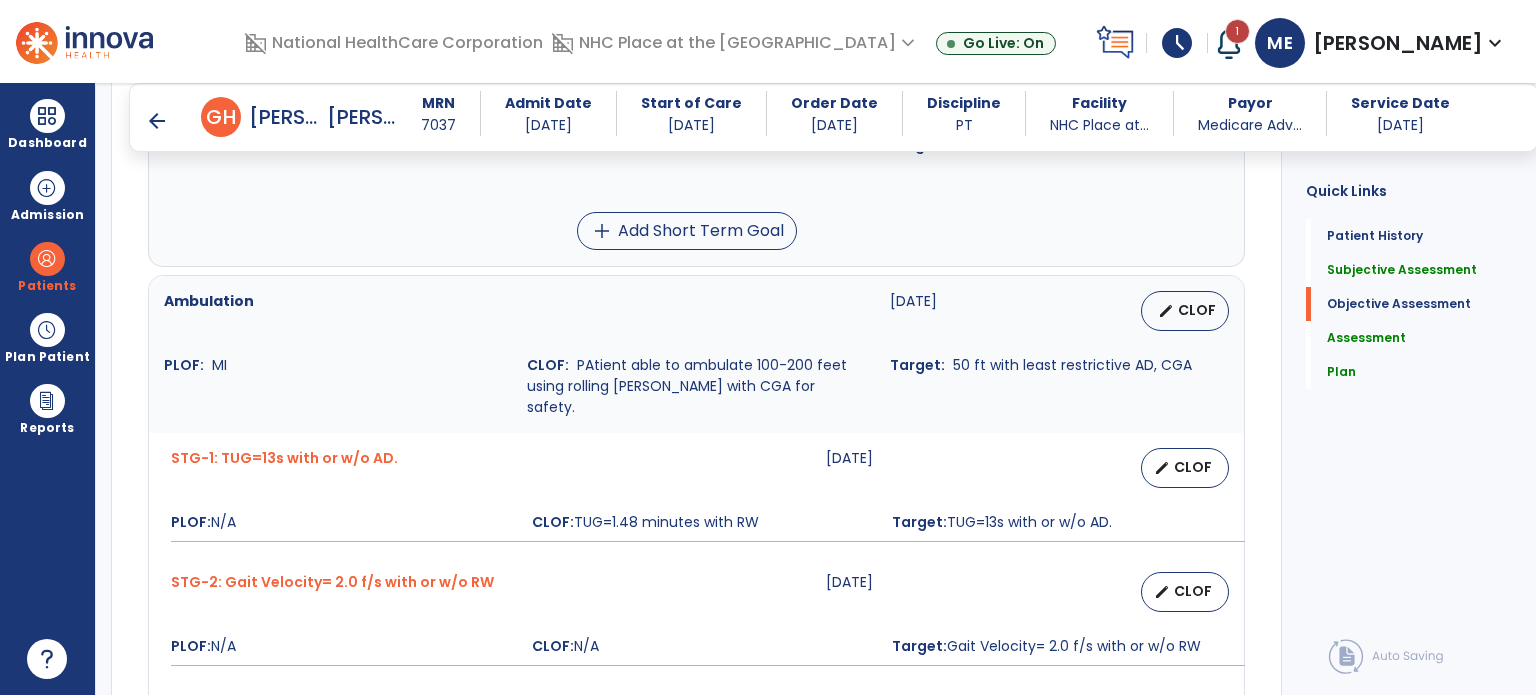 click on "Espejo, Maria Teresa" at bounding box center (1398, 43) 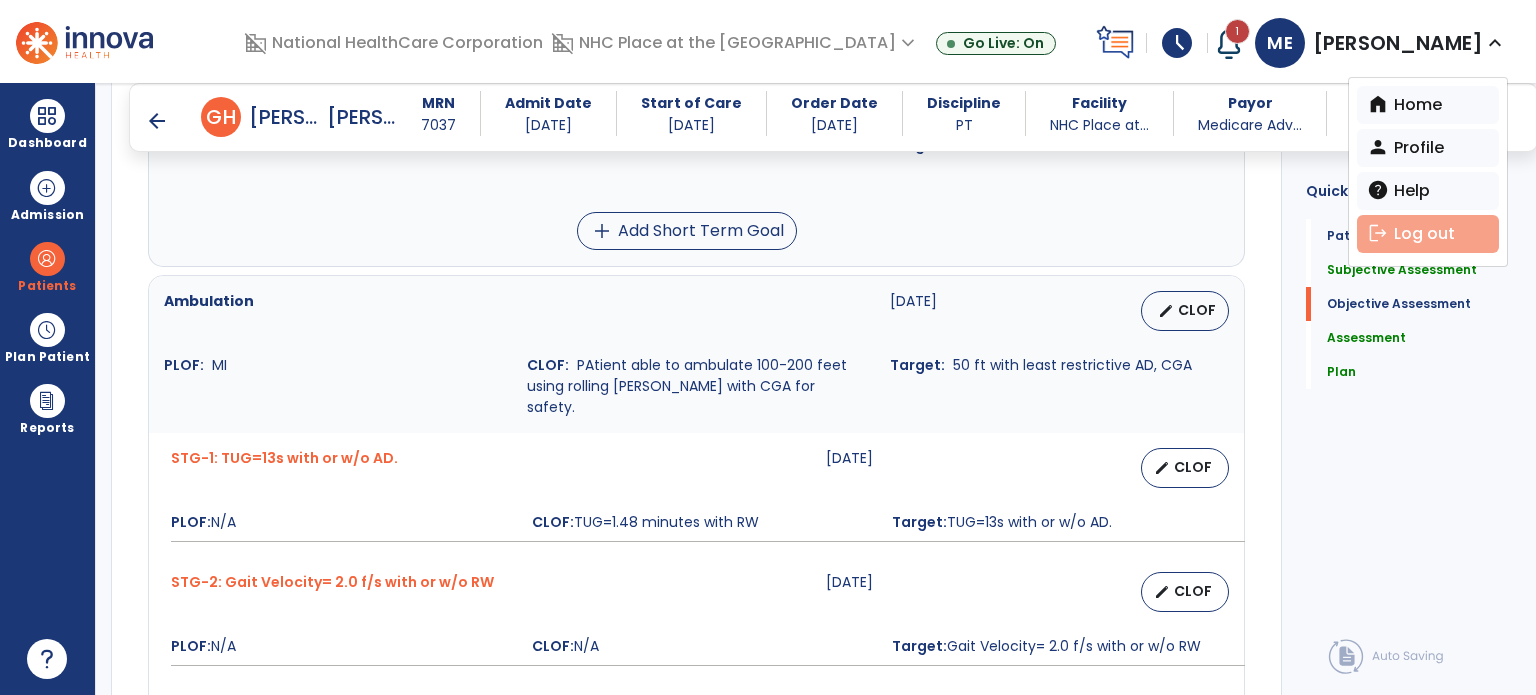 click on "logout   Log out" at bounding box center (1428, 234) 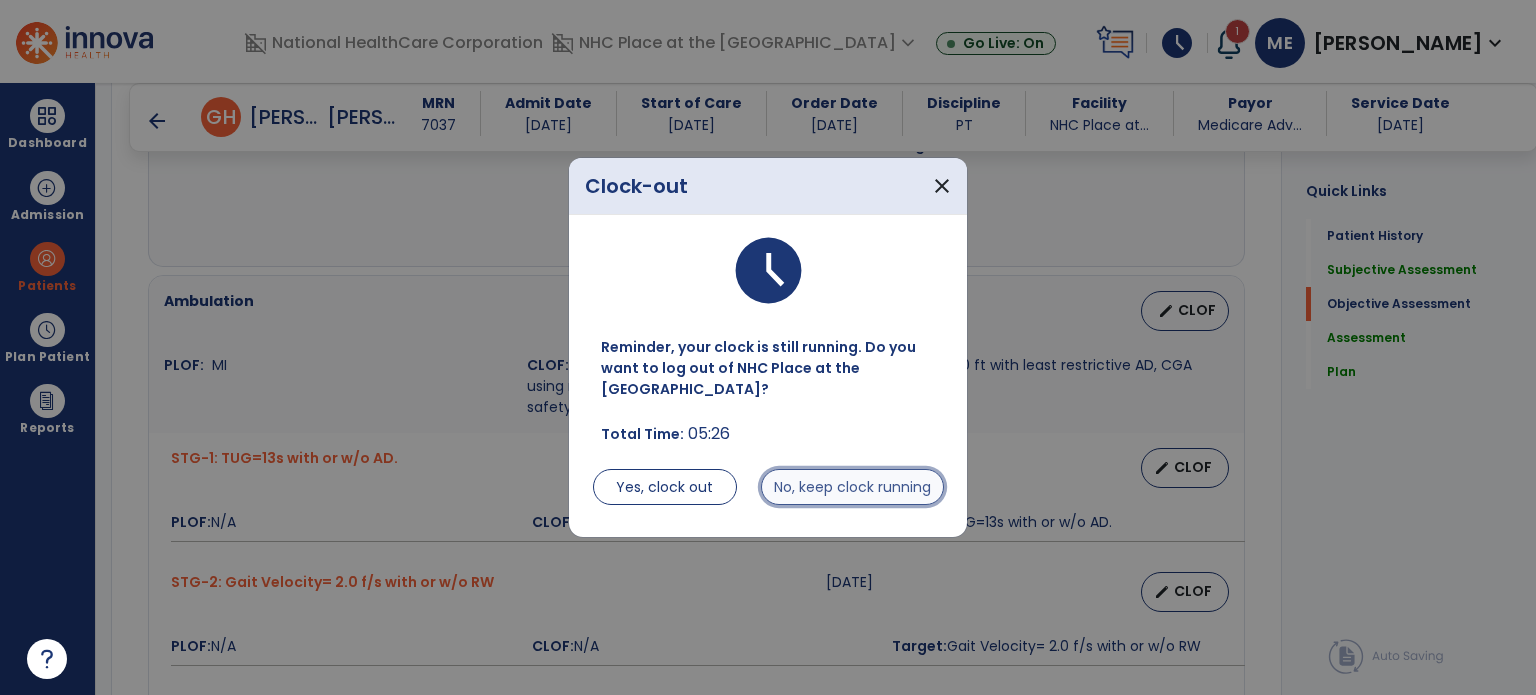 click on "No, keep clock running" at bounding box center (852, 487) 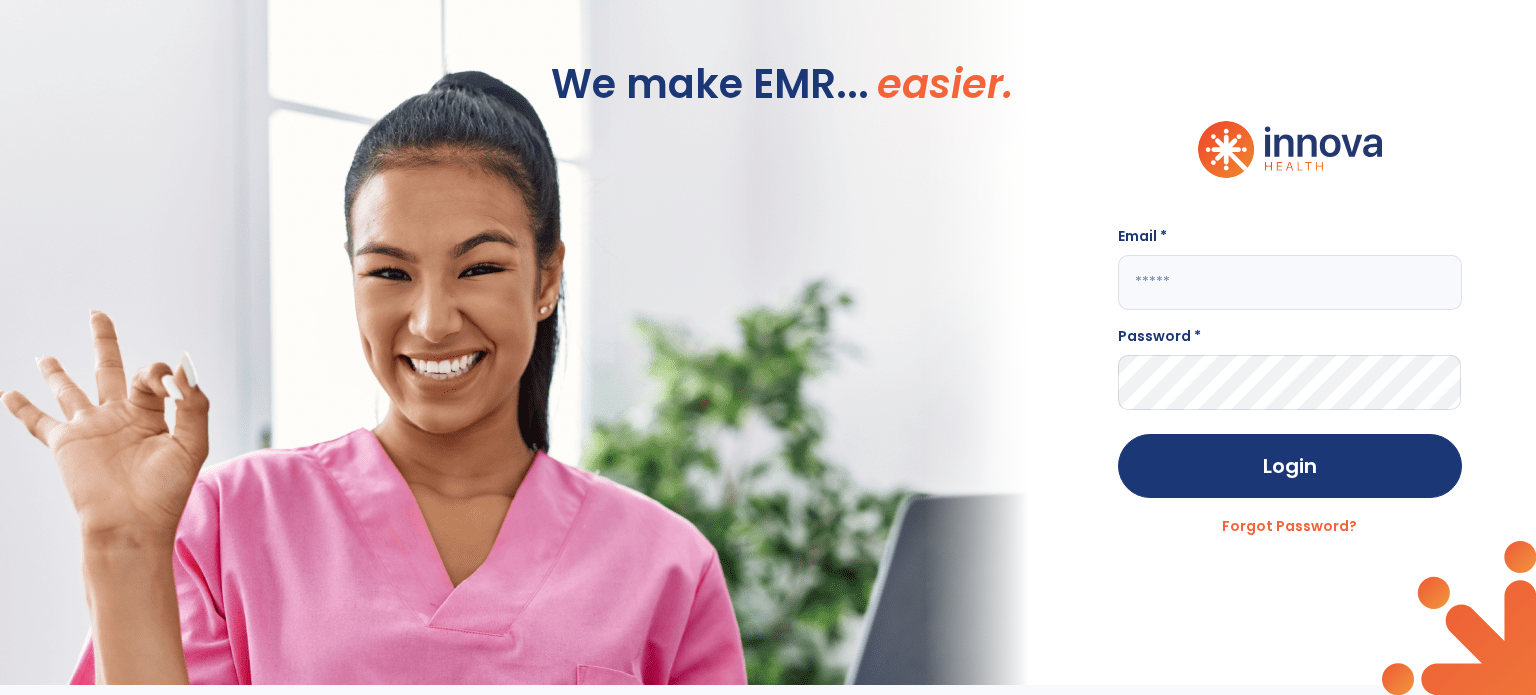 scroll, scrollTop: 0, scrollLeft: 0, axis: both 